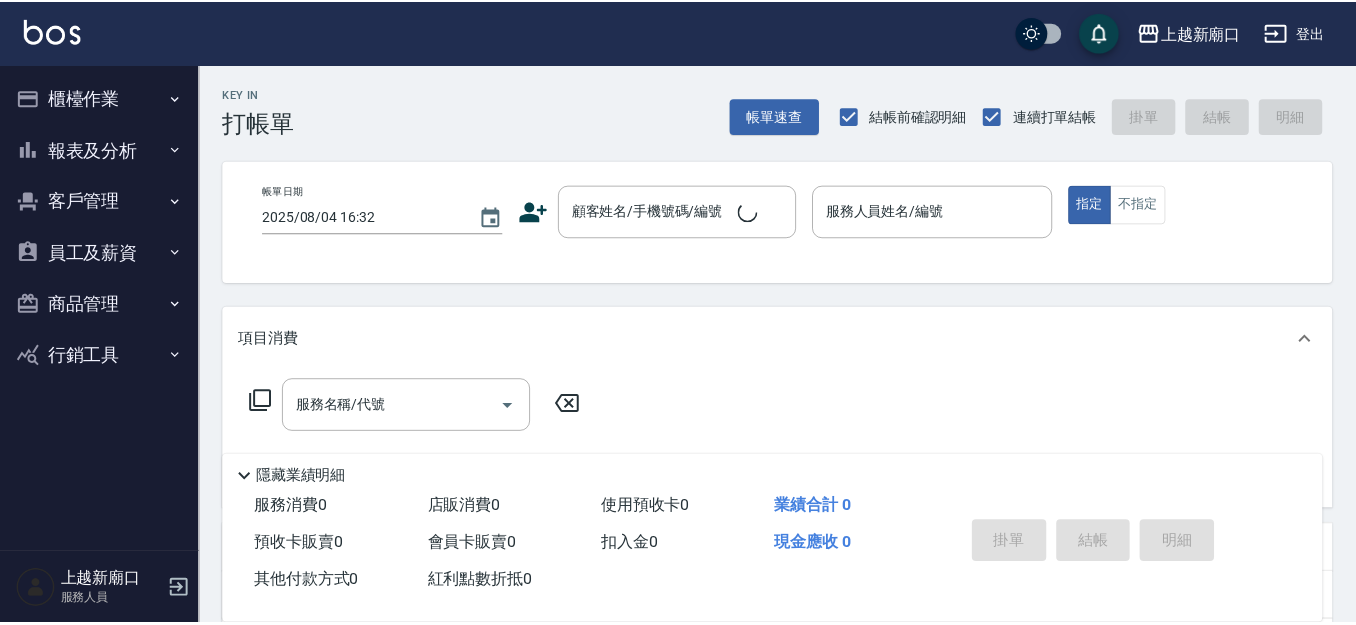 scroll, scrollTop: 0, scrollLeft: 0, axis: both 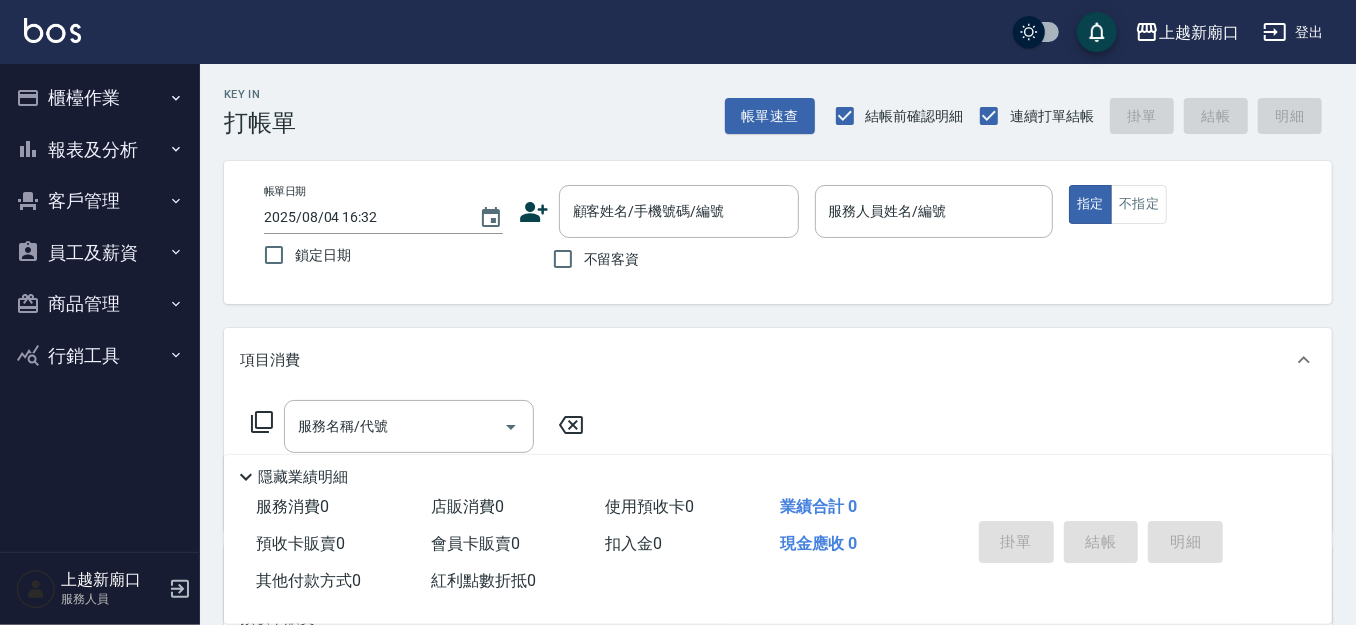 click on "不留客資" at bounding box center (612, 259) 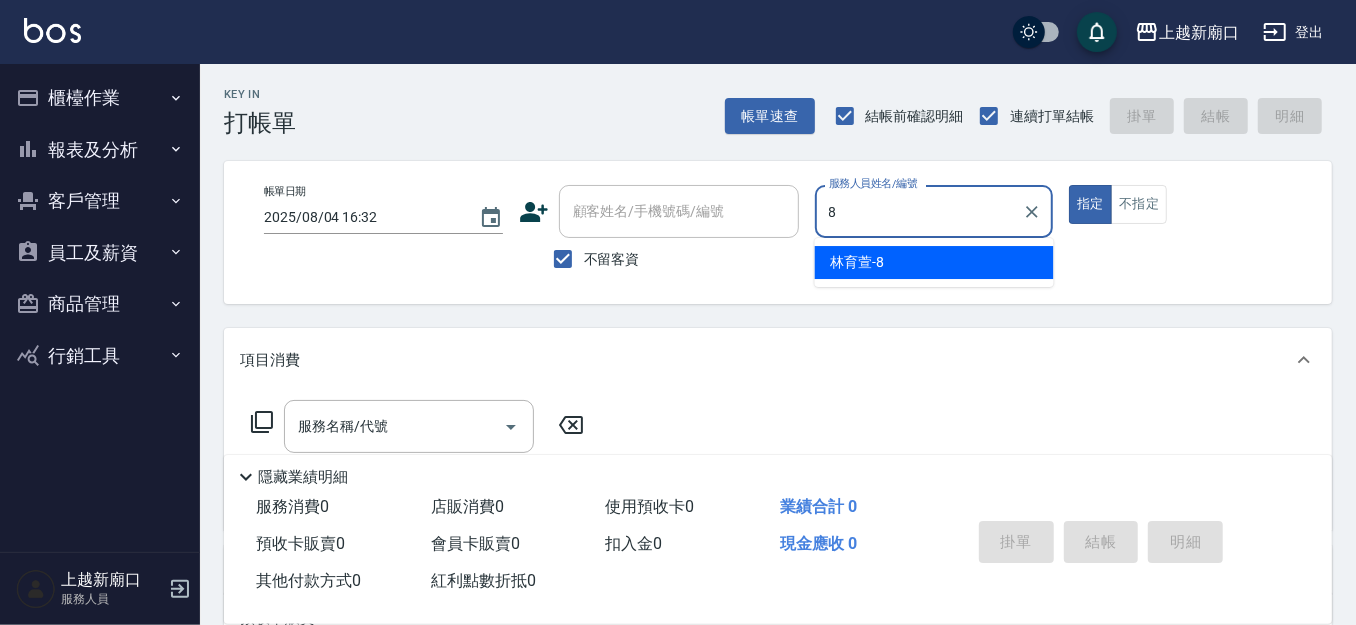 type on "林育萱-8" 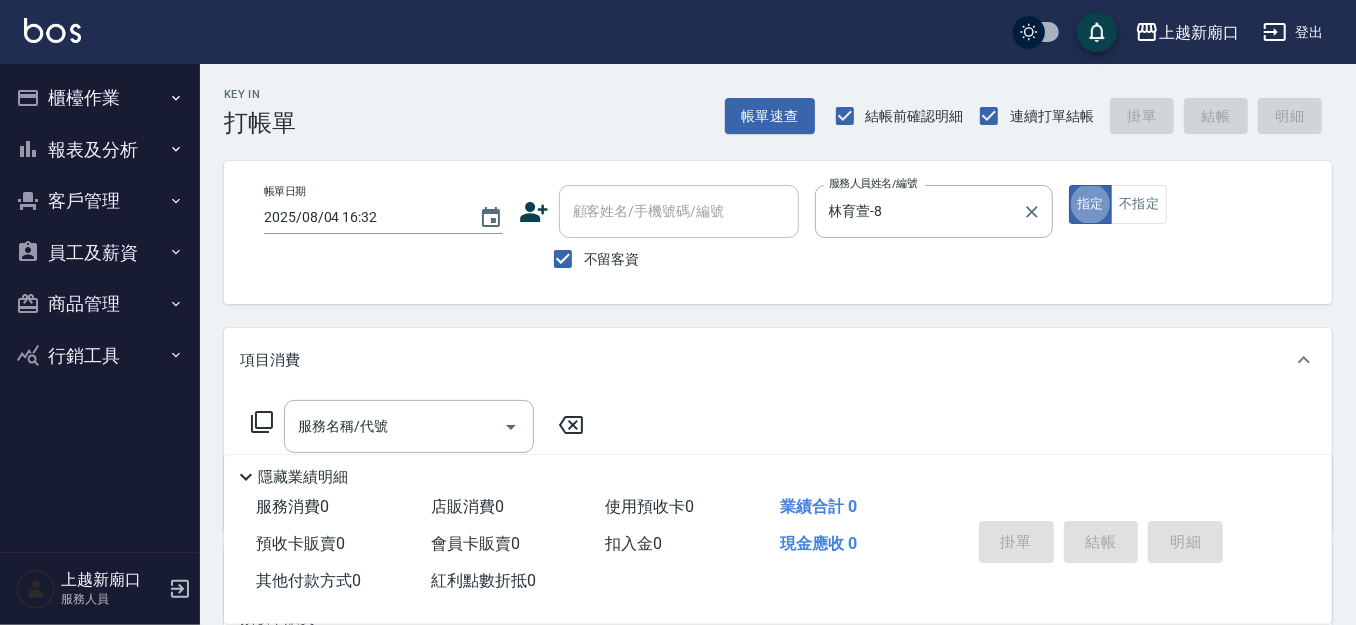 type on "true" 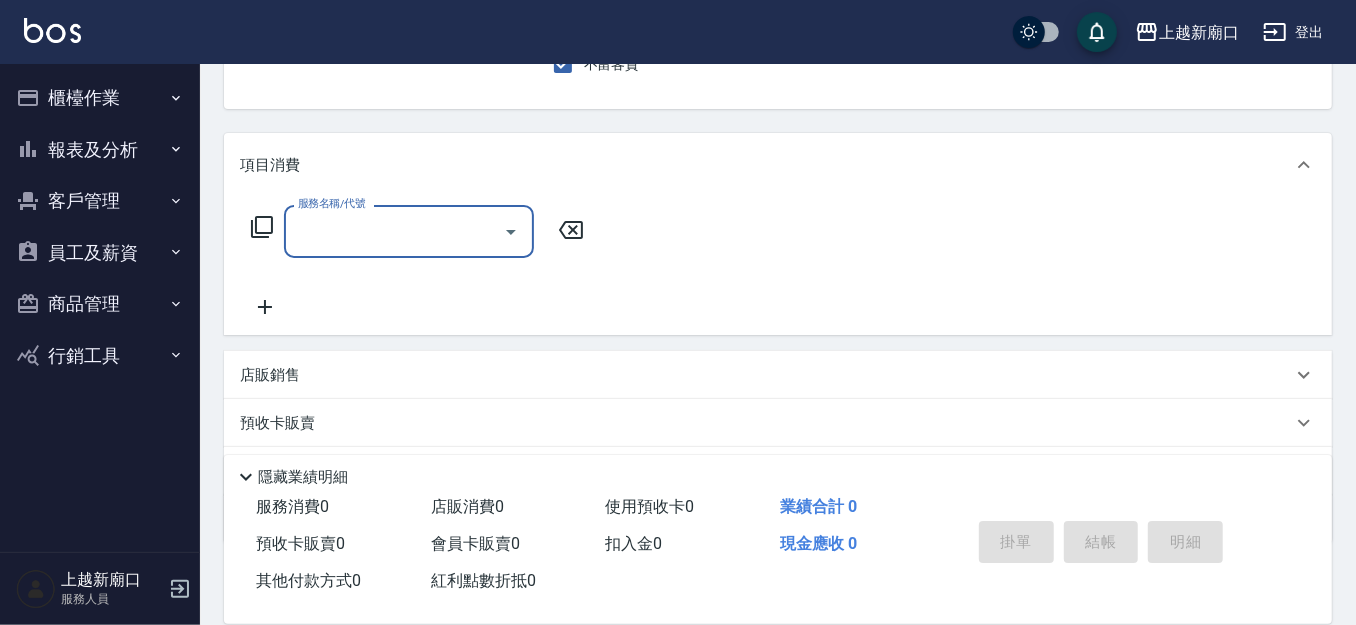 scroll, scrollTop: 208, scrollLeft: 0, axis: vertical 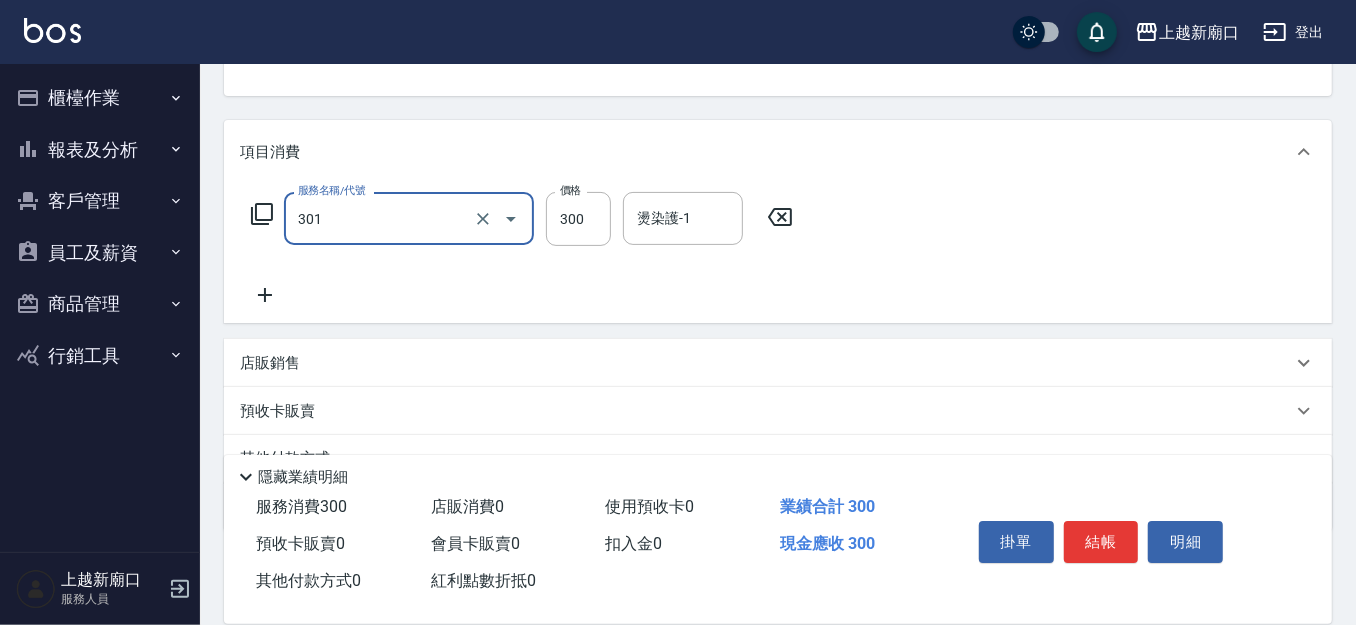 type on "補燙599以下(301)" 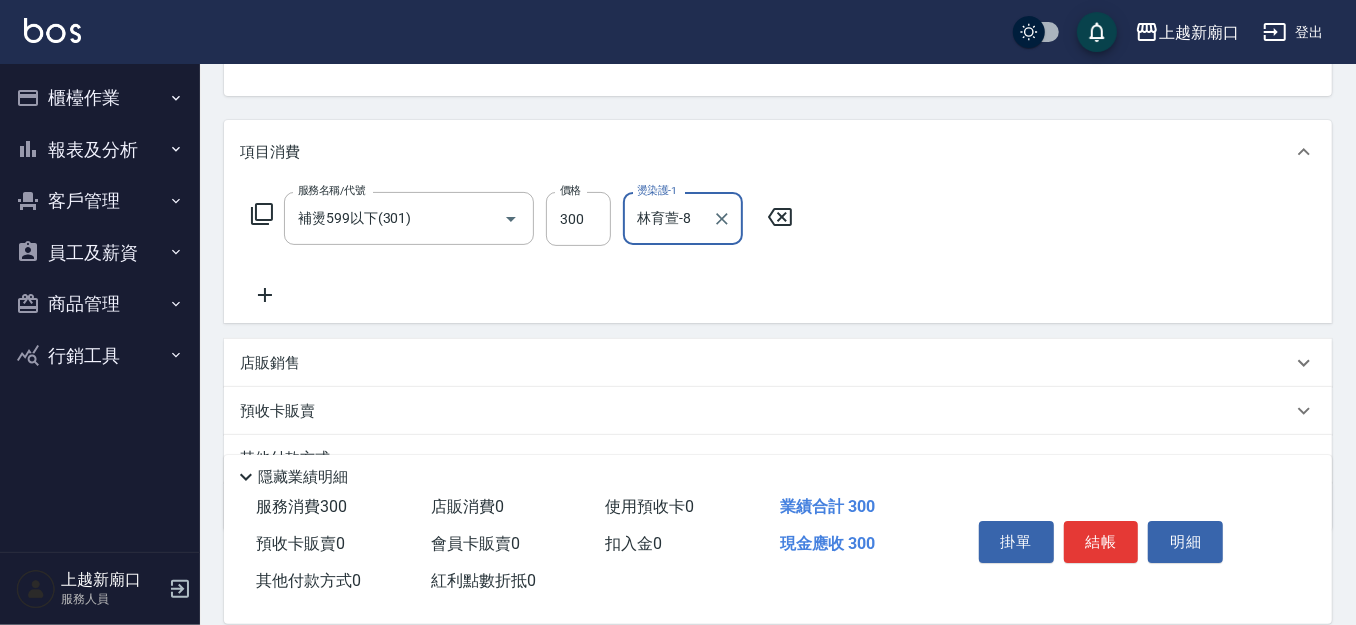 type on "林育萱-8" 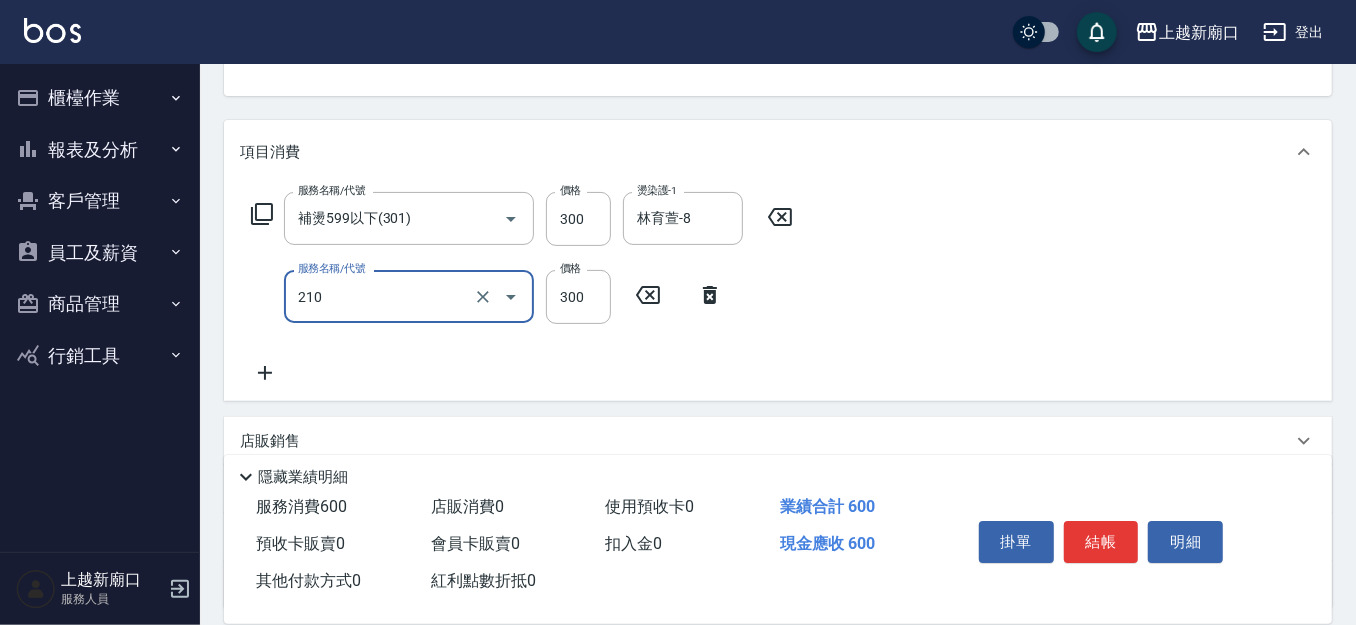 type on "歐娜洗髮精(210)" 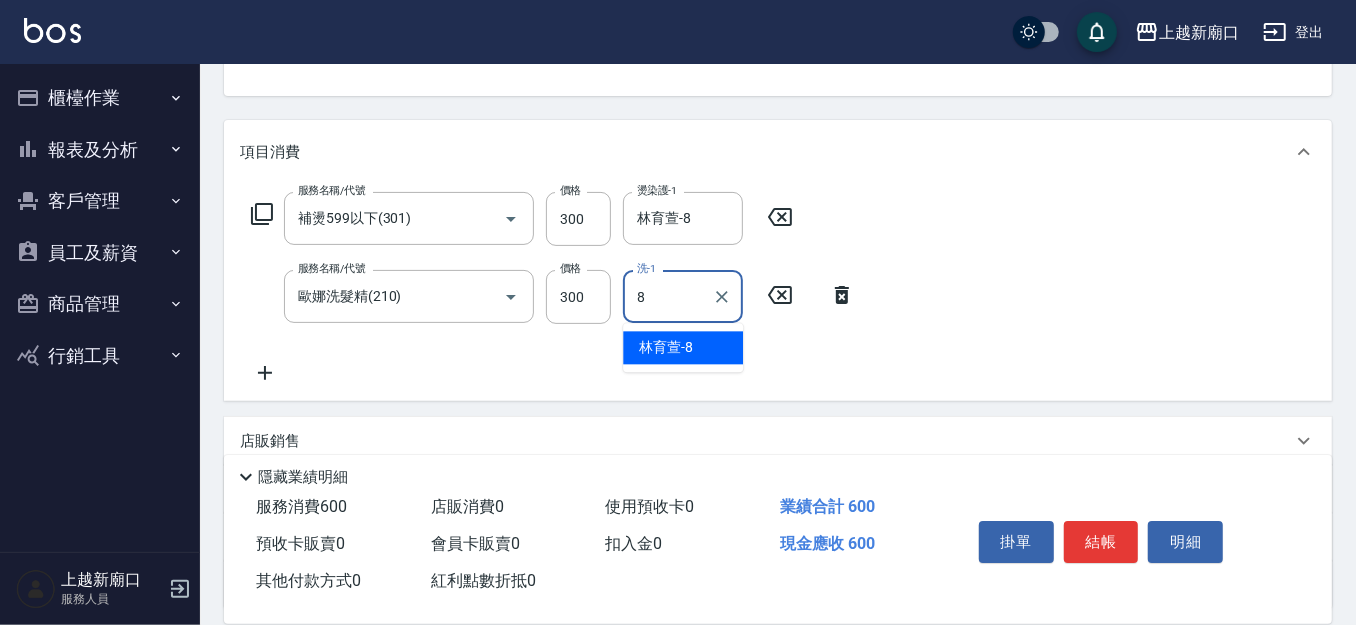 type on "林育萱-8" 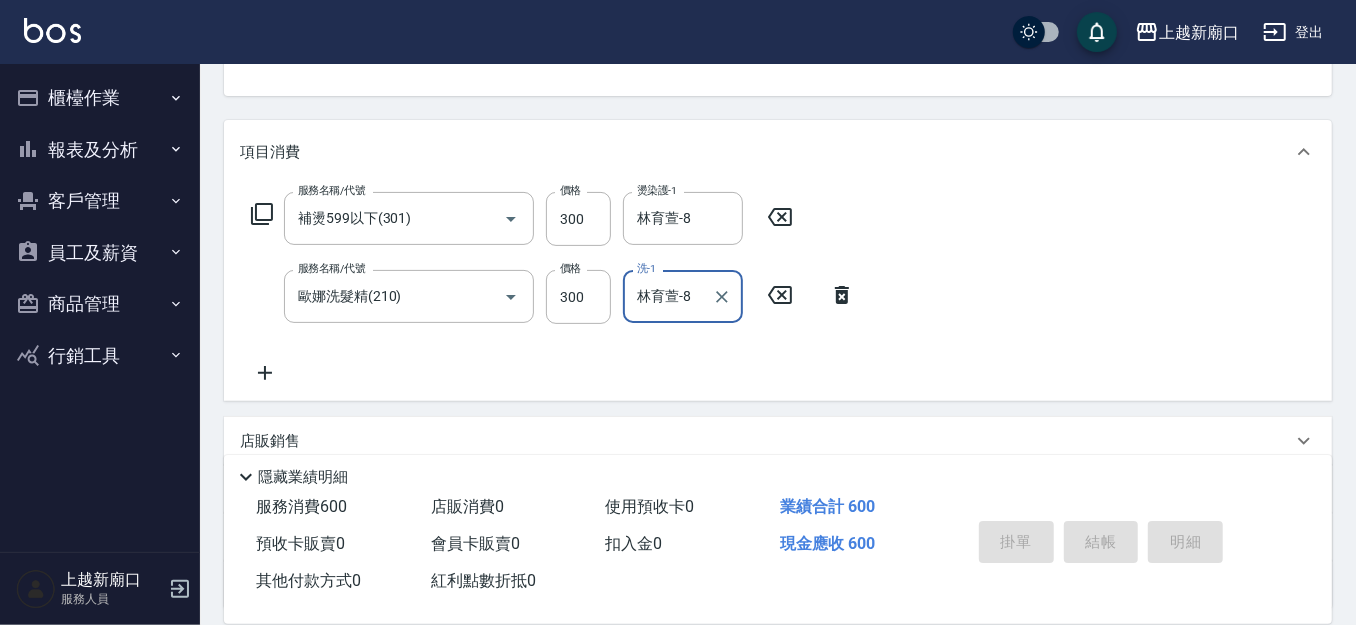 type 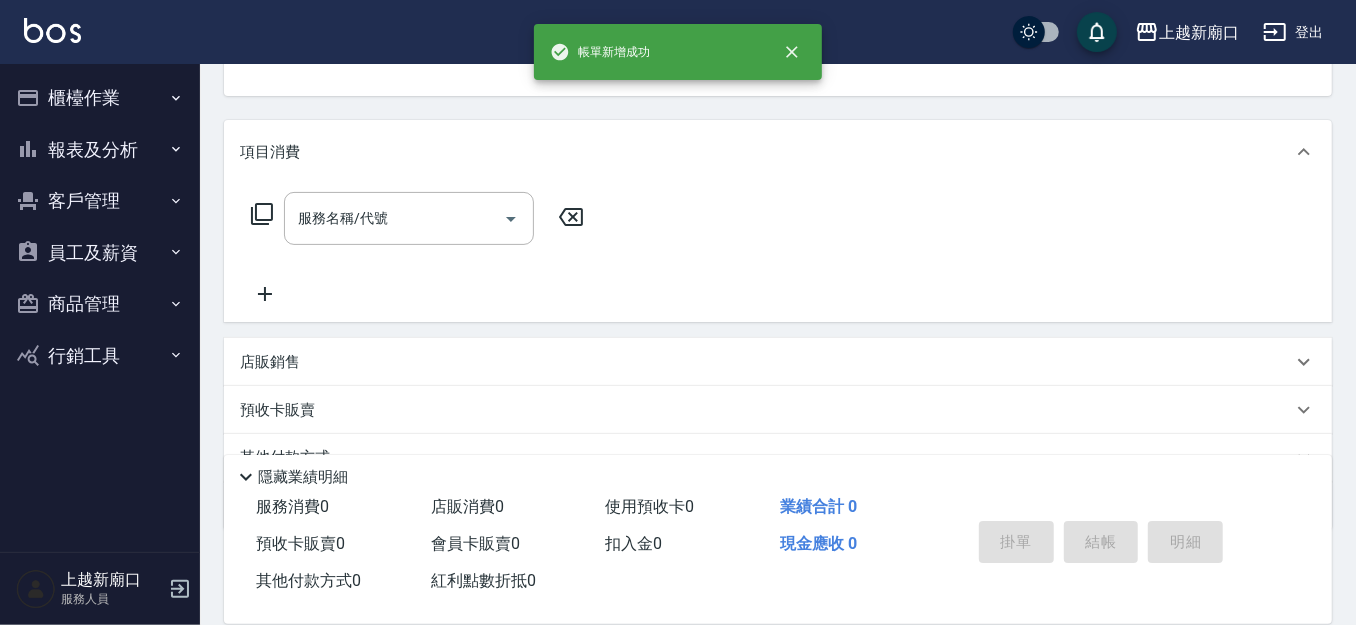 scroll, scrollTop: 193, scrollLeft: 0, axis: vertical 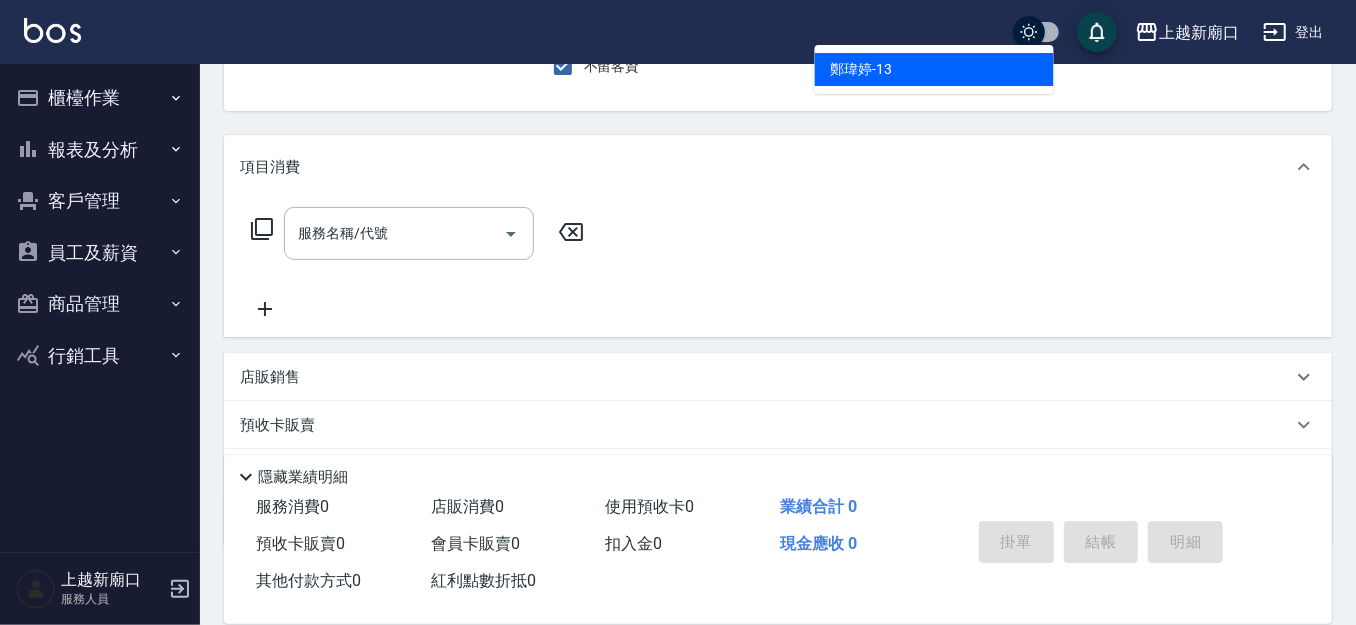 type on "鄭瑋婷-13" 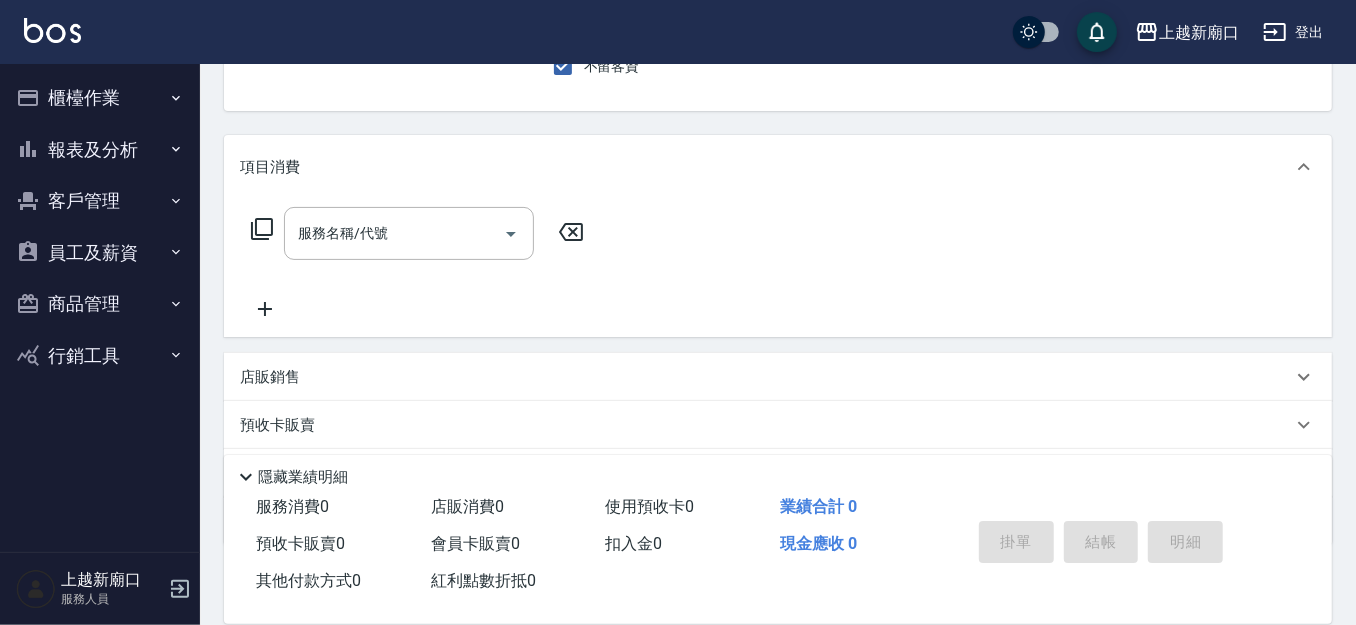 scroll, scrollTop: 185, scrollLeft: 0, axis: vertical 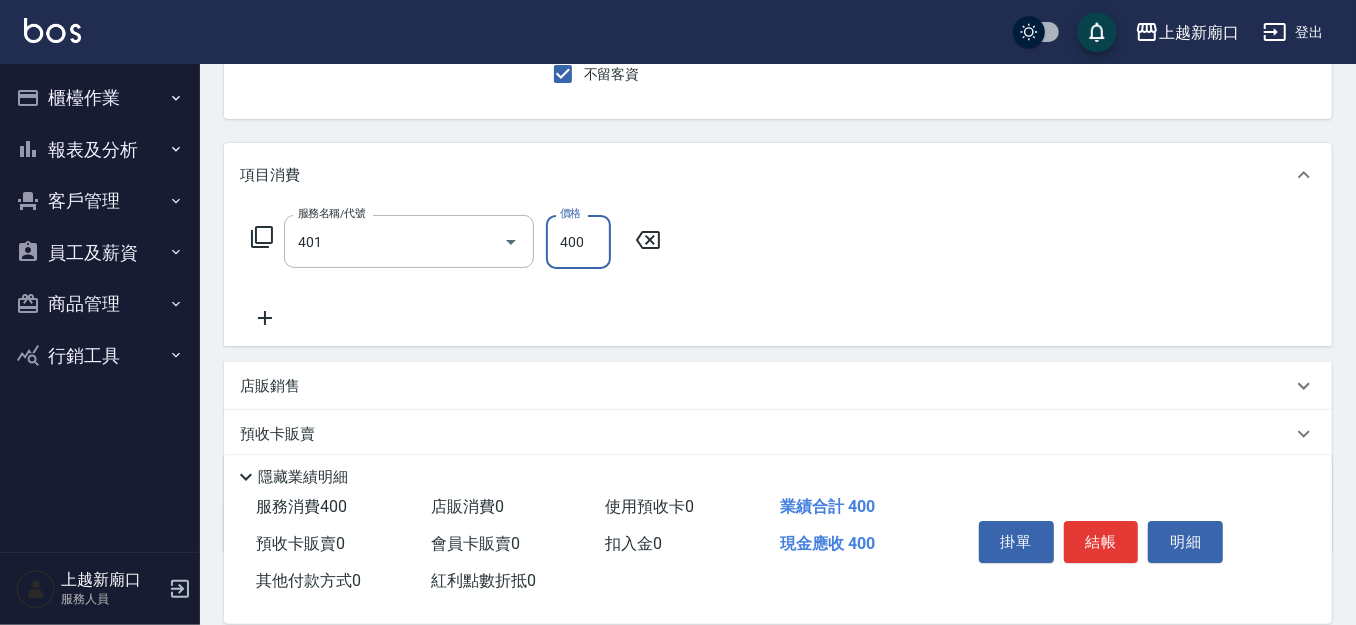 type on "剪髮(401)" 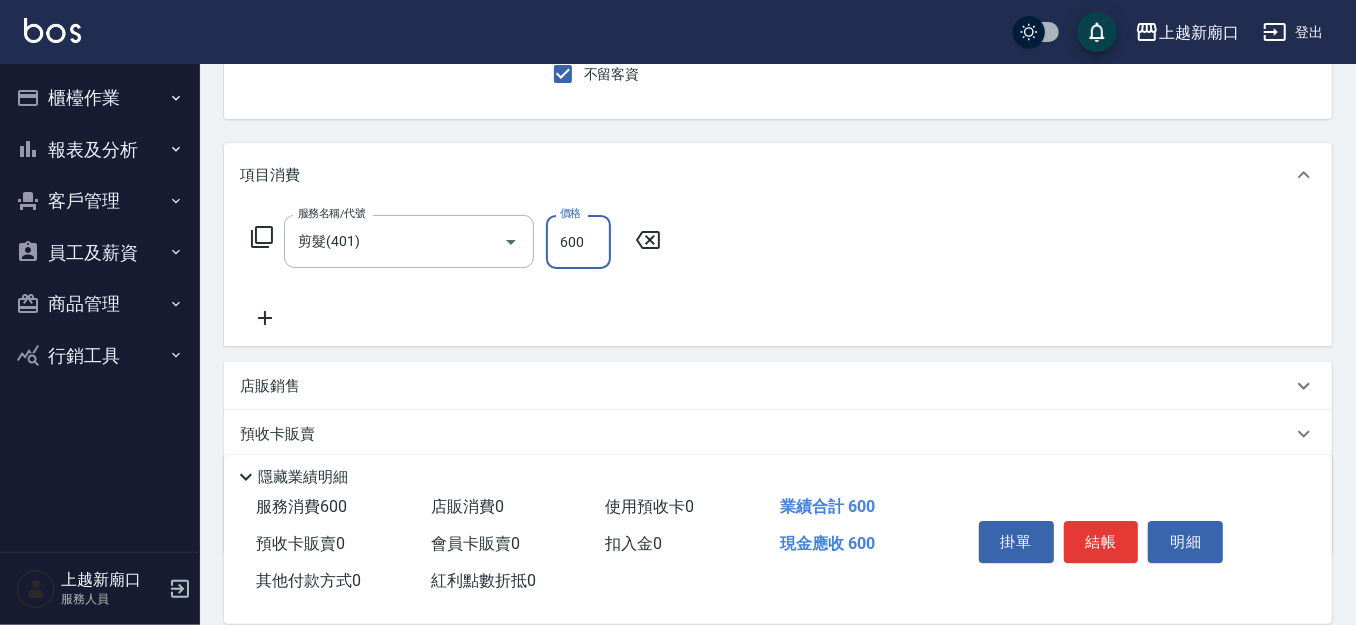 type on "600" 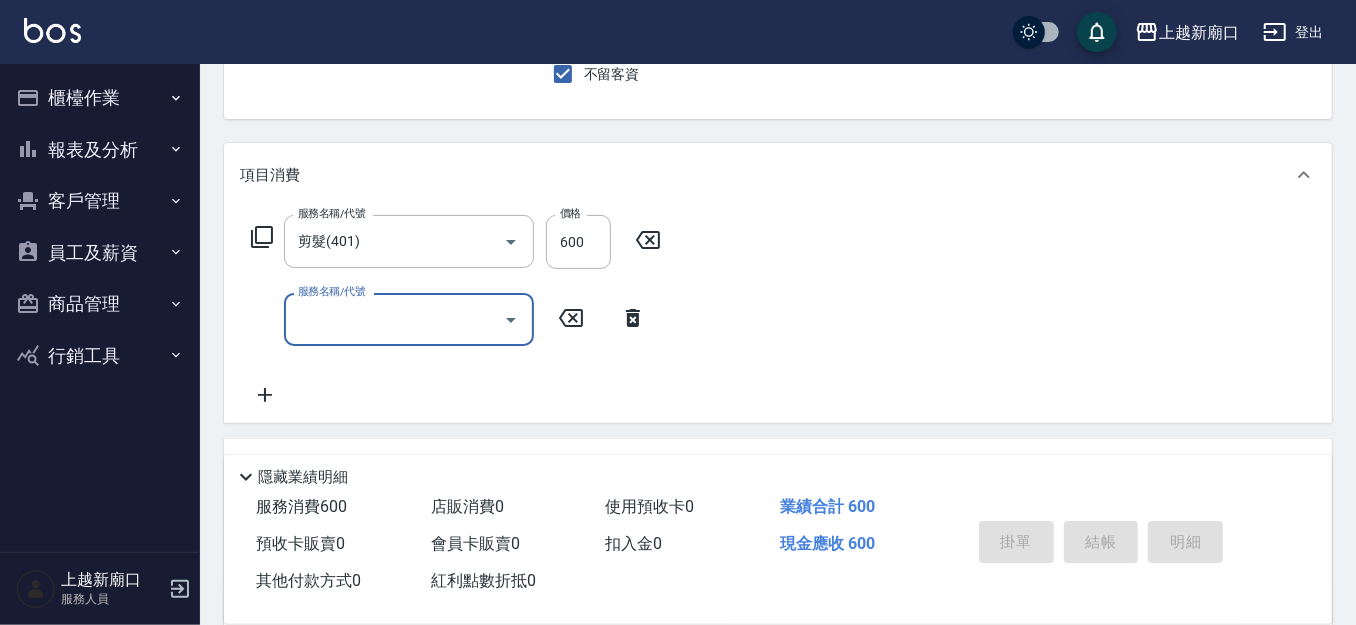 type on "2025/08/04 16:33" 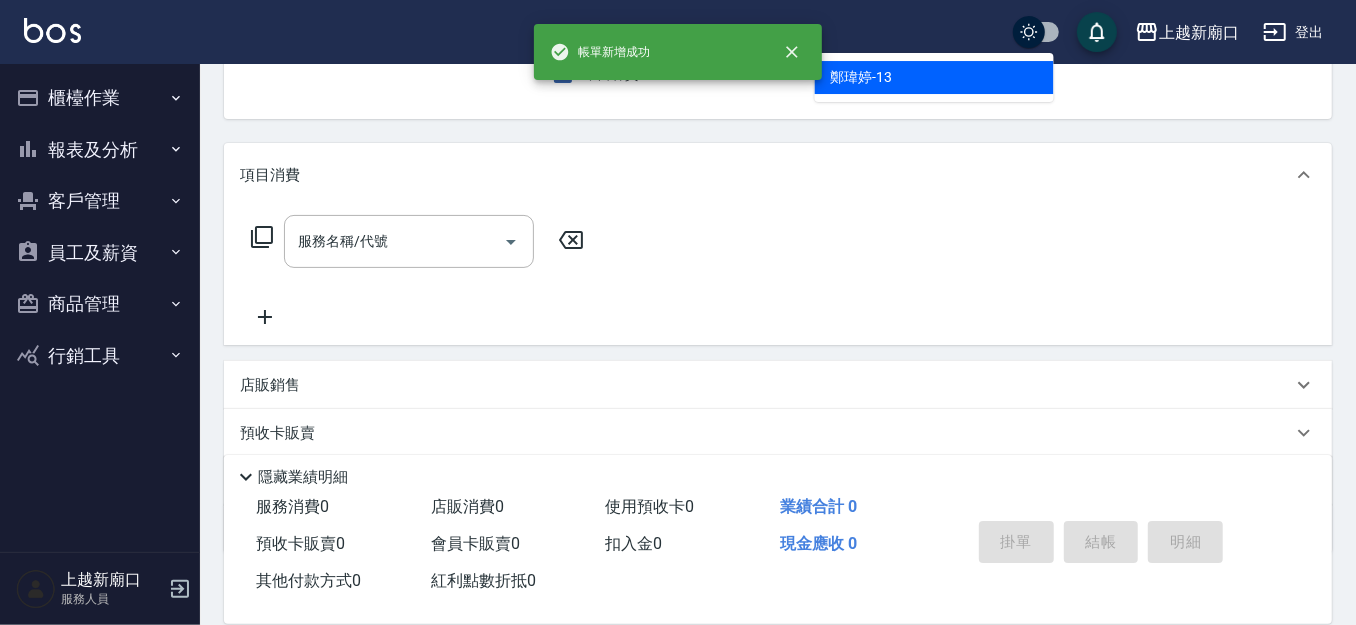 type on "鄭瑋婷-13" 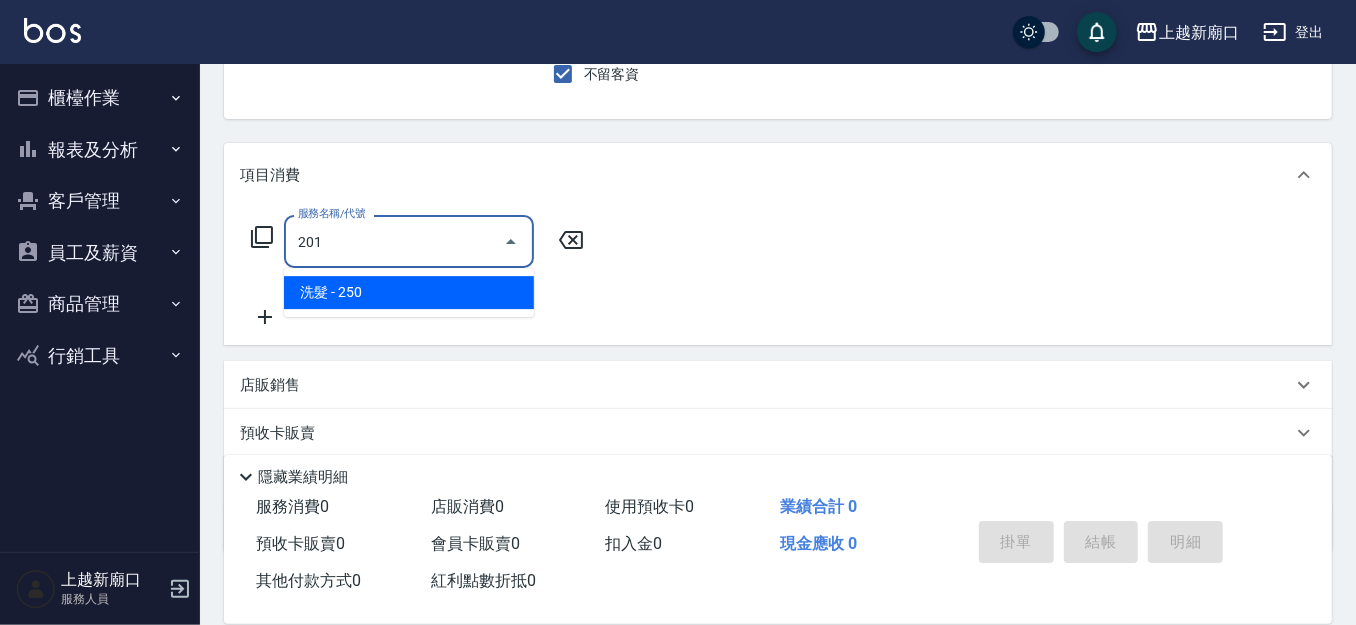 type on "洗髮(201)" 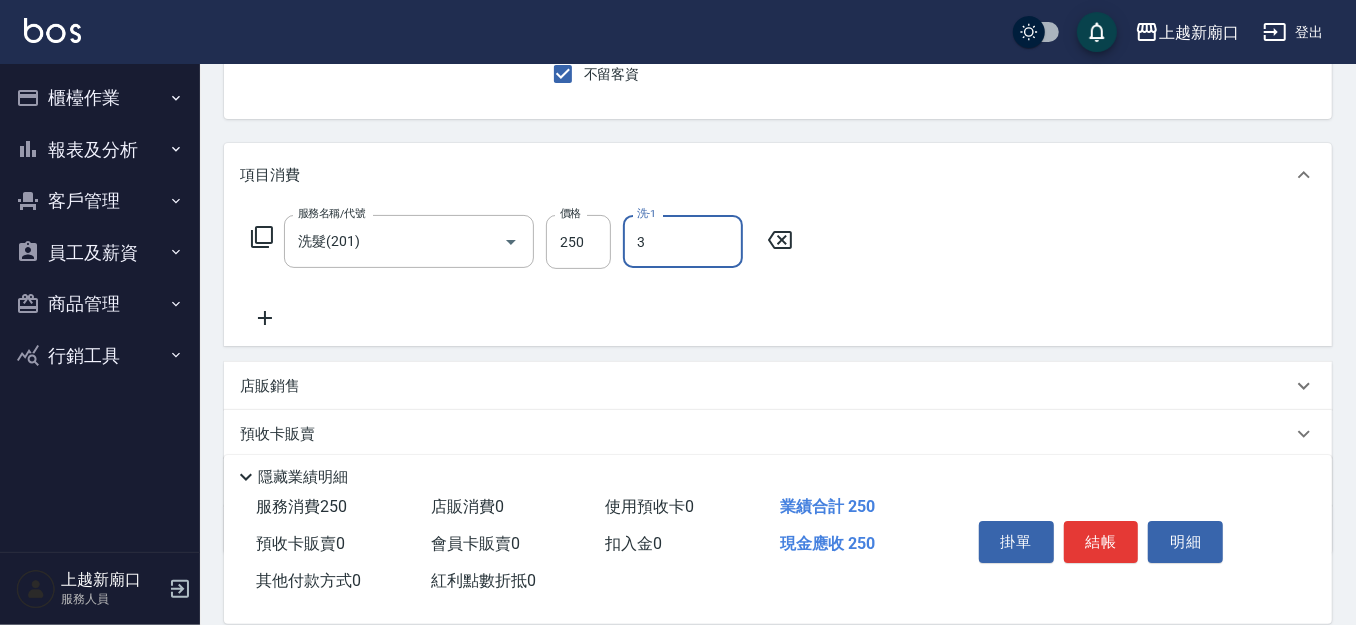 type on "游雅淇-3" 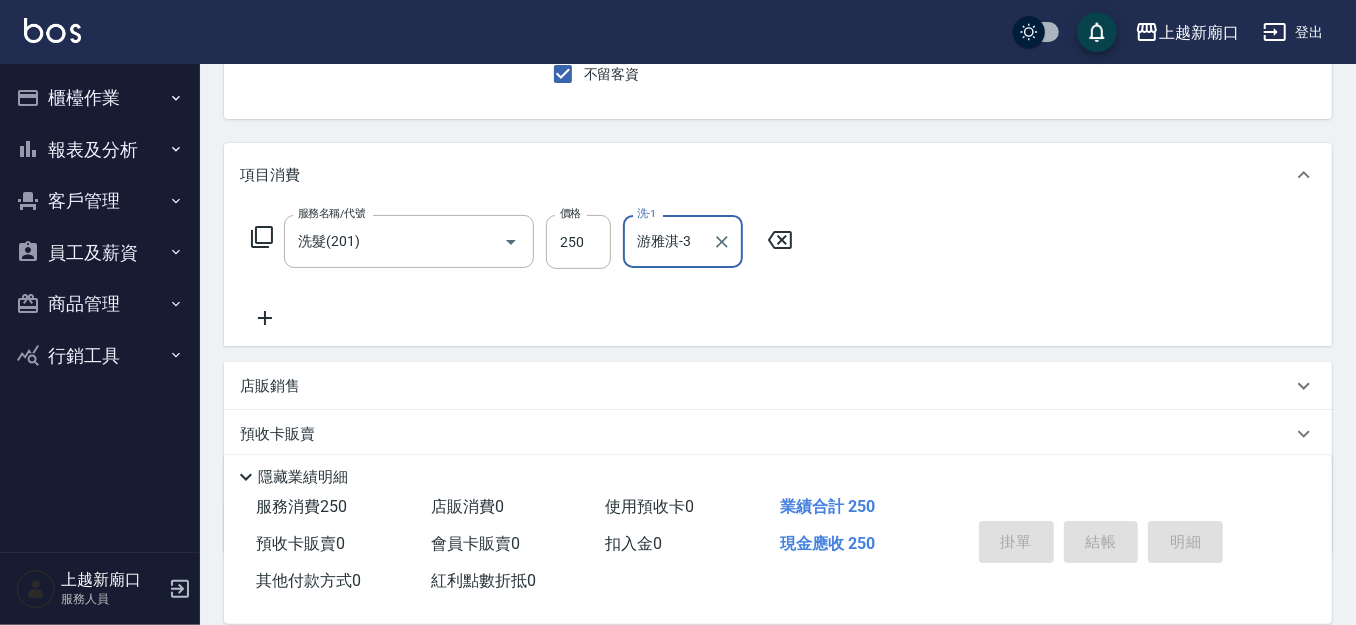 type 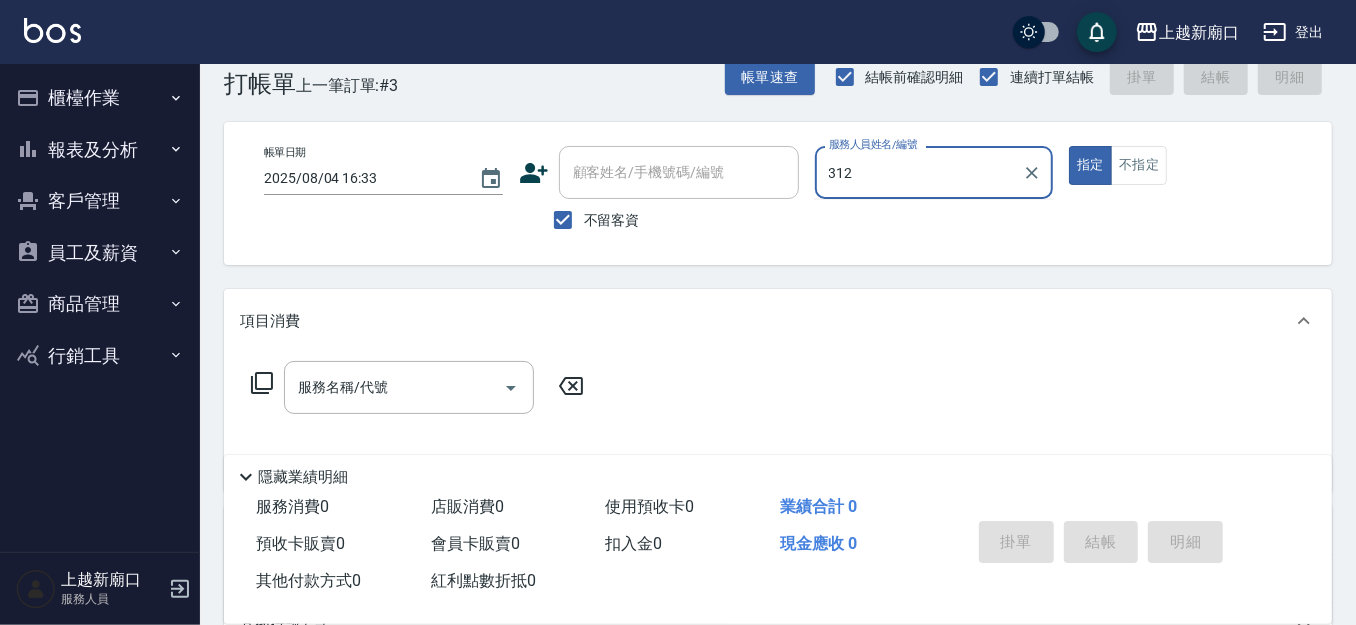 scroll, scrollTop: 0, scrollLeft: 0, axis: both 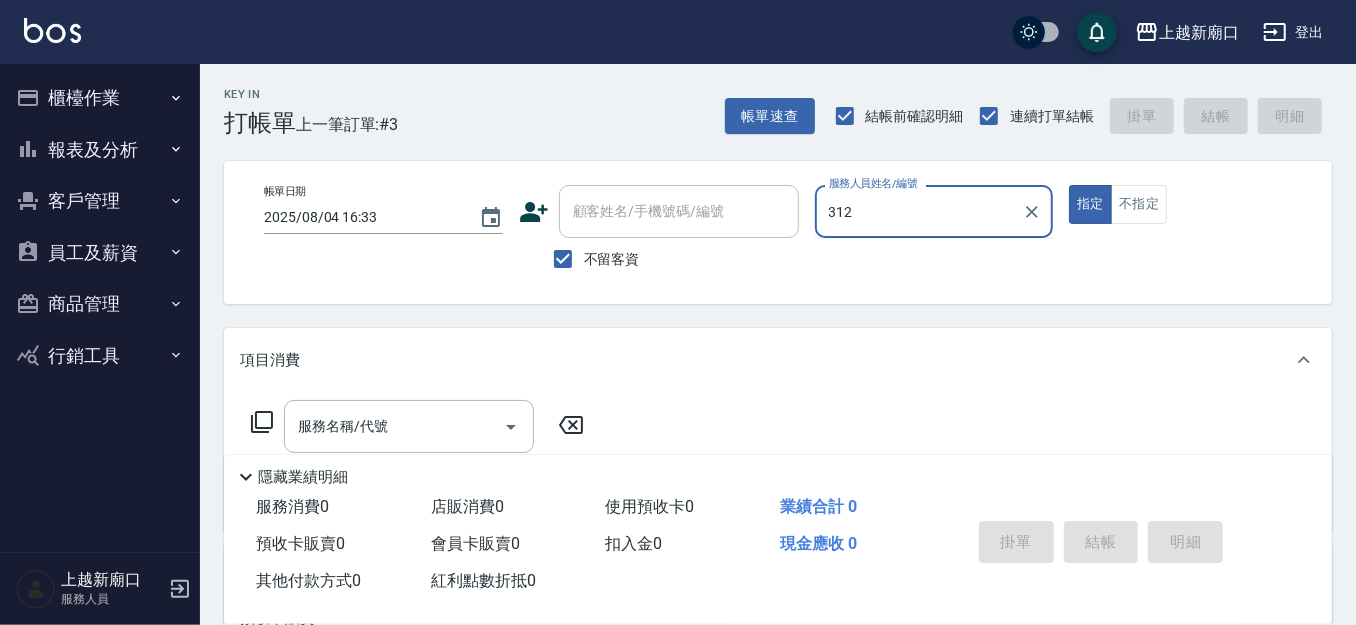 type on "312" 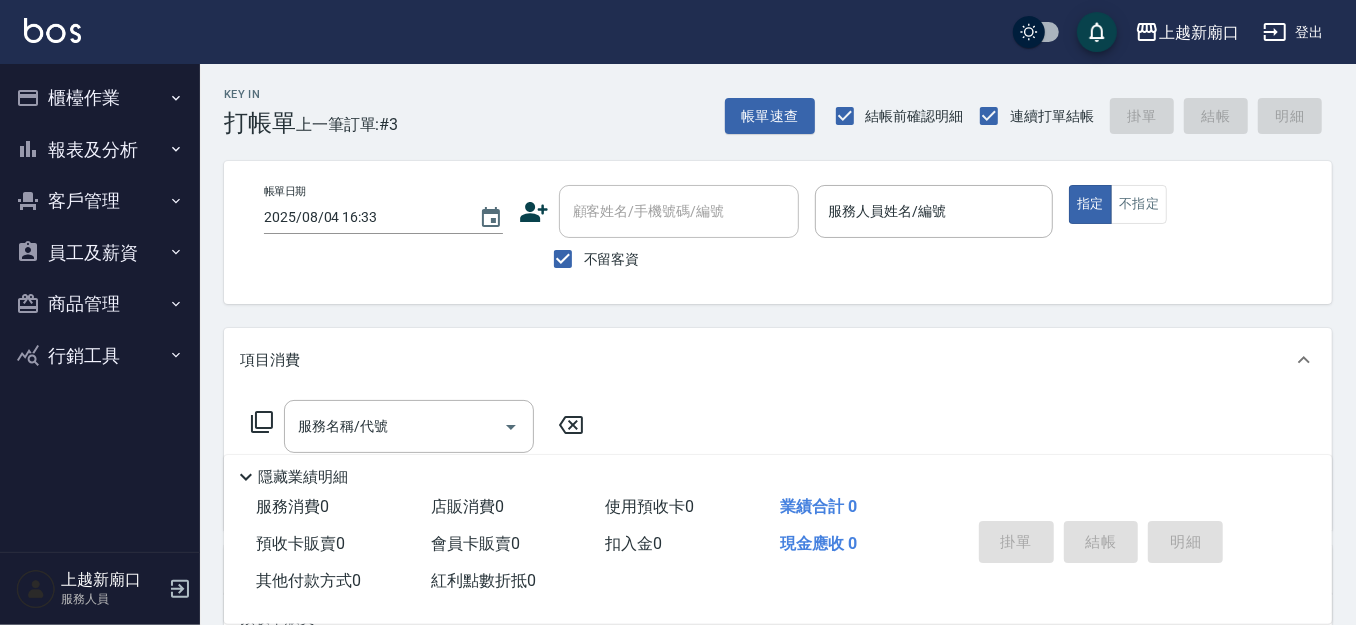 click on "不留客資" at bounding box center [612, 259] 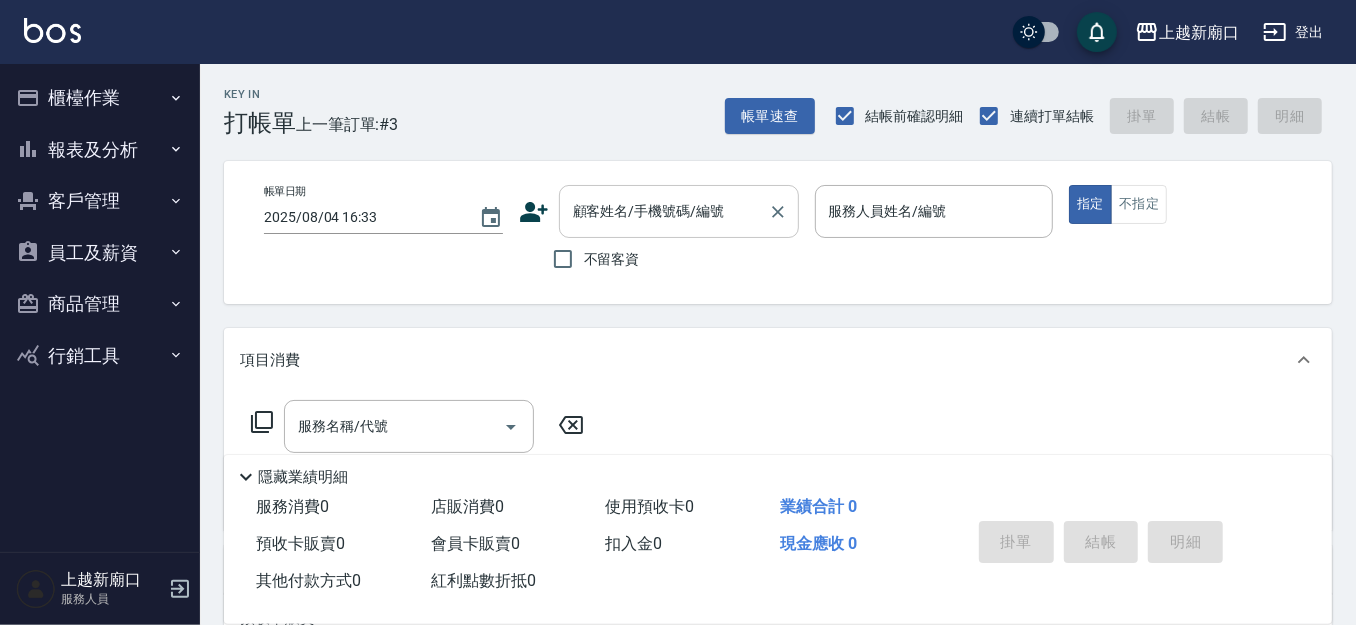 click on "顧客姓名/手機號碼/編號" at bounding box center [664, 211] 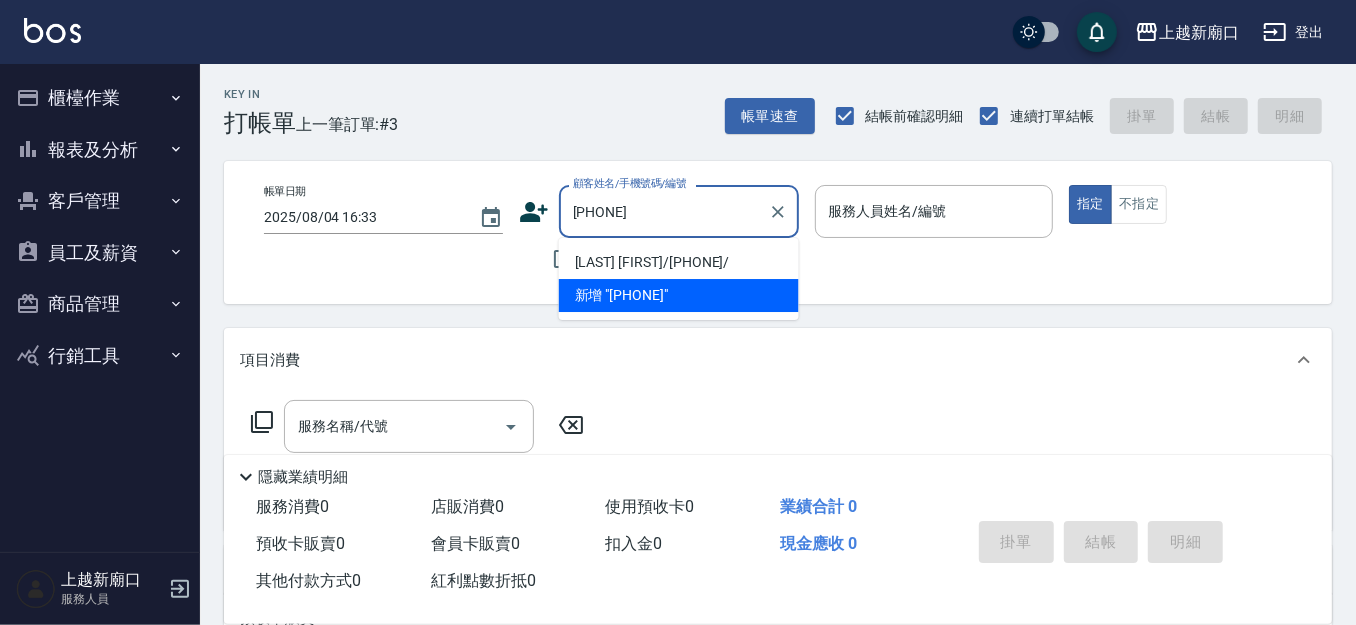 type on "[LAST] [FIRST]/[PHONE]/" 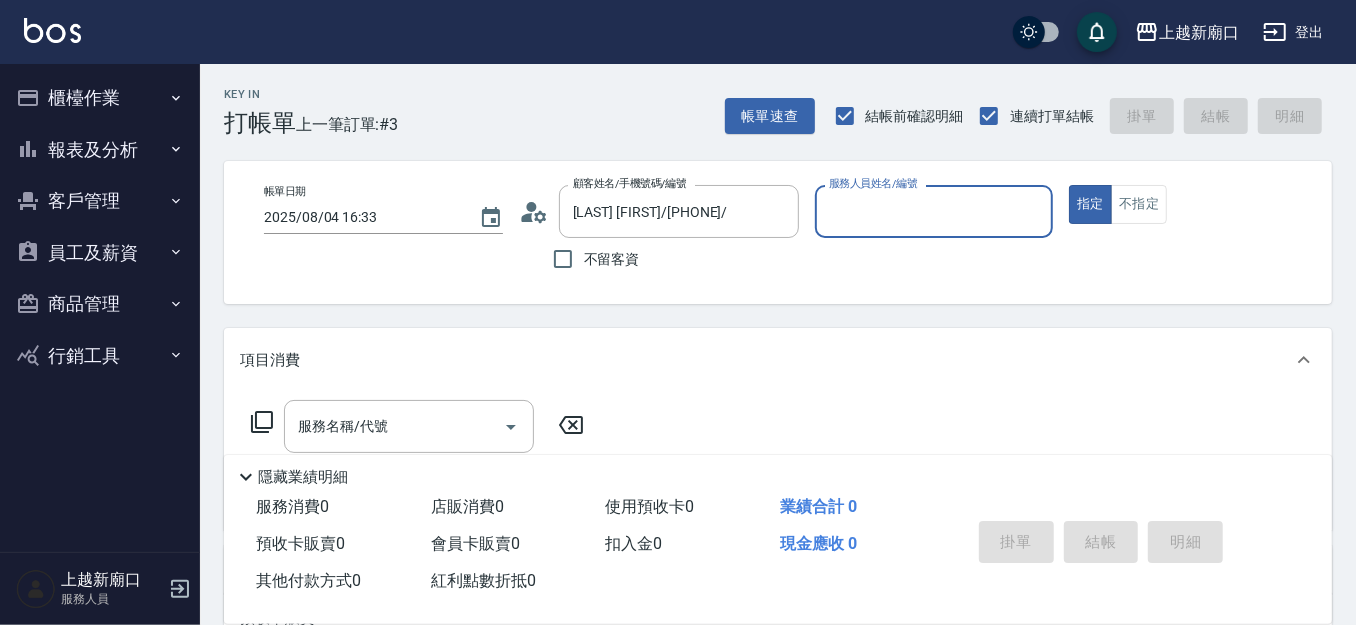 type on "4" 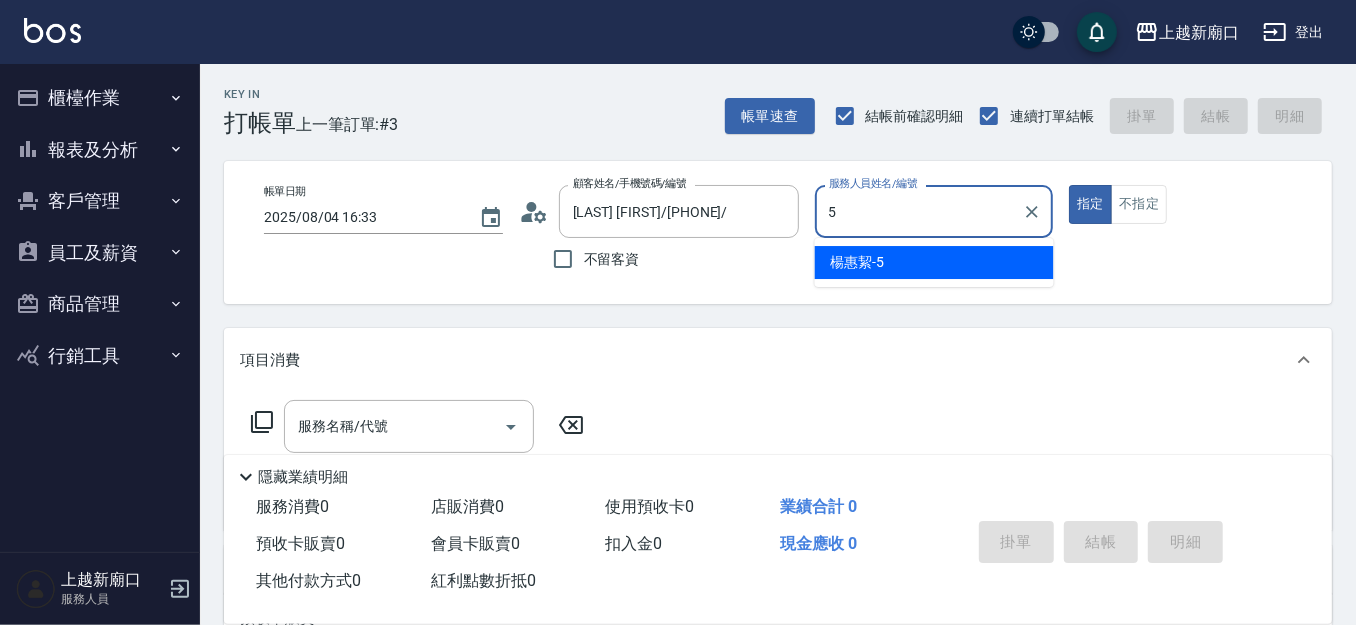 type on "楊惠絜-5" 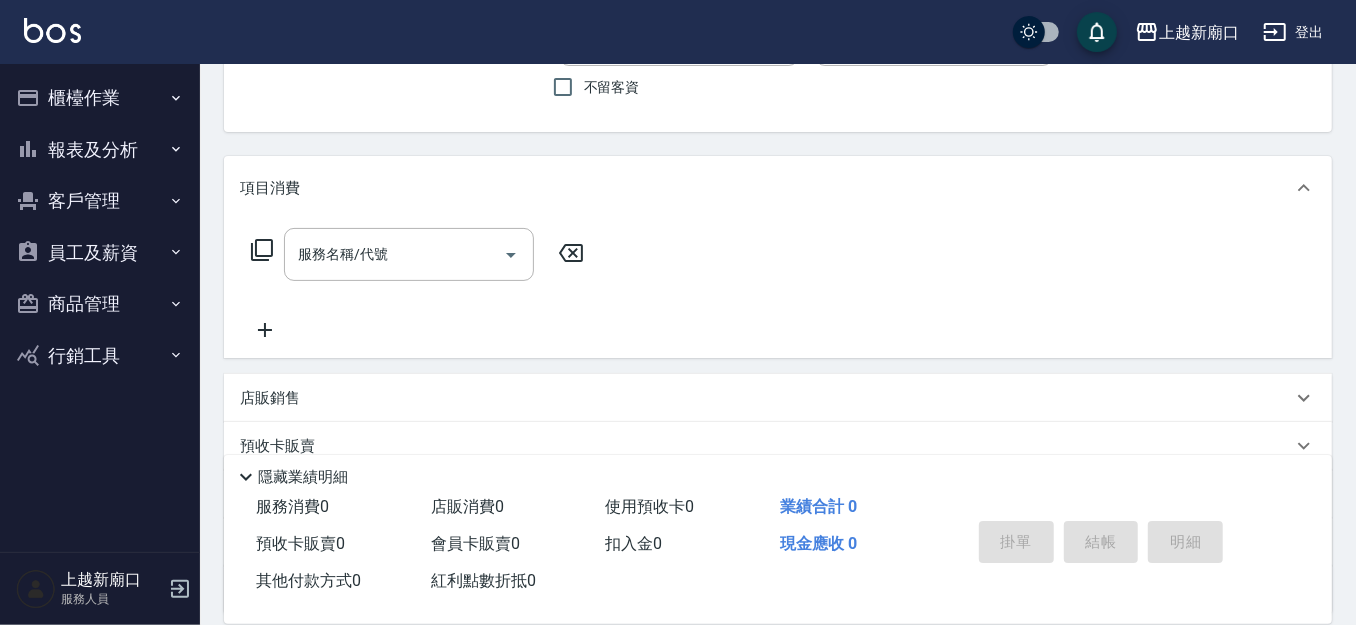 scroll, scrollTop: 208, scrollLeft: 0, axis: vertical 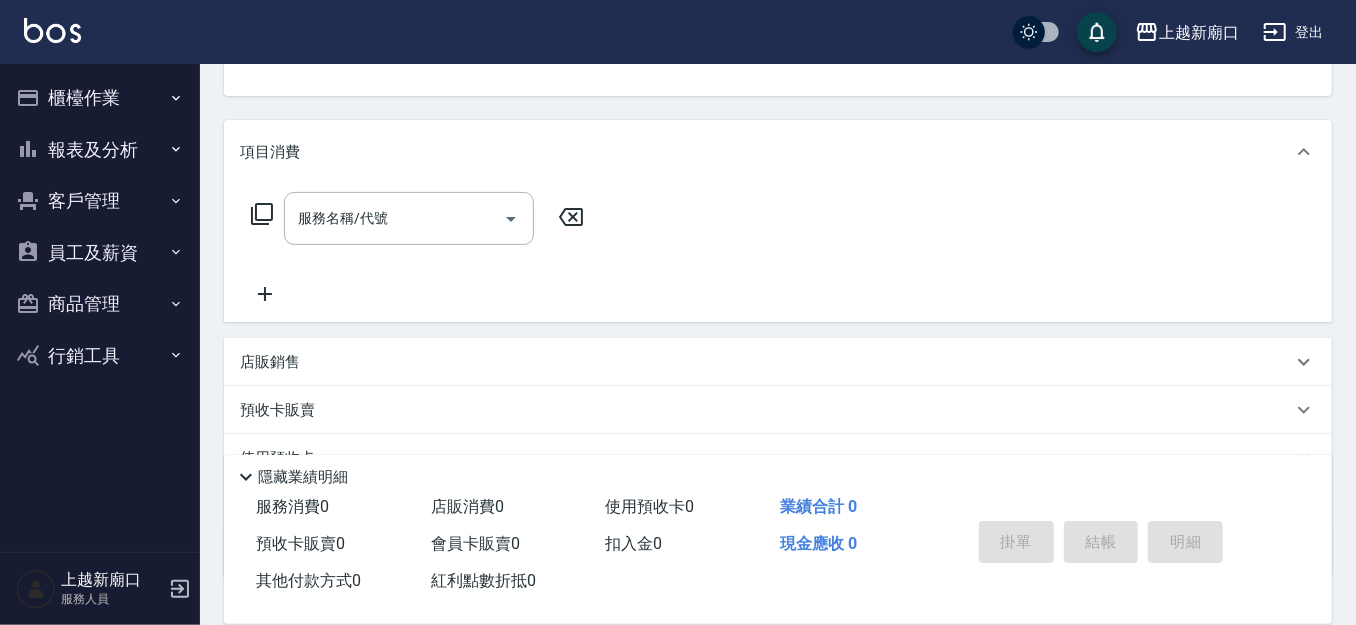 click on "服務名稱/代號 服務名稱/代號" at bounding box center (418, 249) 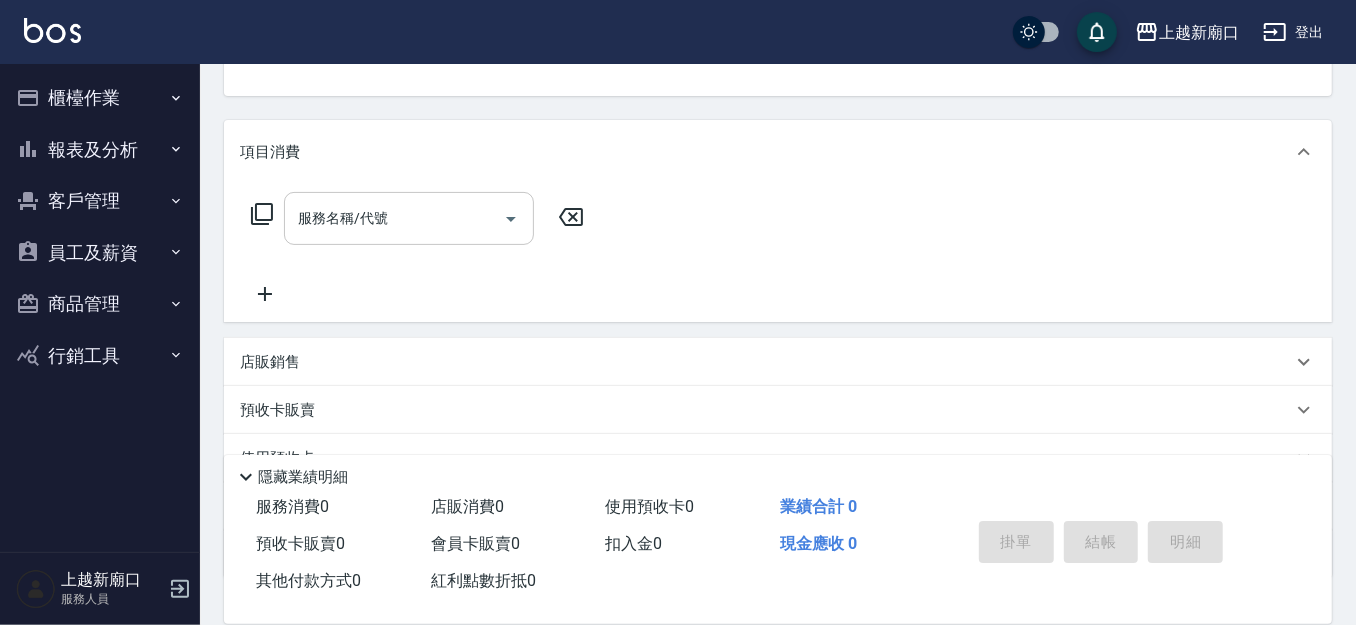 click on "服務名稱/代號" at bounding box center [394, 218] 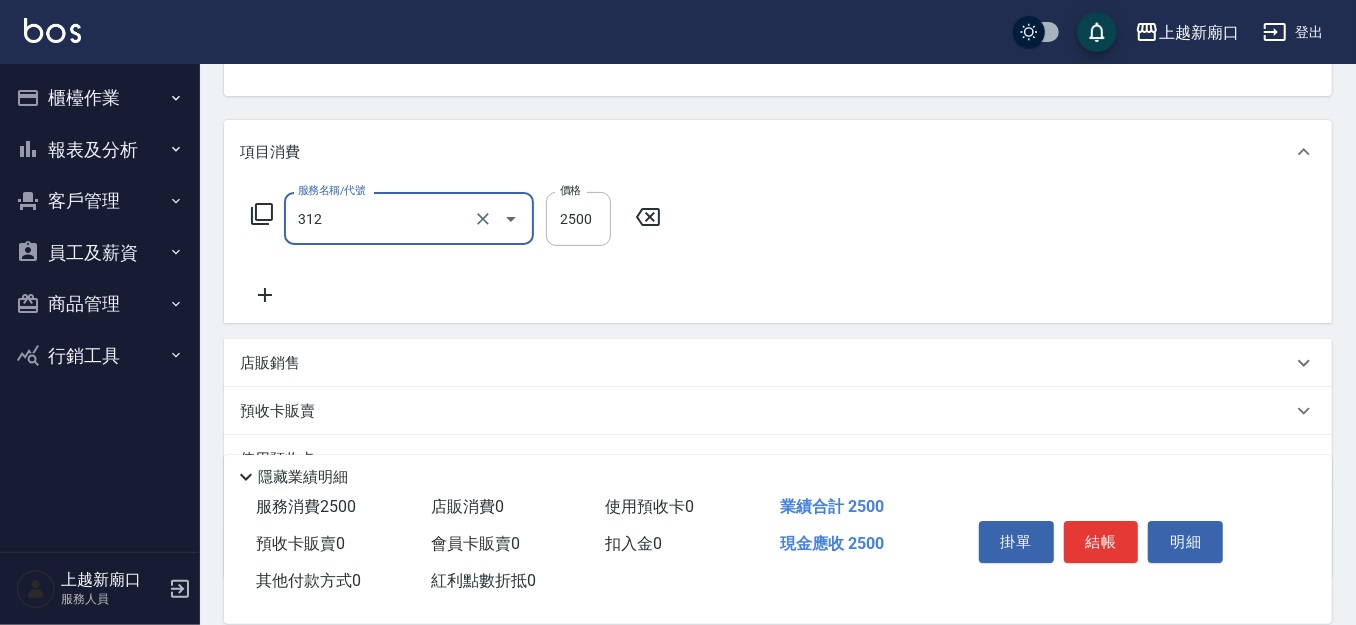 type on "有氧水離子燙2500(312)" 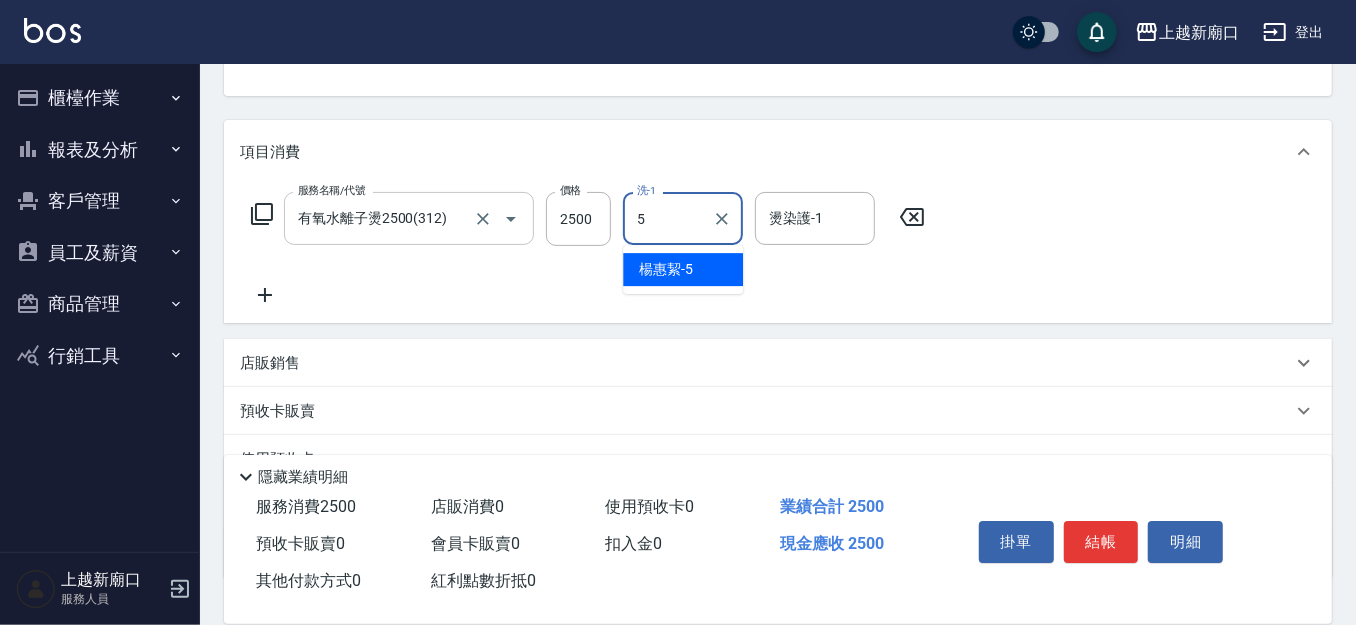 type on "楊惠絜-5" 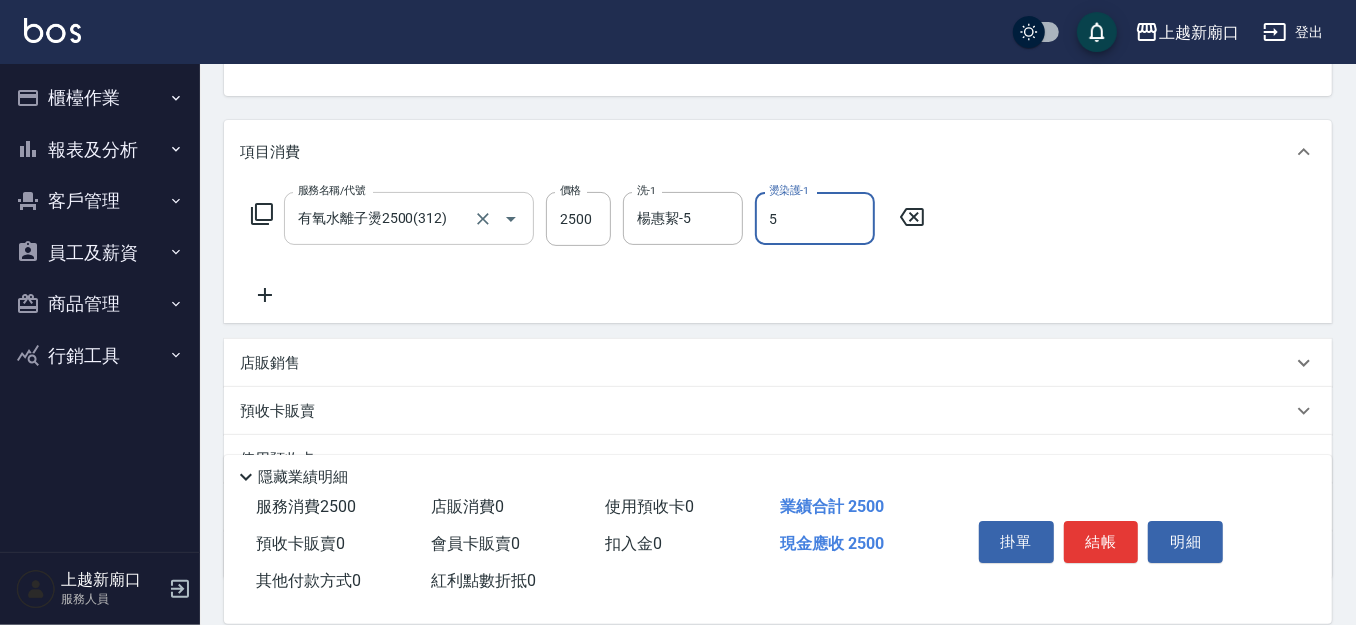 type on "楊惠絜-5" 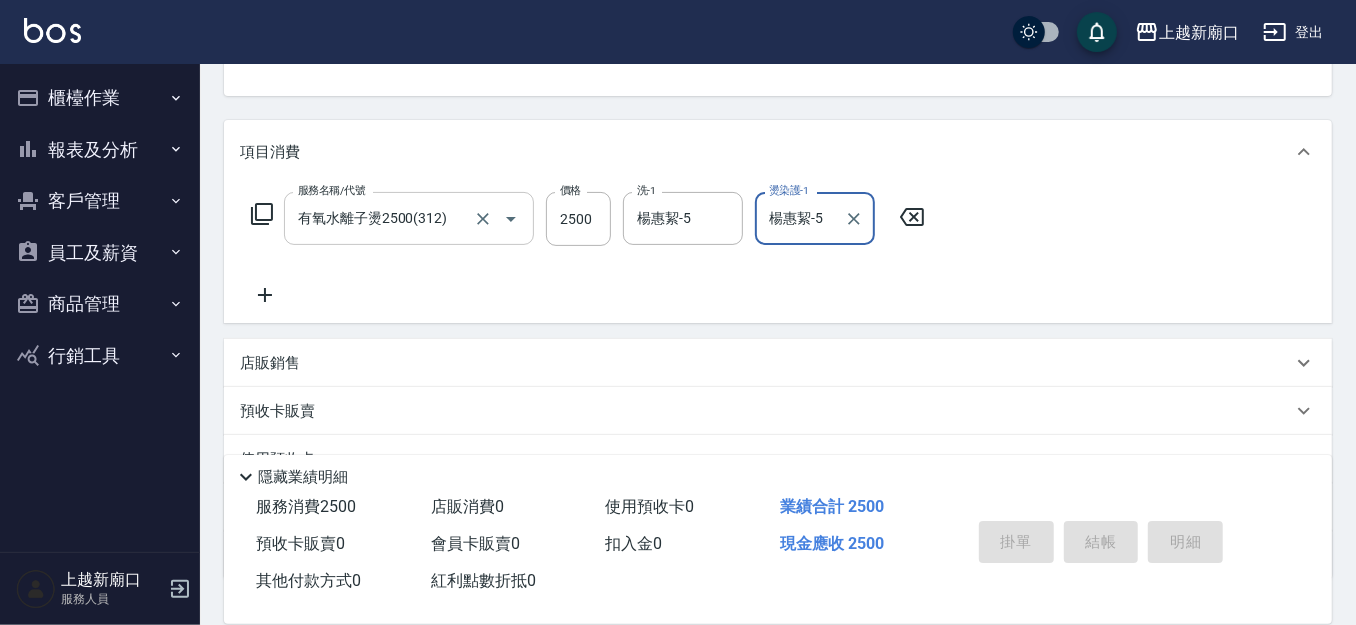 type 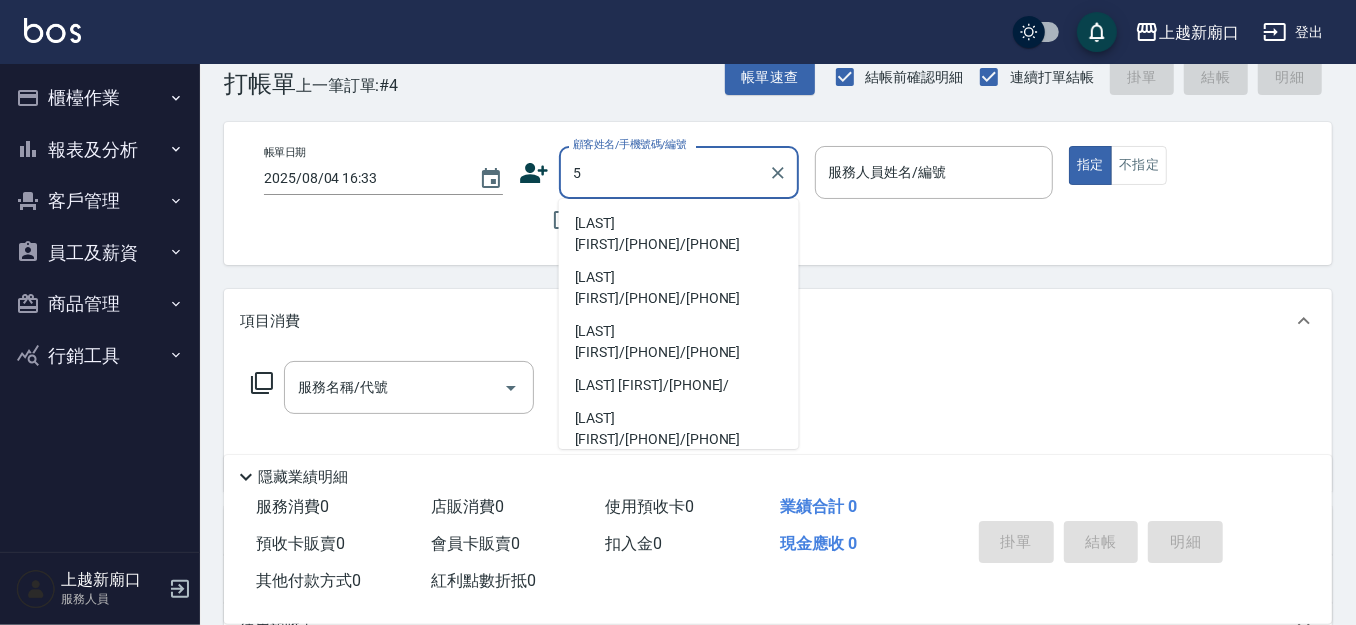 scroll, scrollTop: 0, scrollLeft: 0, axis: both 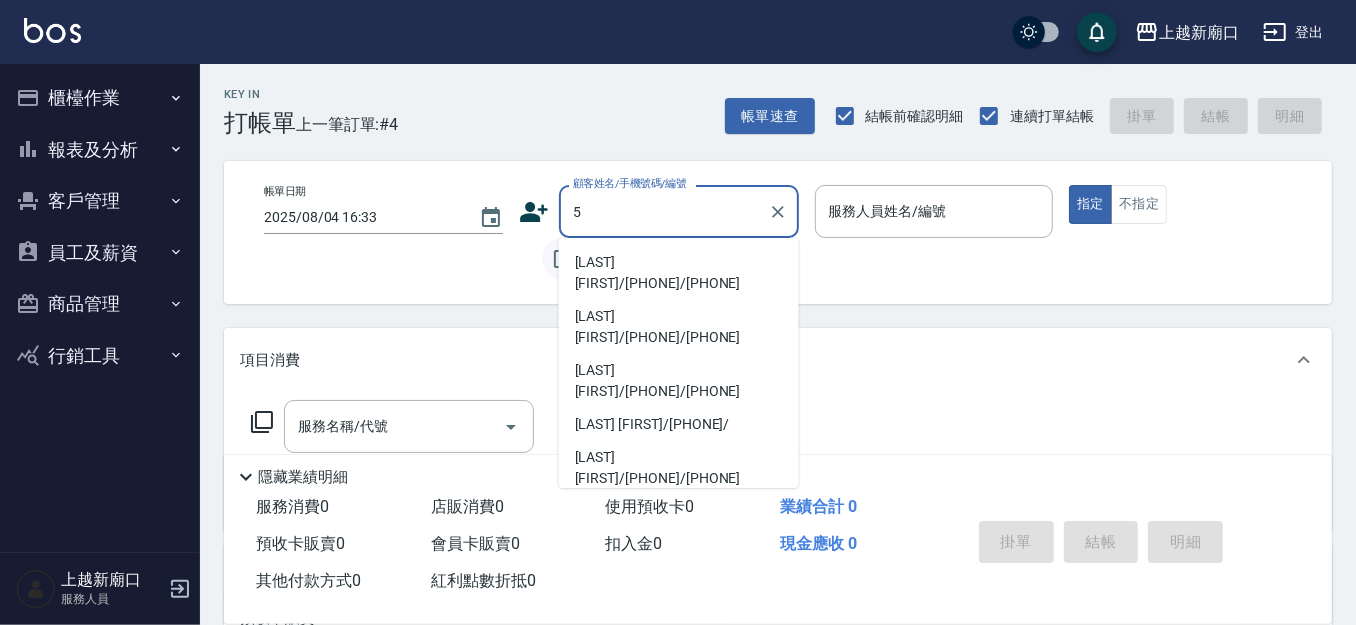 type on "5" 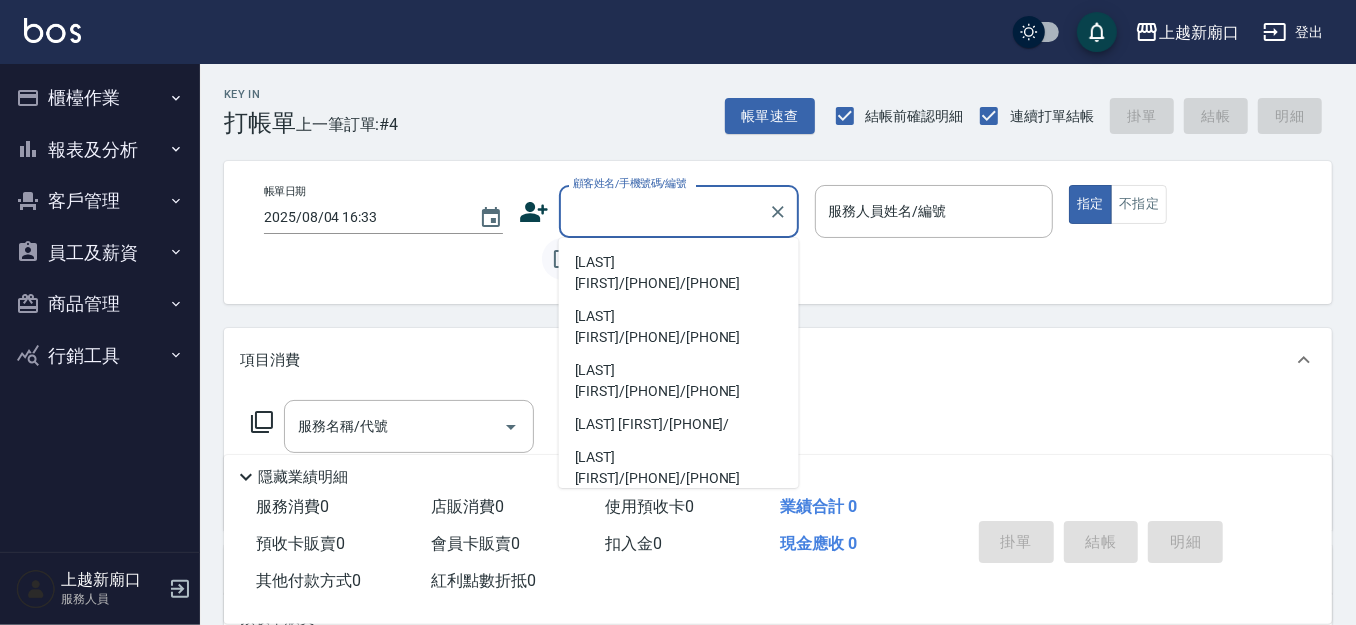 click on "不留客資" at bounding box center (563, 259) 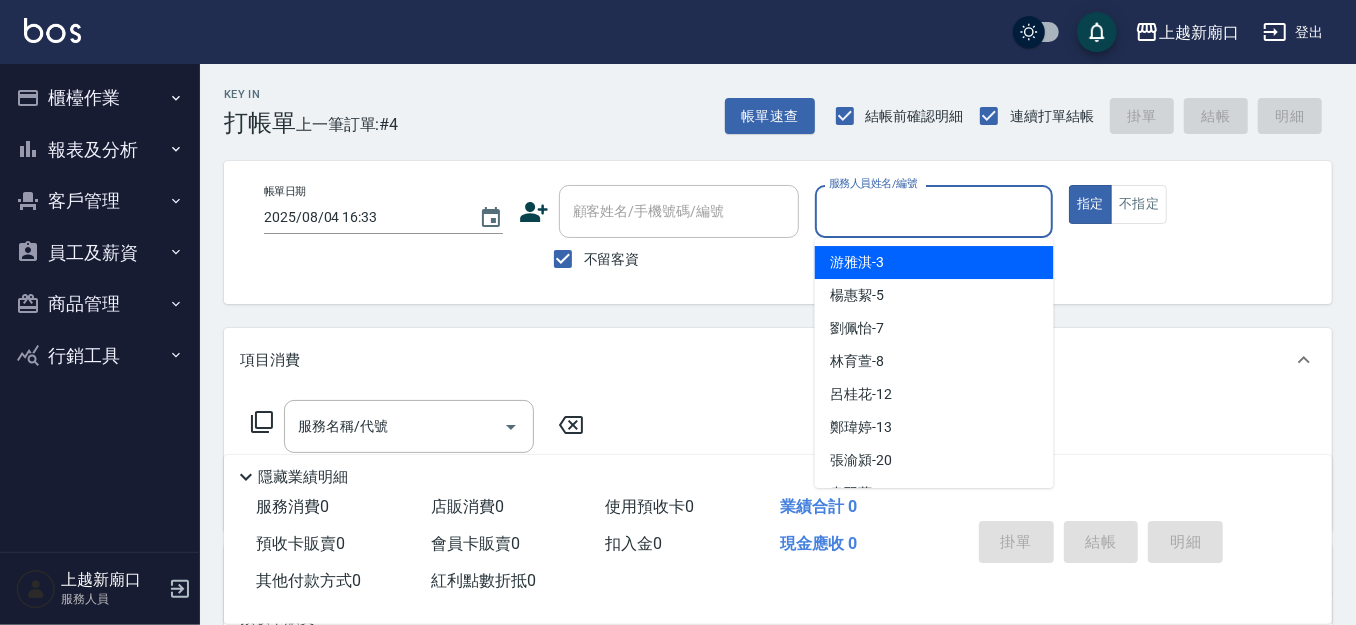 click on "服務人員姓名/編號" at bounding box center (934, 211) 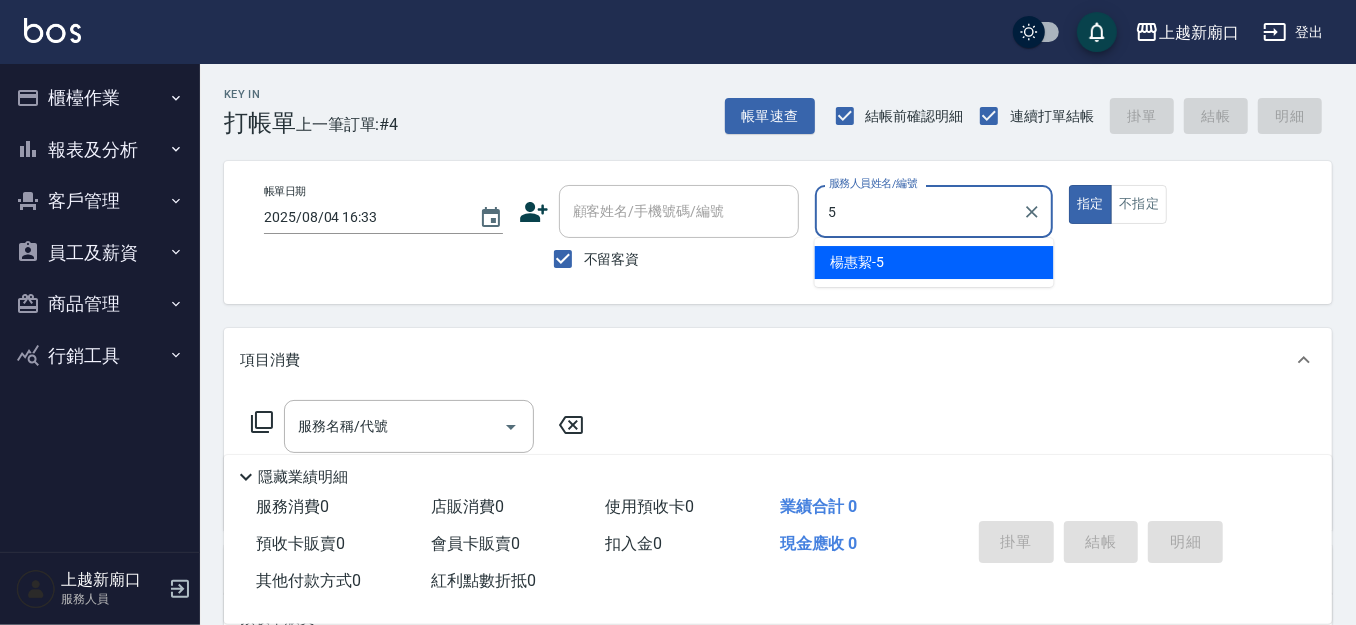type on "楊惠絜-5" 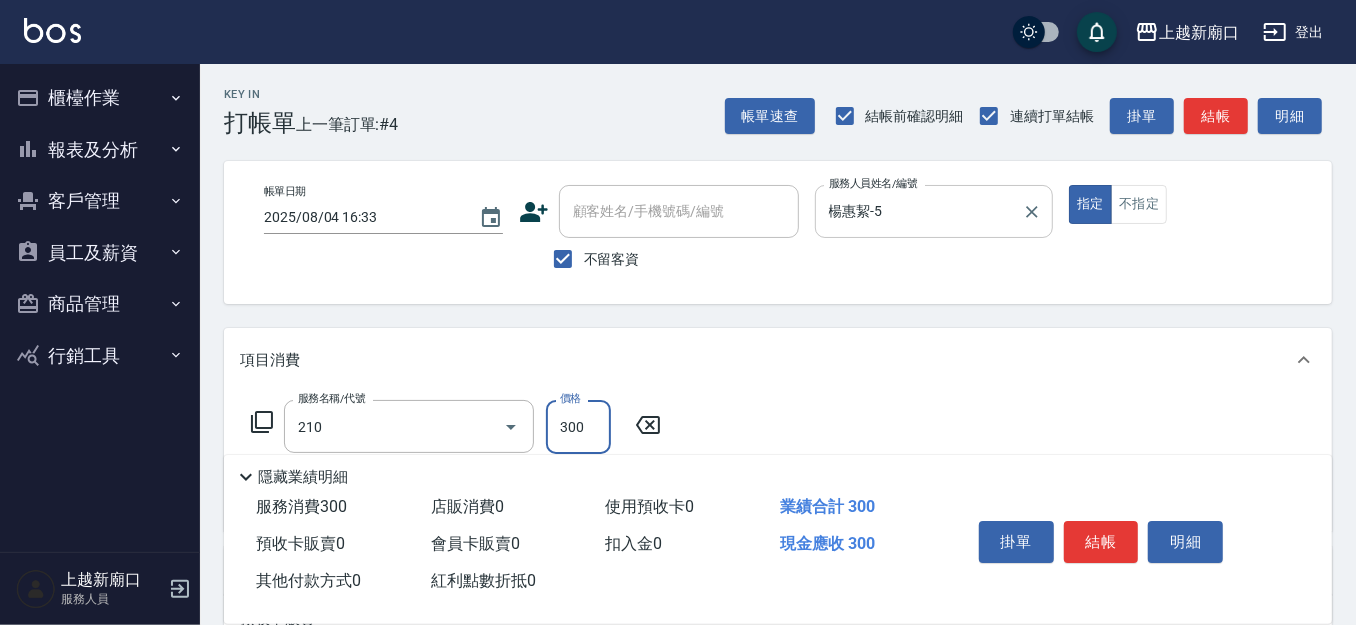 type on "歐娜洗髮精(210)" 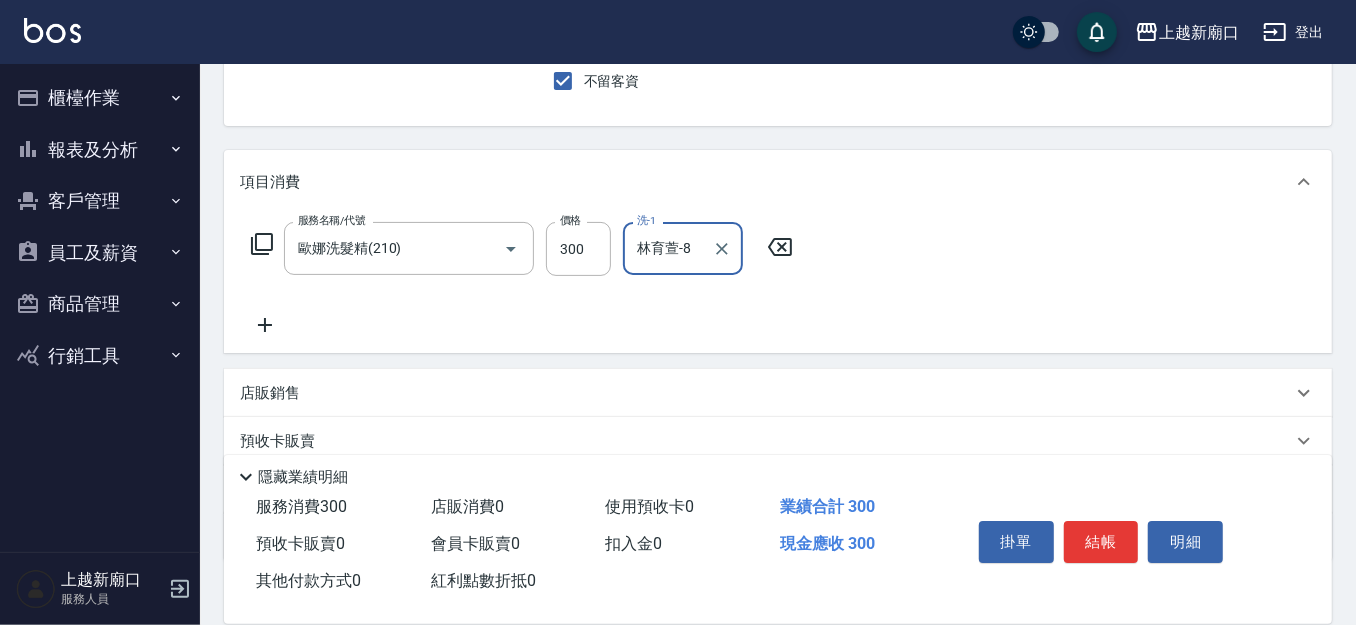 scroll, scrollTop: 208, scrollLeft: 0, axis: vertical 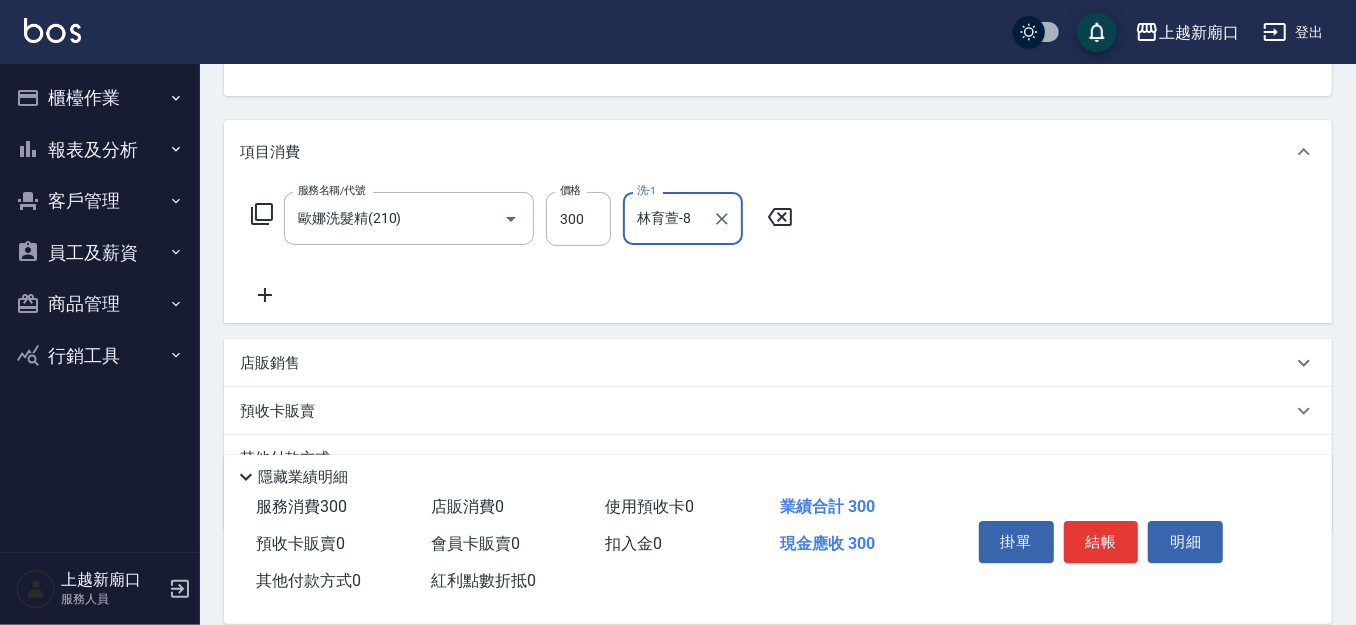 type on "林育萱-8" 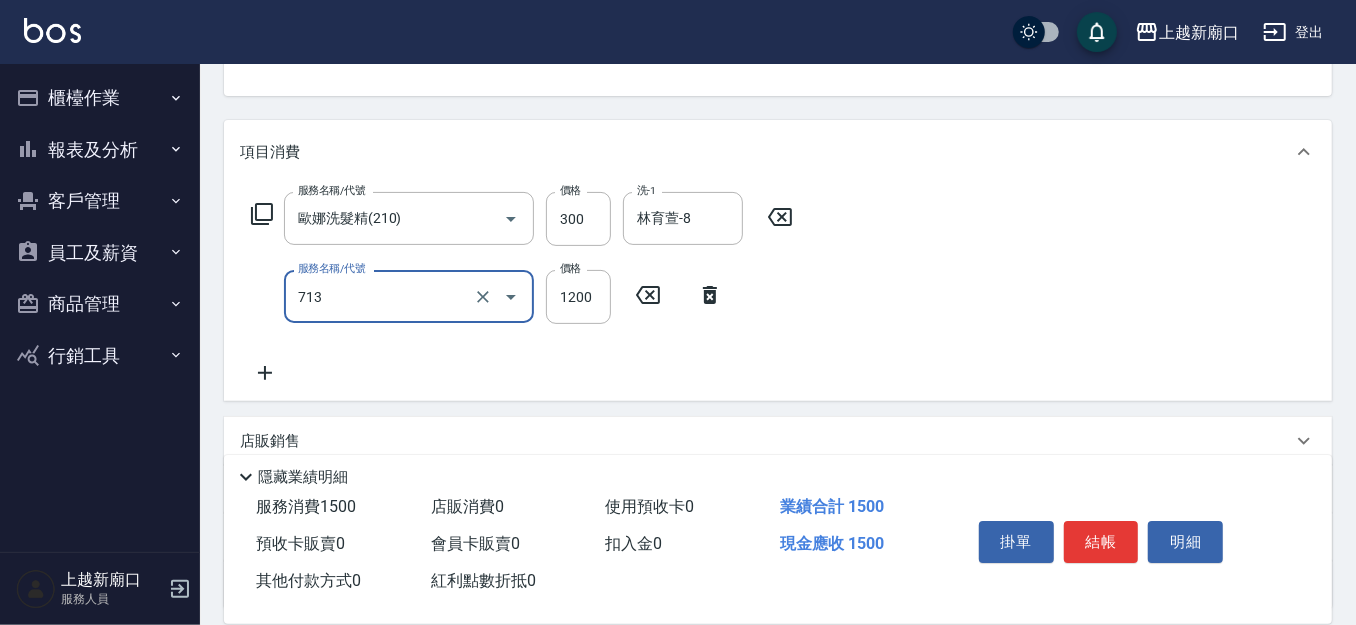 type on "水樣結構式1200(713)" 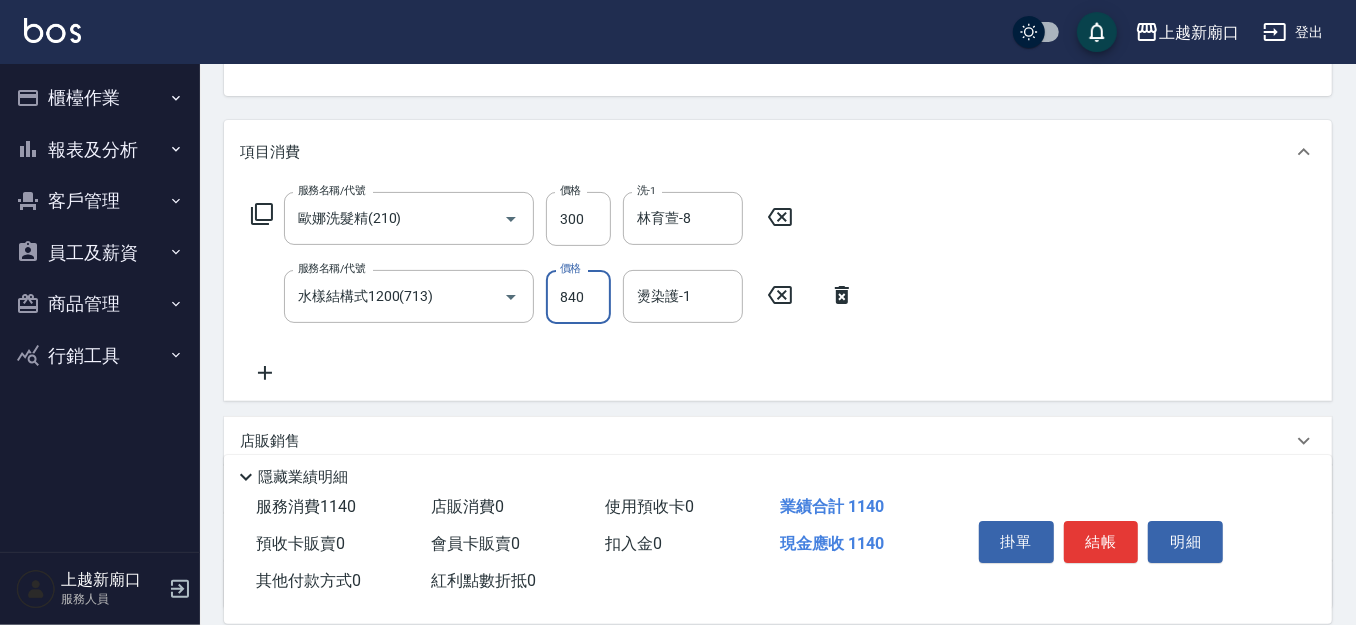type on "840" 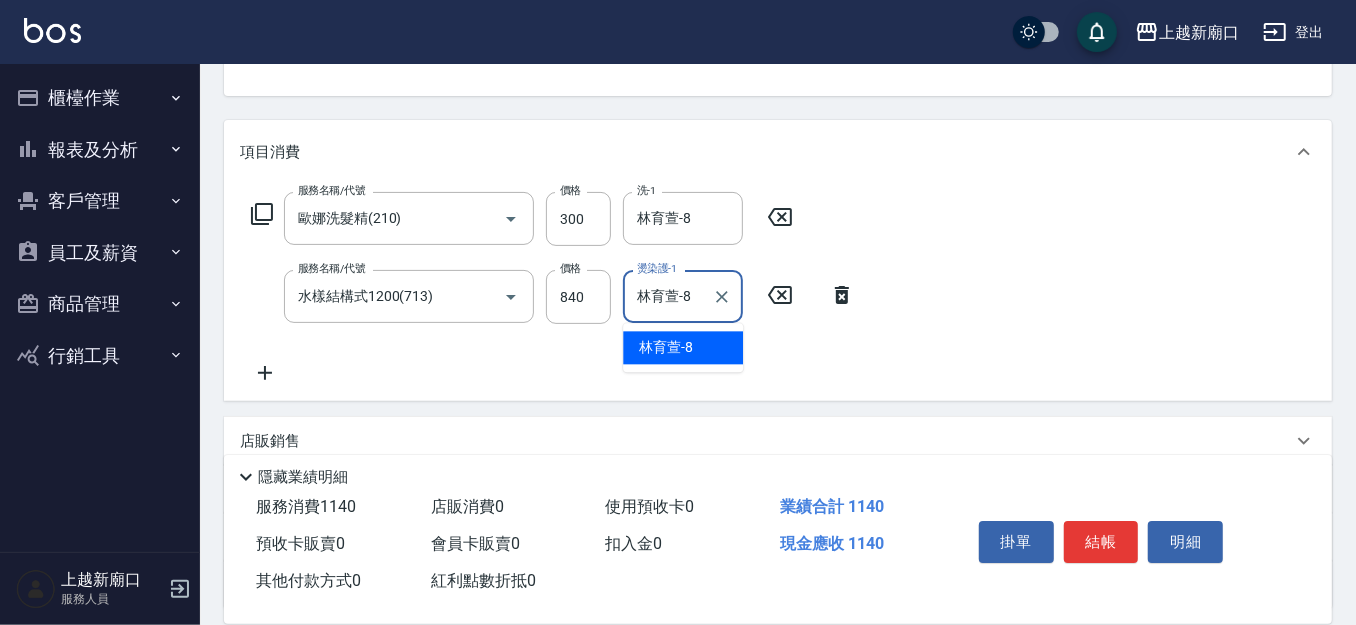 type on "林育萱-8" 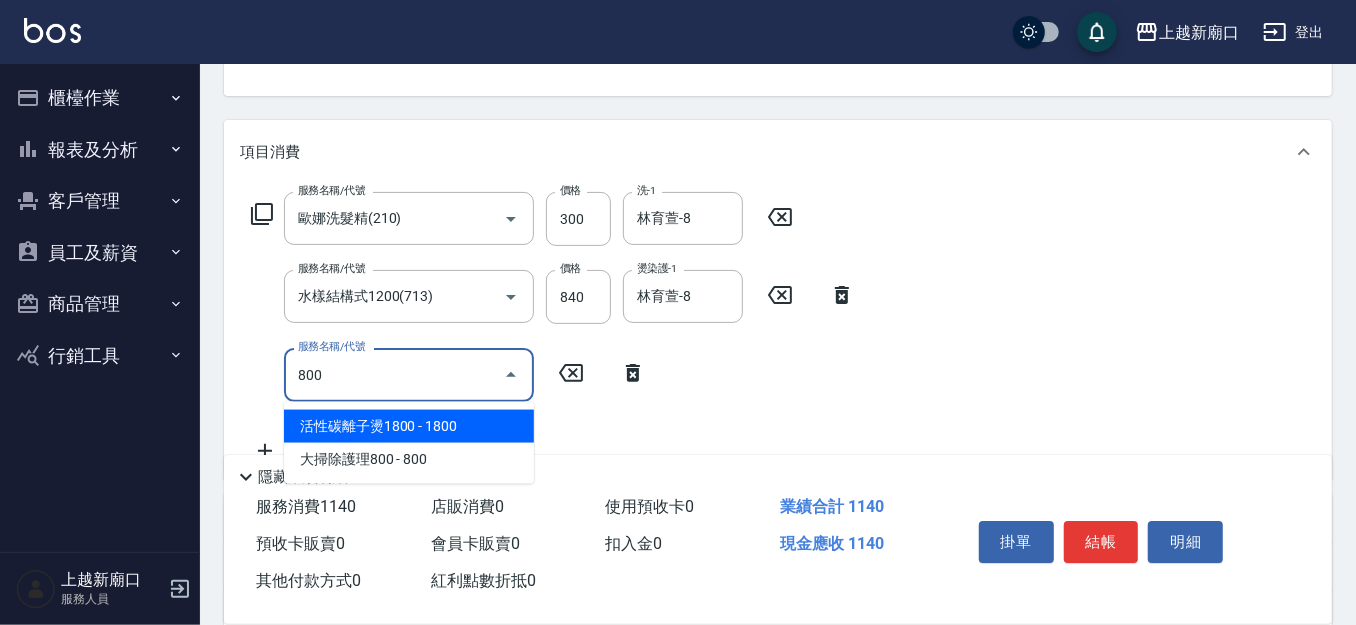 type on "活性碳離子燙1800(309)" 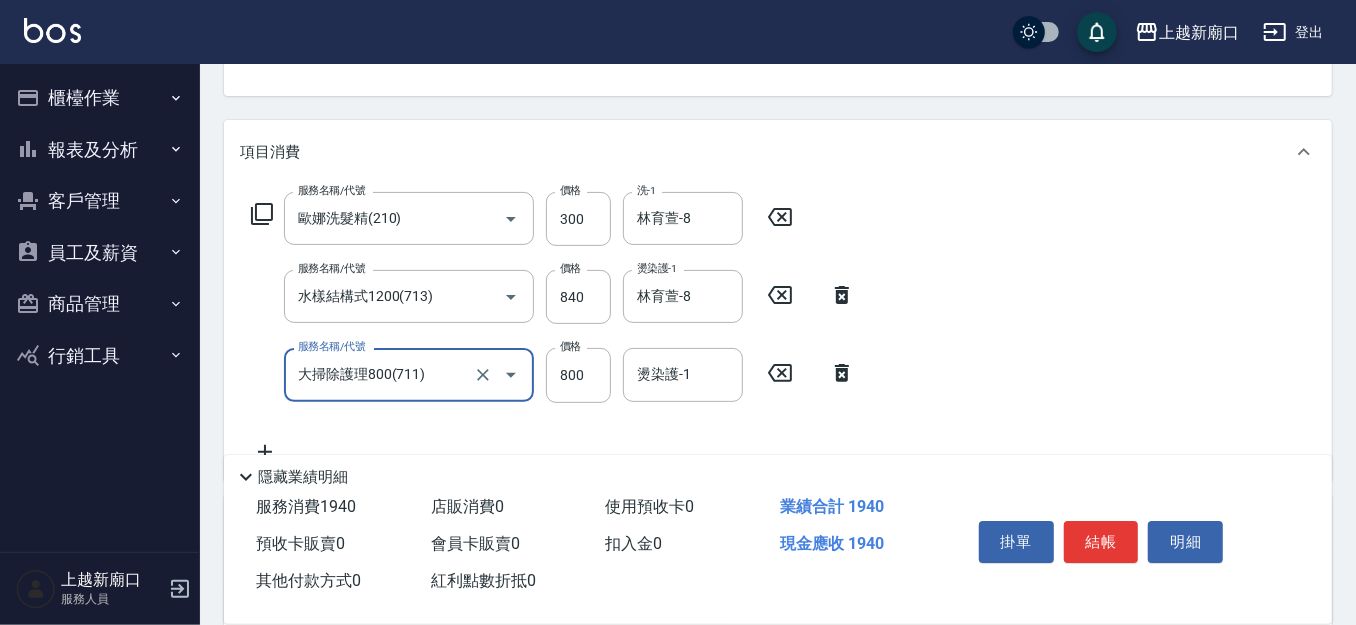 type on "大掃除護理800(711)" 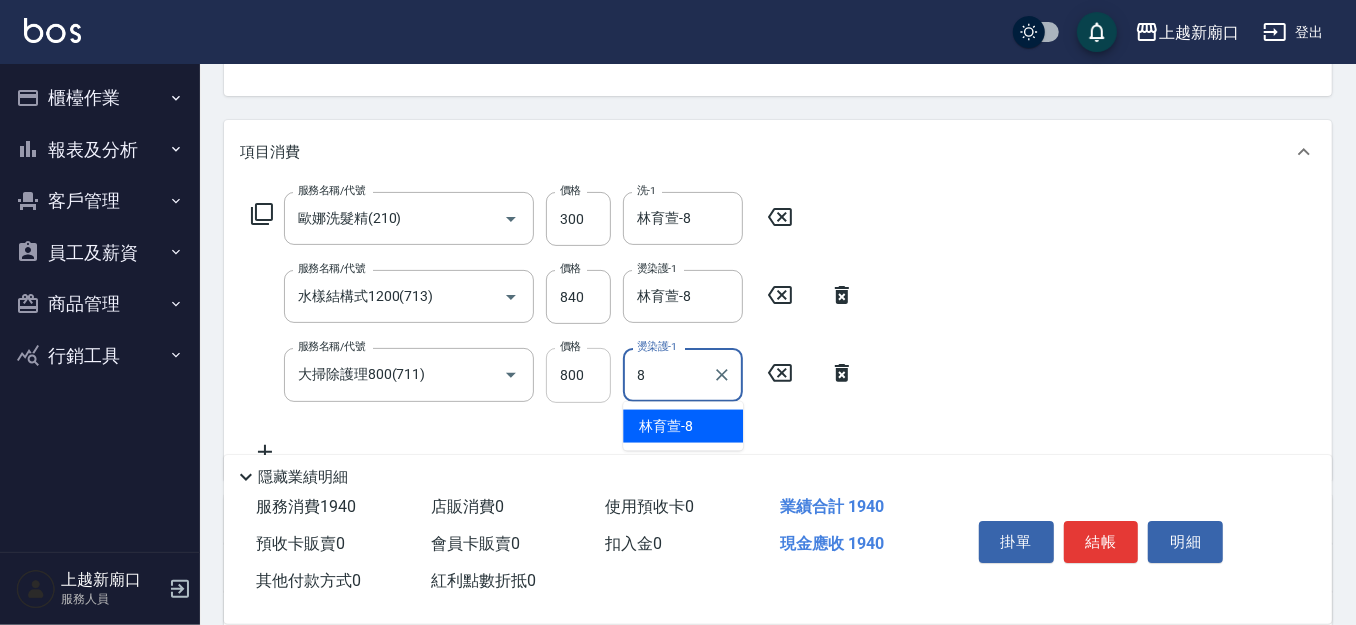 type on "8" 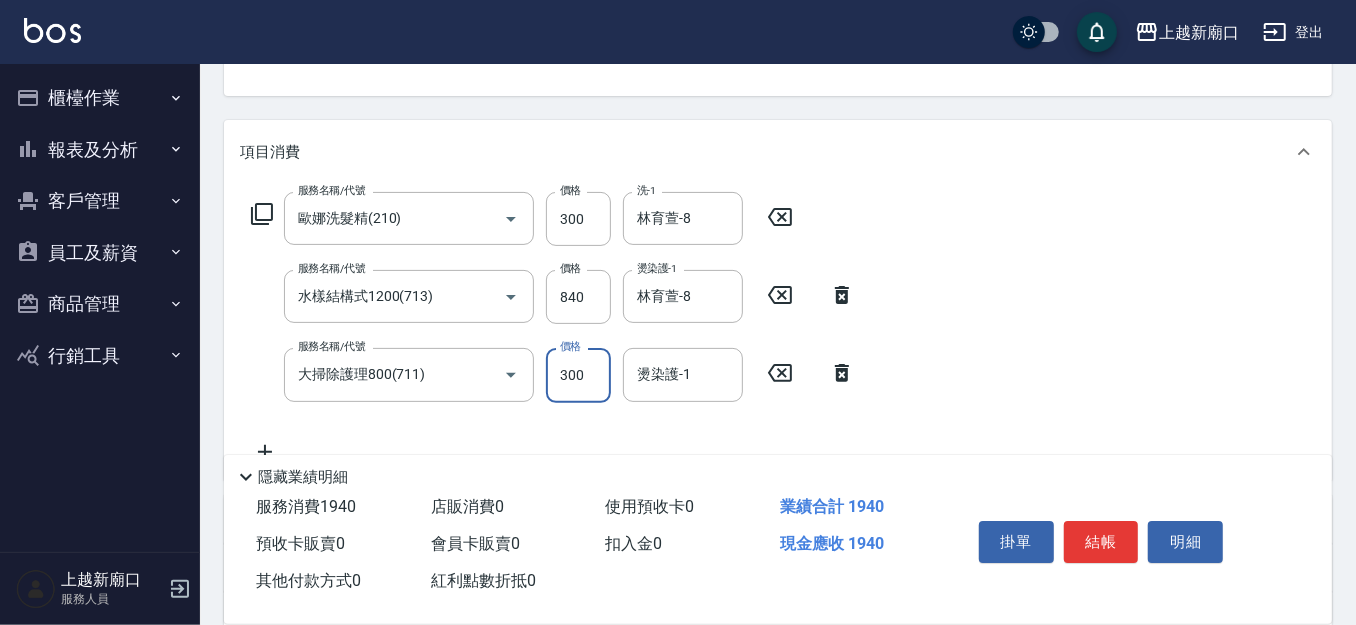 type on "300" 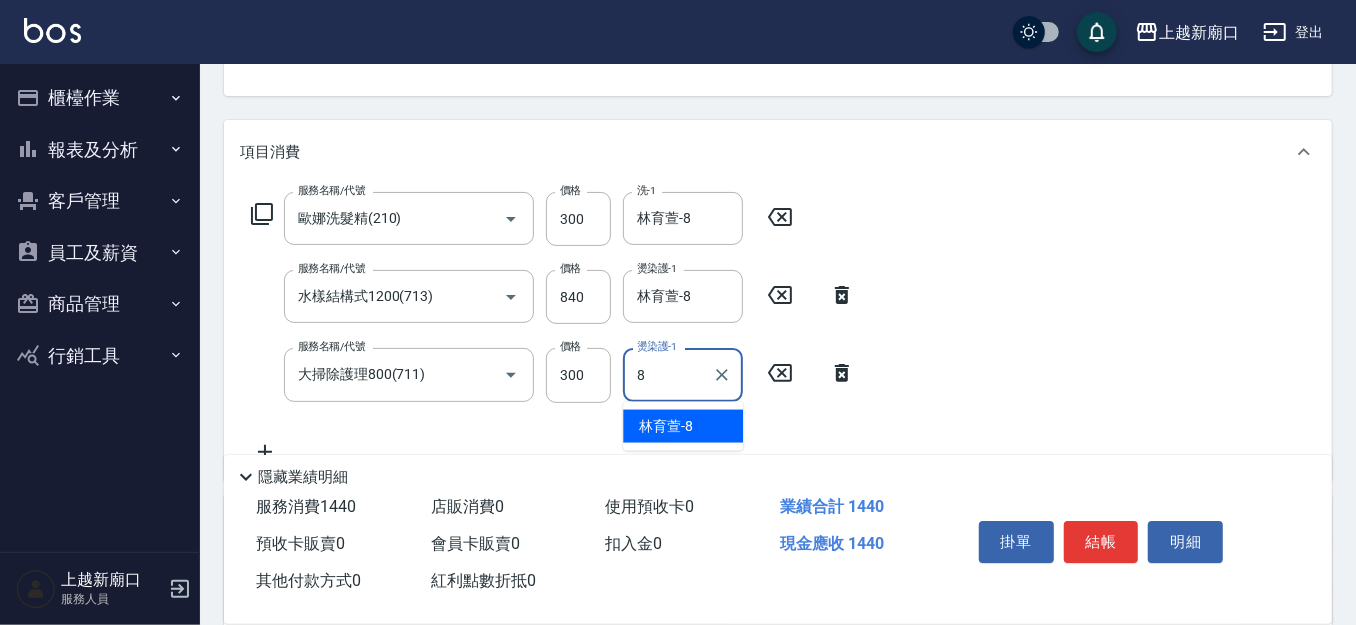 type on "林育萱-8" 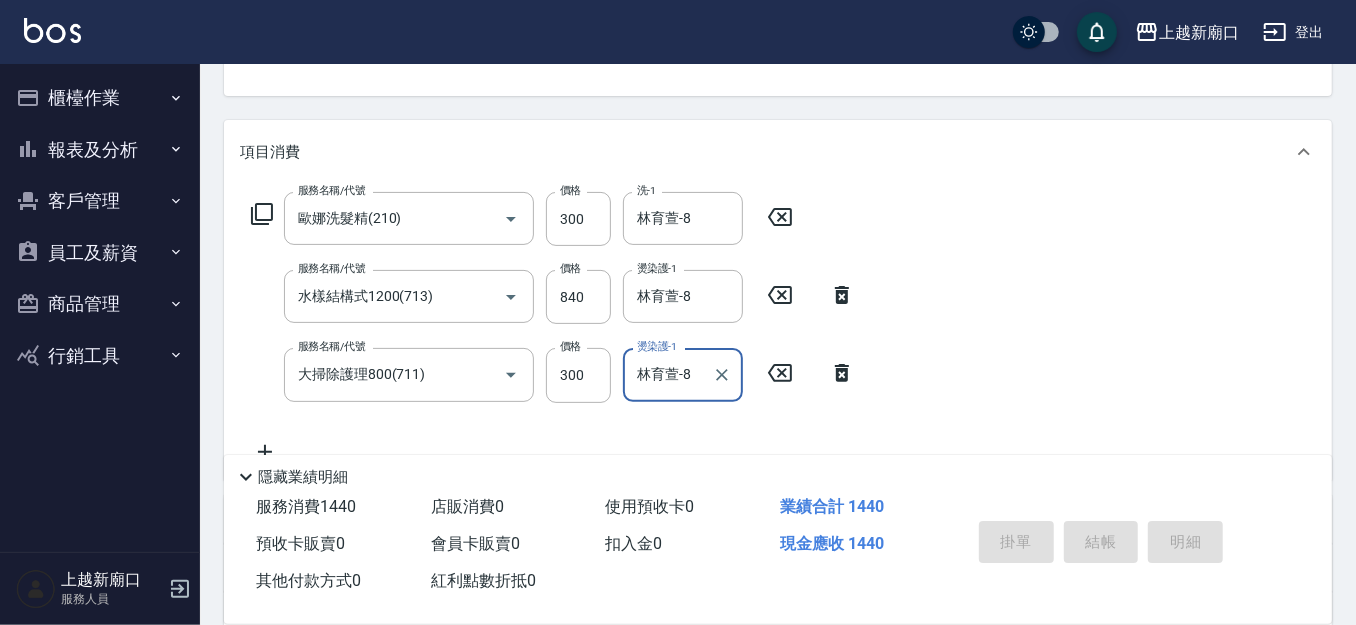 type on "2025/08/04 16:36" 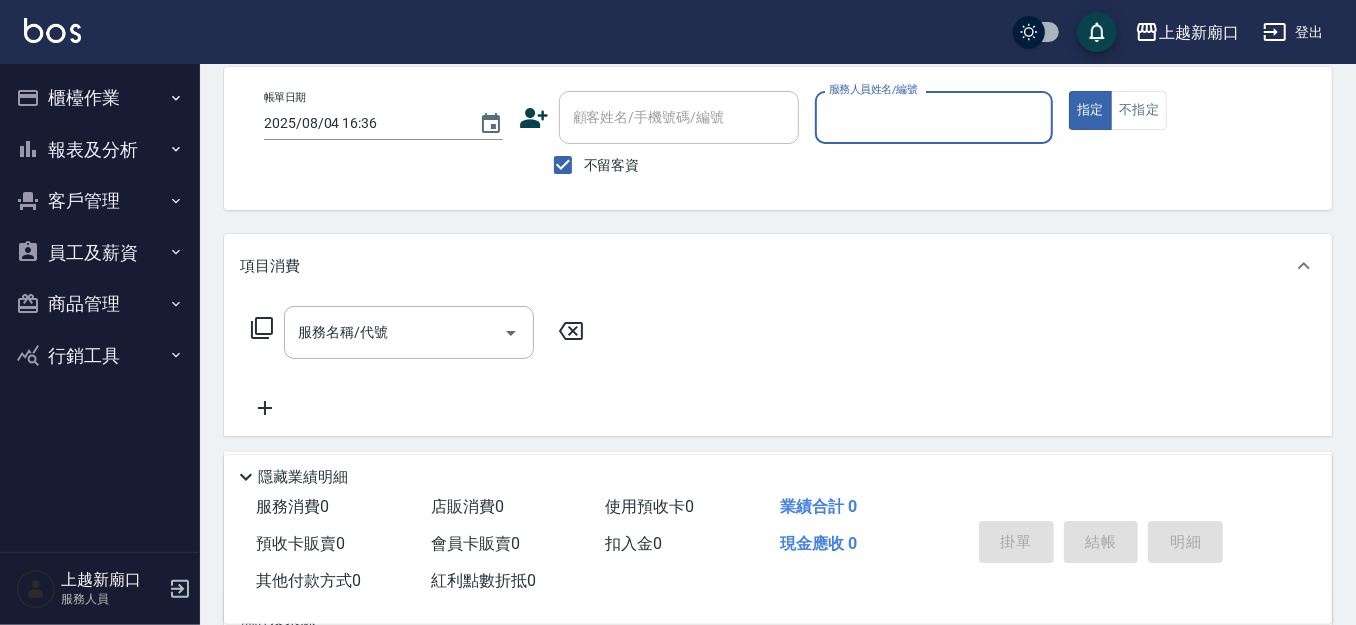scroll, scrollTop: 0, scrollLeft: 0, axis: both 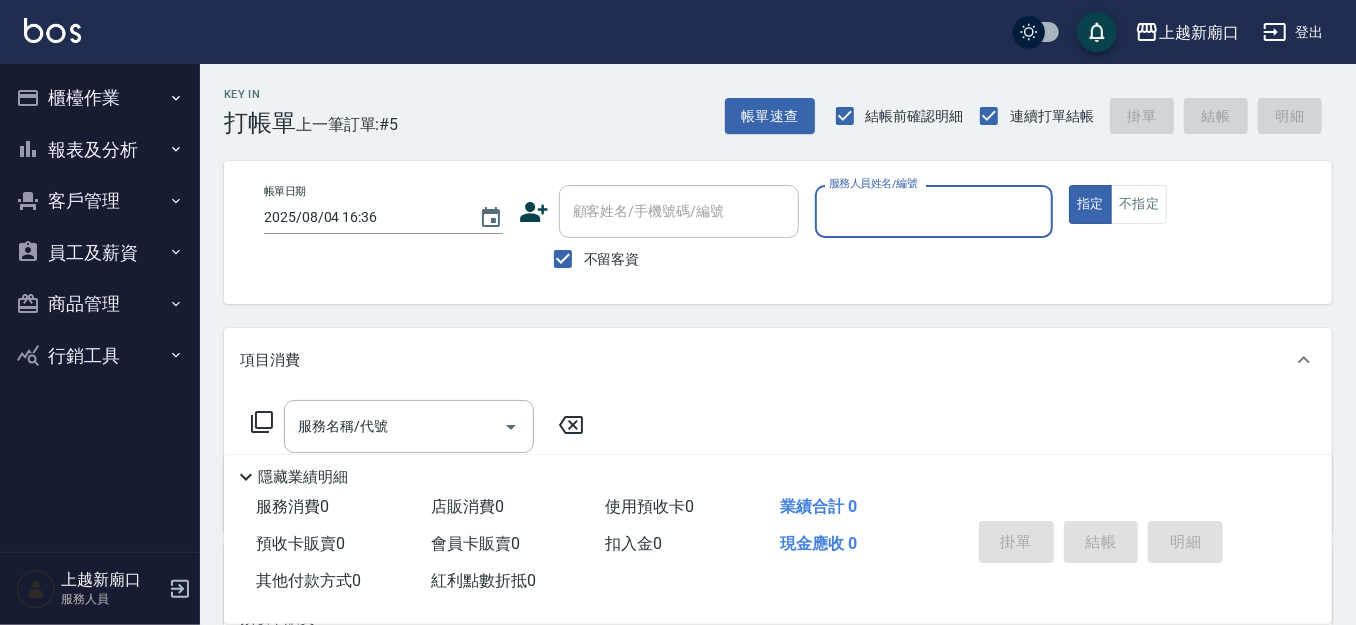 drag, startPoint x: 622, startPoint y: 242, endPoint x: 616, endPoint y: 252, distance: 11.661903 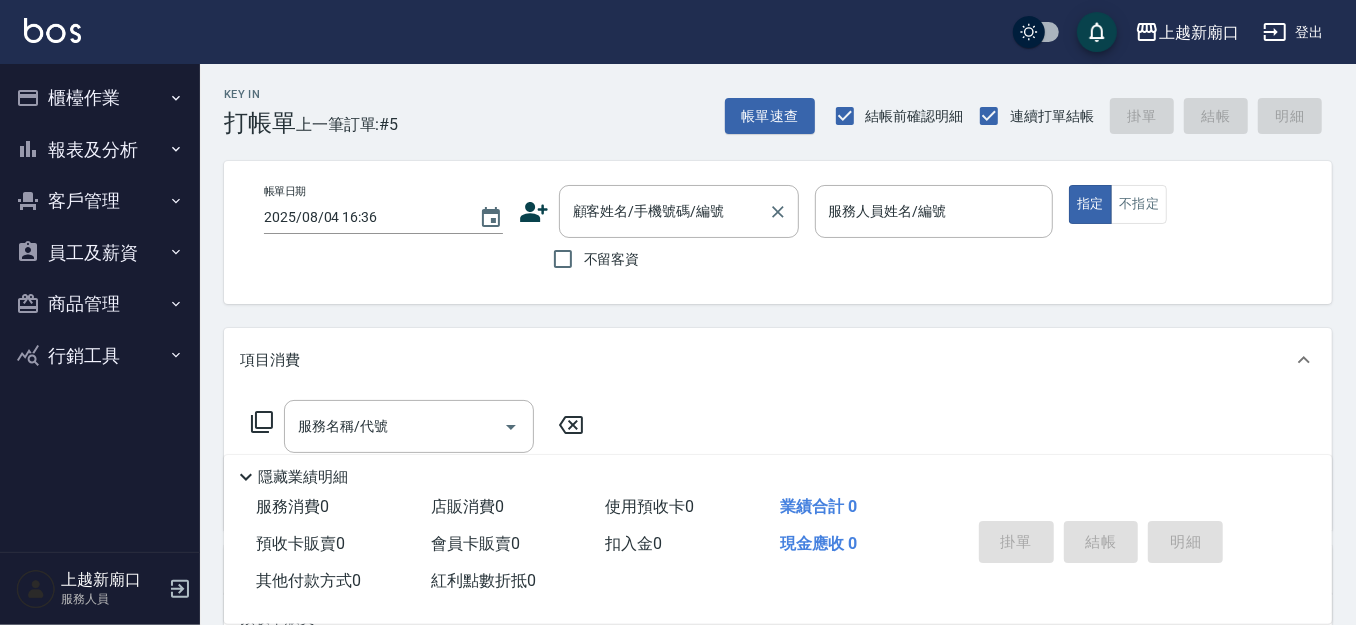 click on "顧客姓名/手機號碼/編號 顧客姓名/手機號碼/編號" at bounding box center [679, 211] 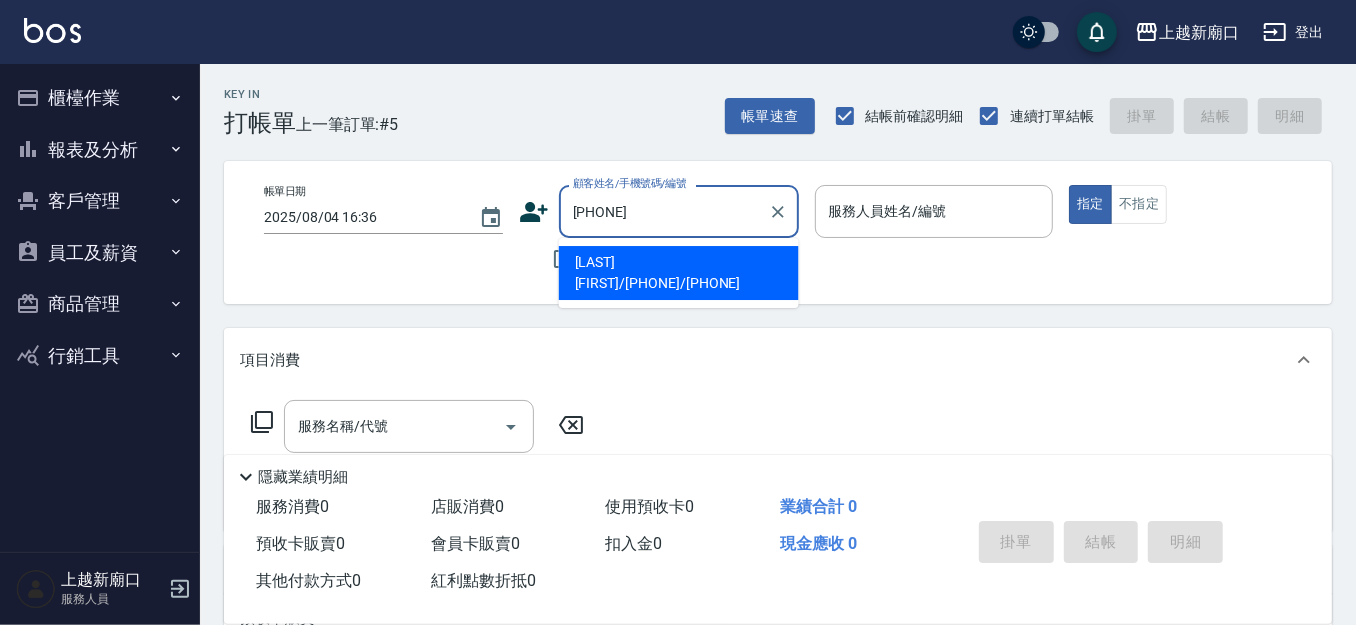 type on "[LAST] [FIRST]/[PHONE]/[PHONE]" 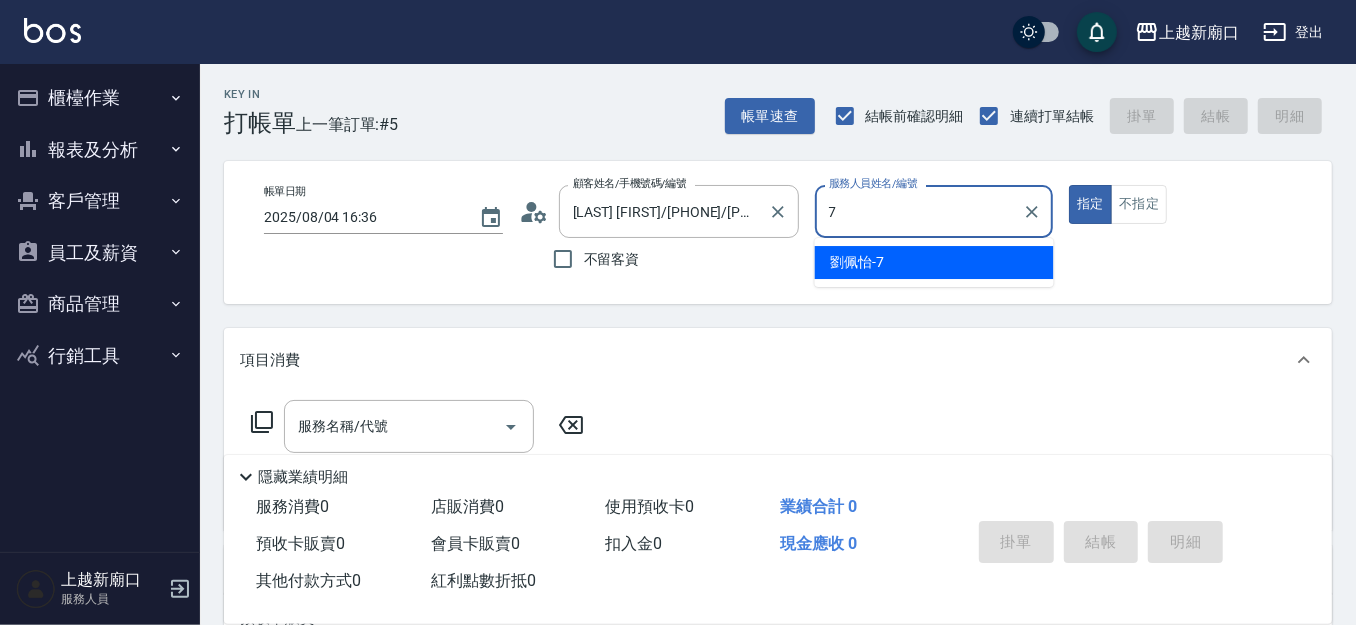 type on "劉佩怡-7" 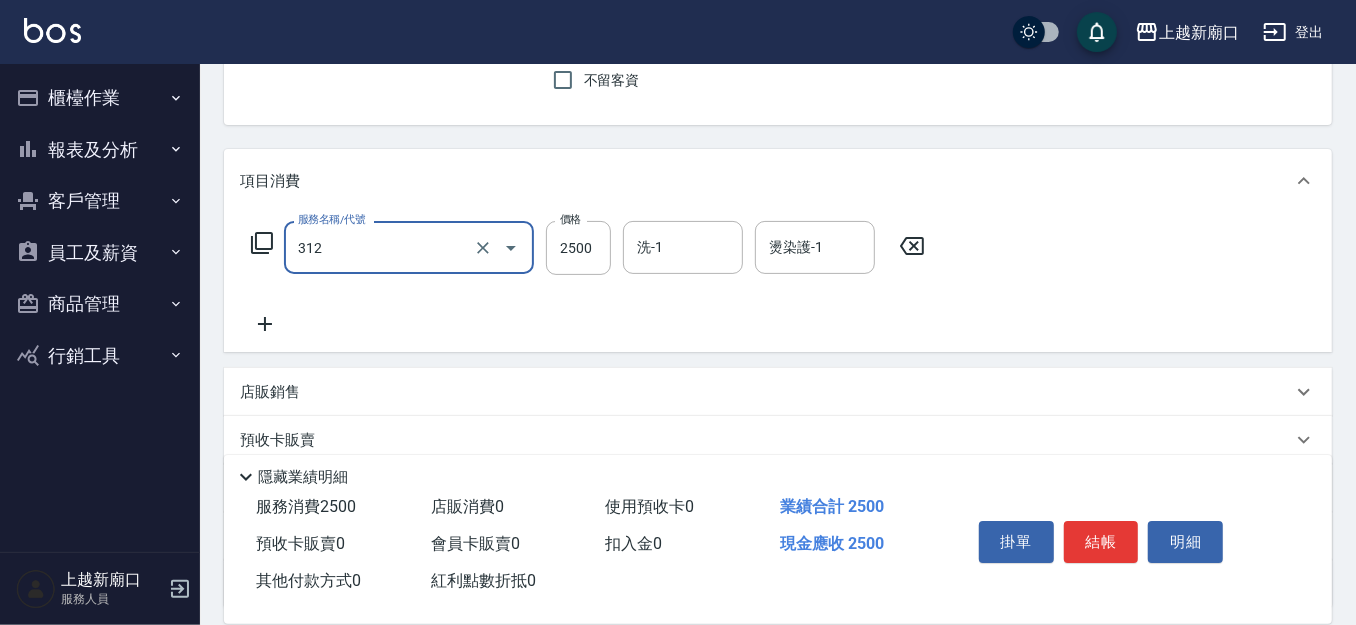 scroll, scrollTop: 142, scrollLeft: 0, axis: vertical 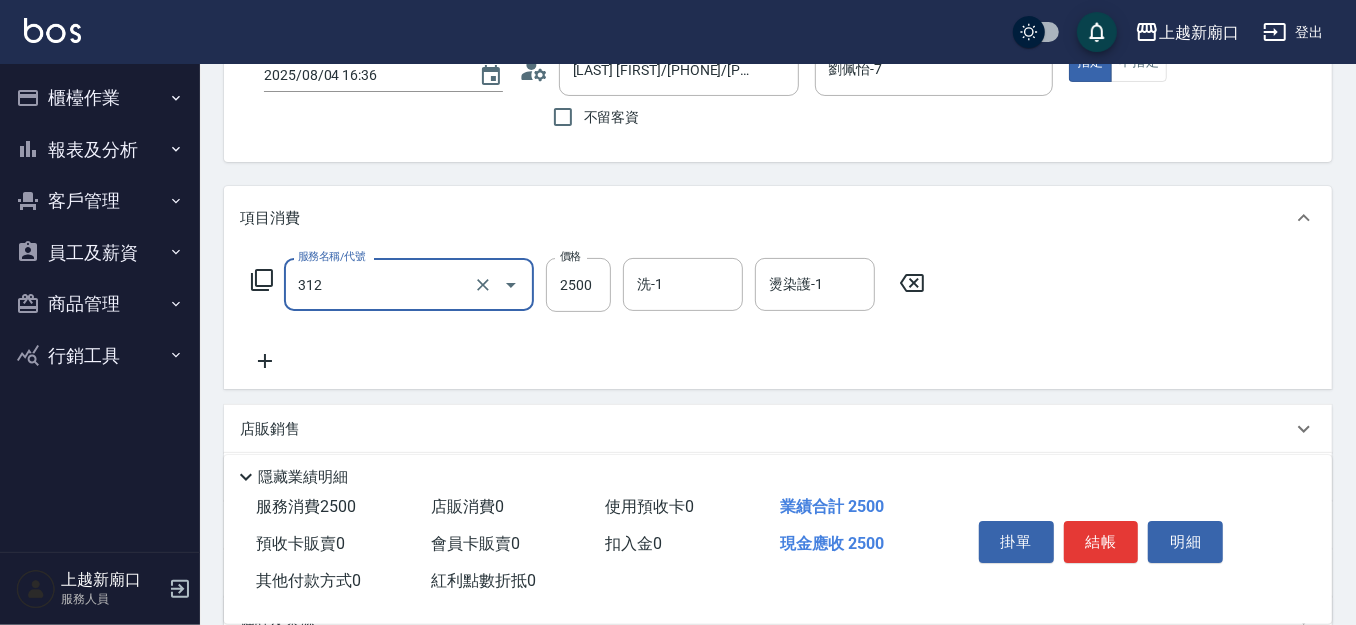 drag, startPoint x: 267, startPoint y: 274, endPoint x: 207, endPoint y: 267, distance: 60.40695 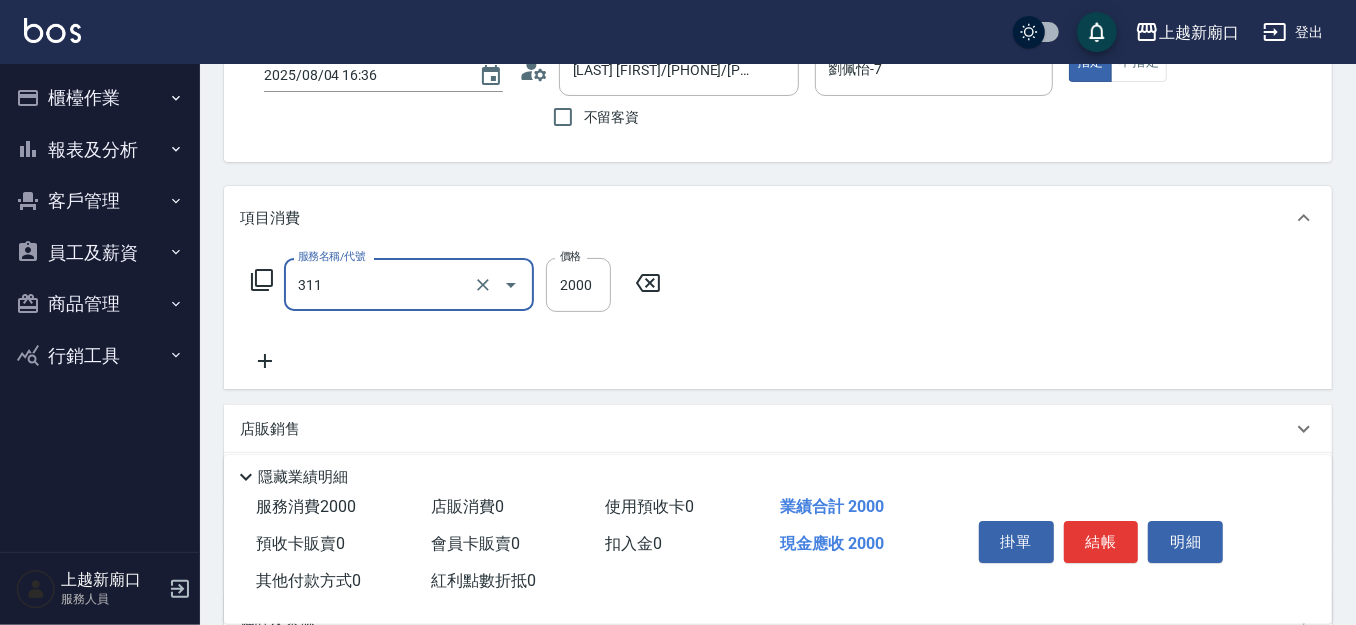 type on "生化離子燙2000(311)" 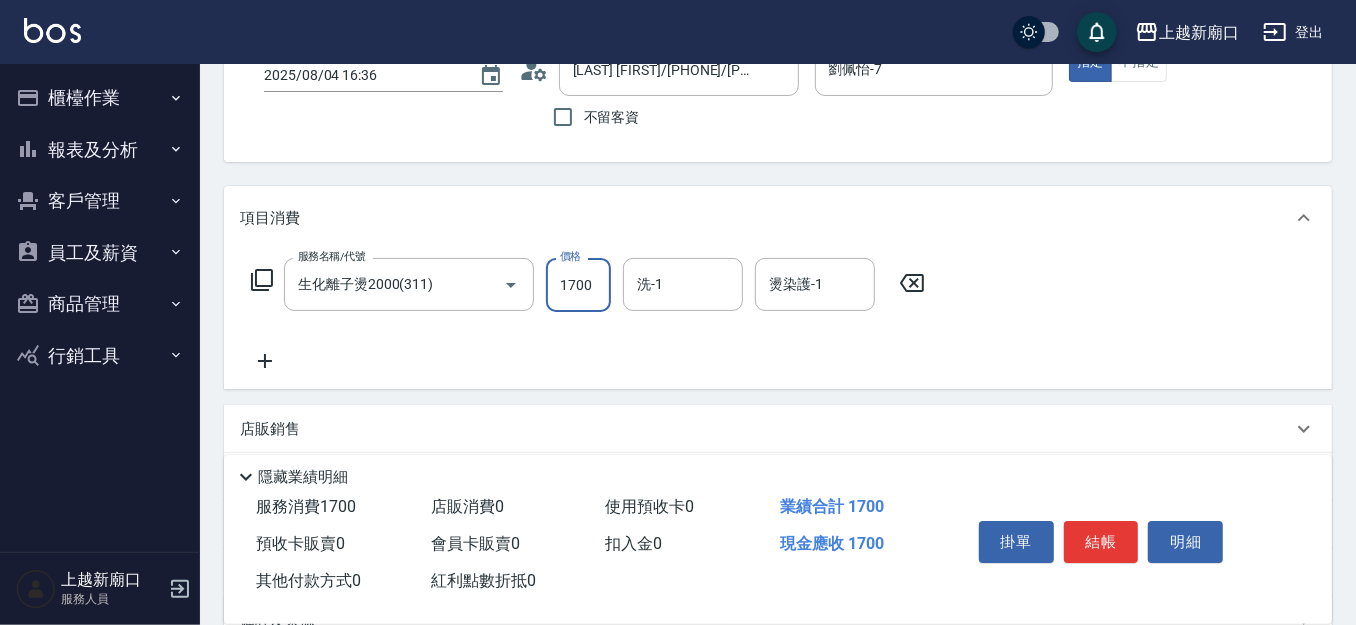 type on "1700" 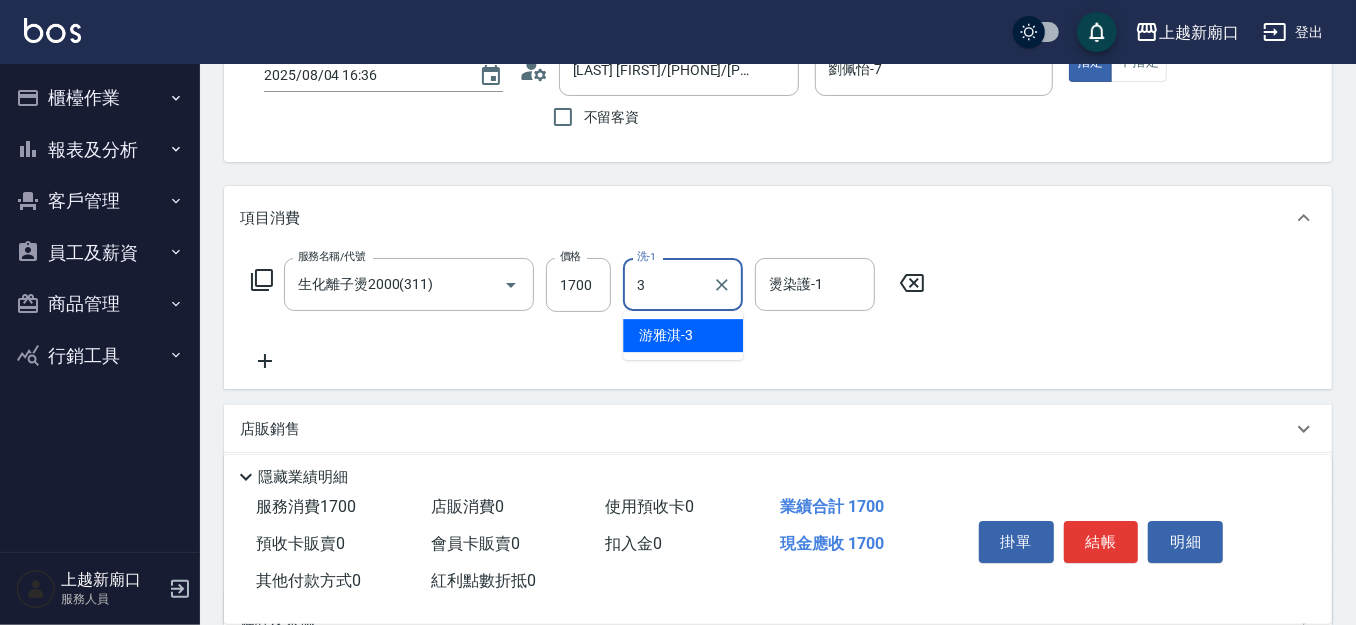 type on "游雅淇-3" 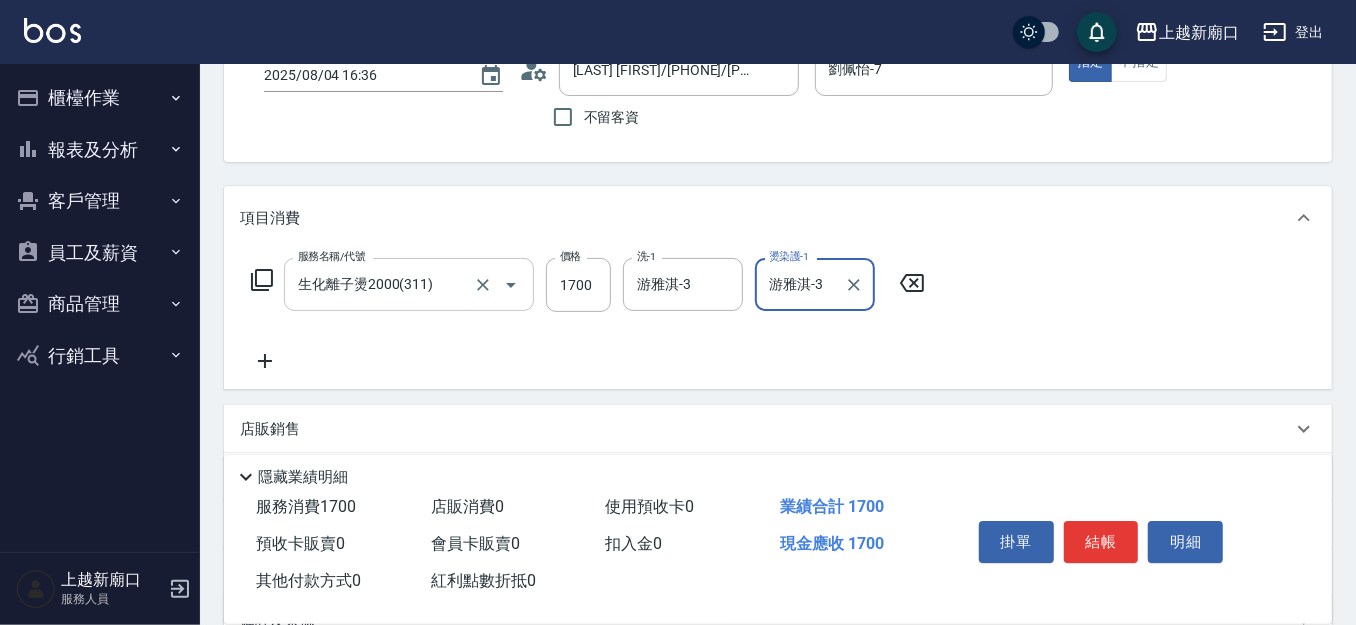 type on "游雅淇-3" 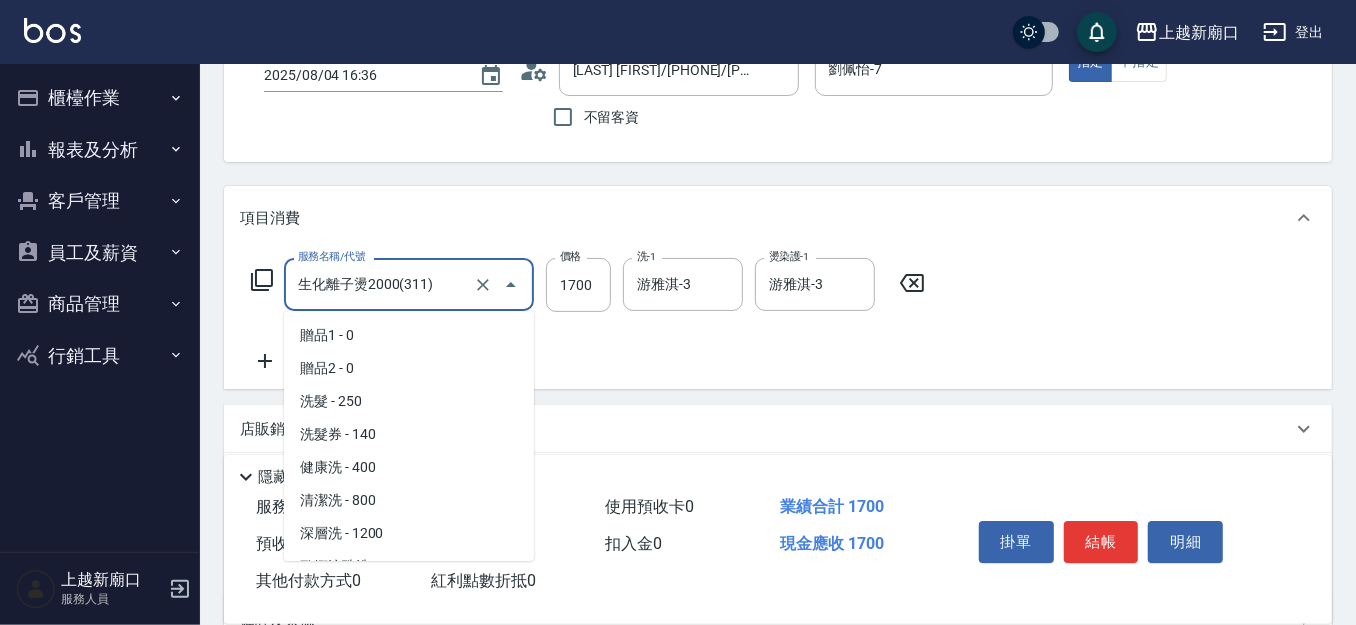 scroll, scrollTop: 385, scrollLeft: 0, axis: vertical 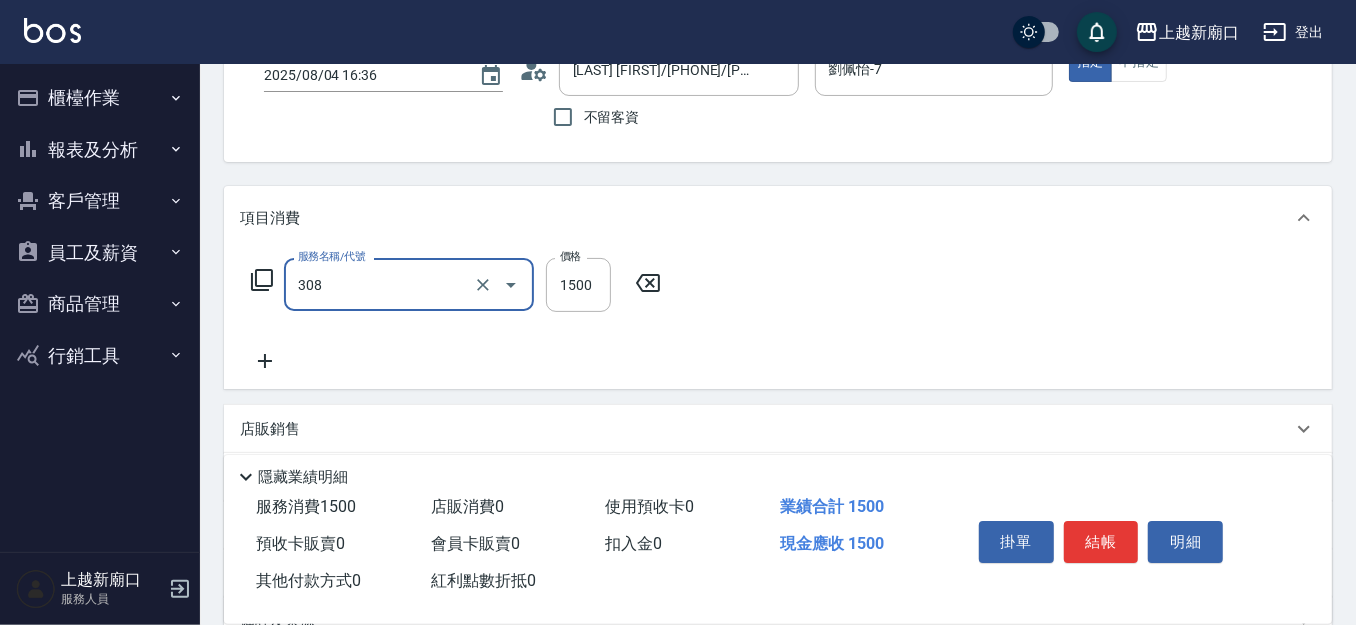 type on "效能離子燙1500(308)" 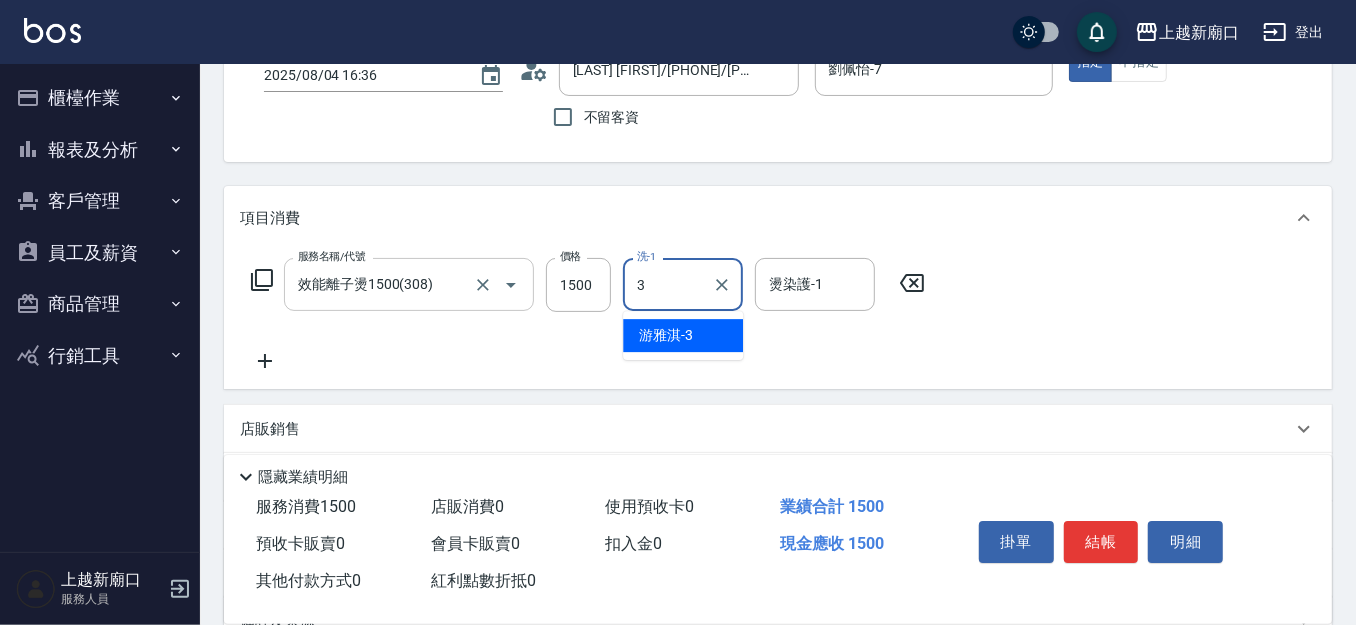 type on "游雅淇-3" 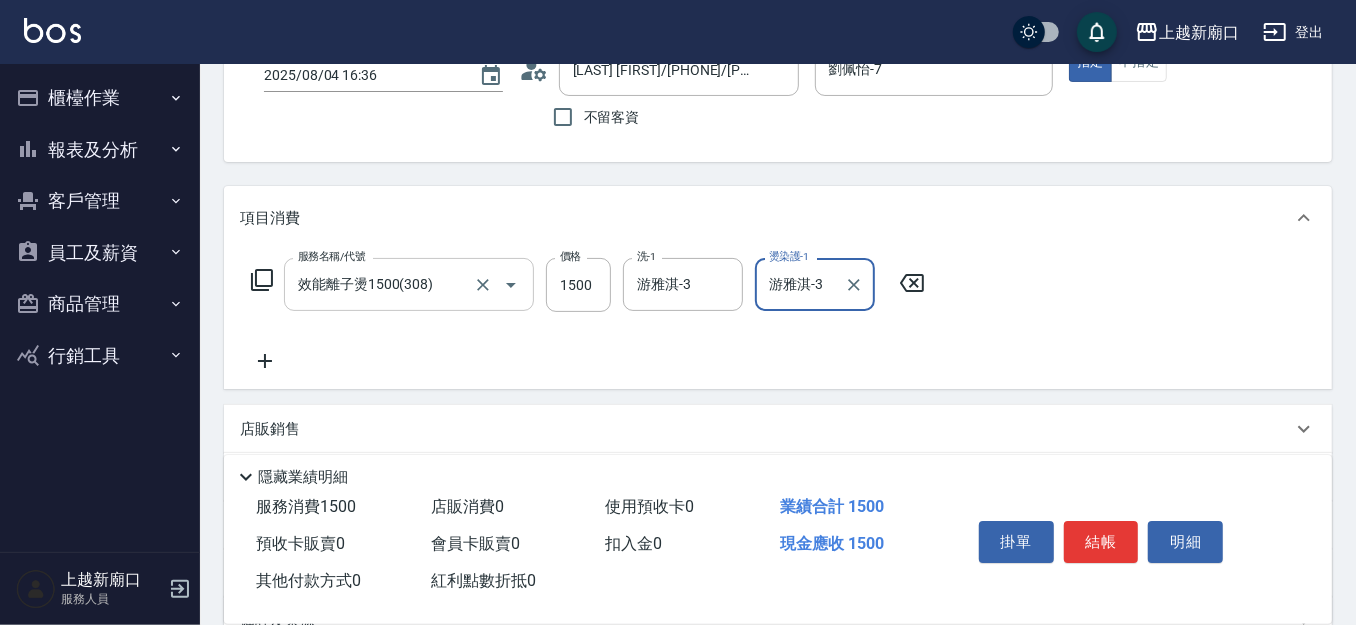 type on "游雅淇-3" 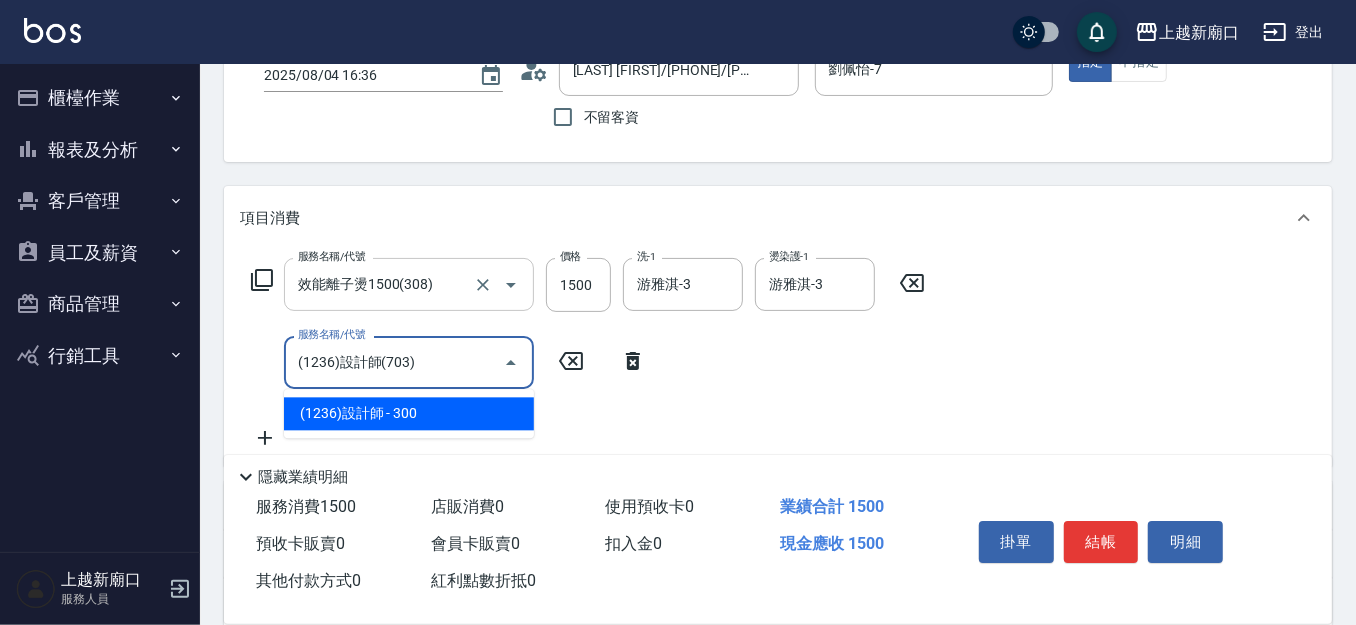 type on "(1236)設計師(703)" 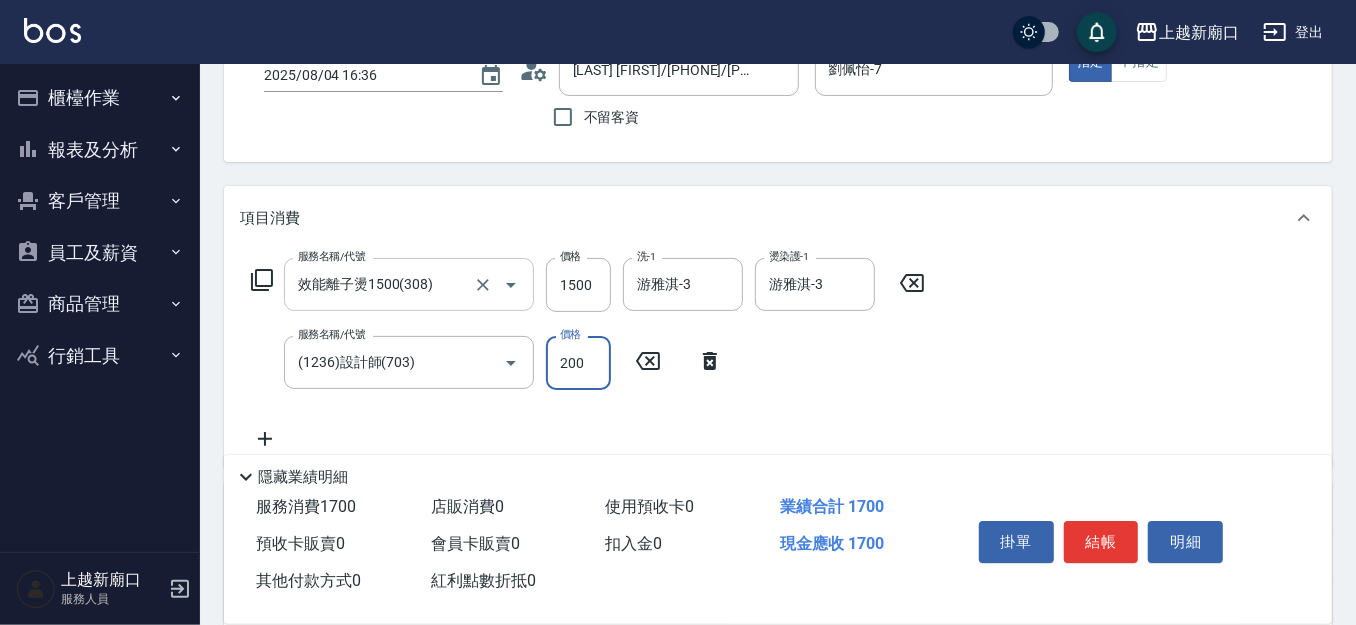type on "200" 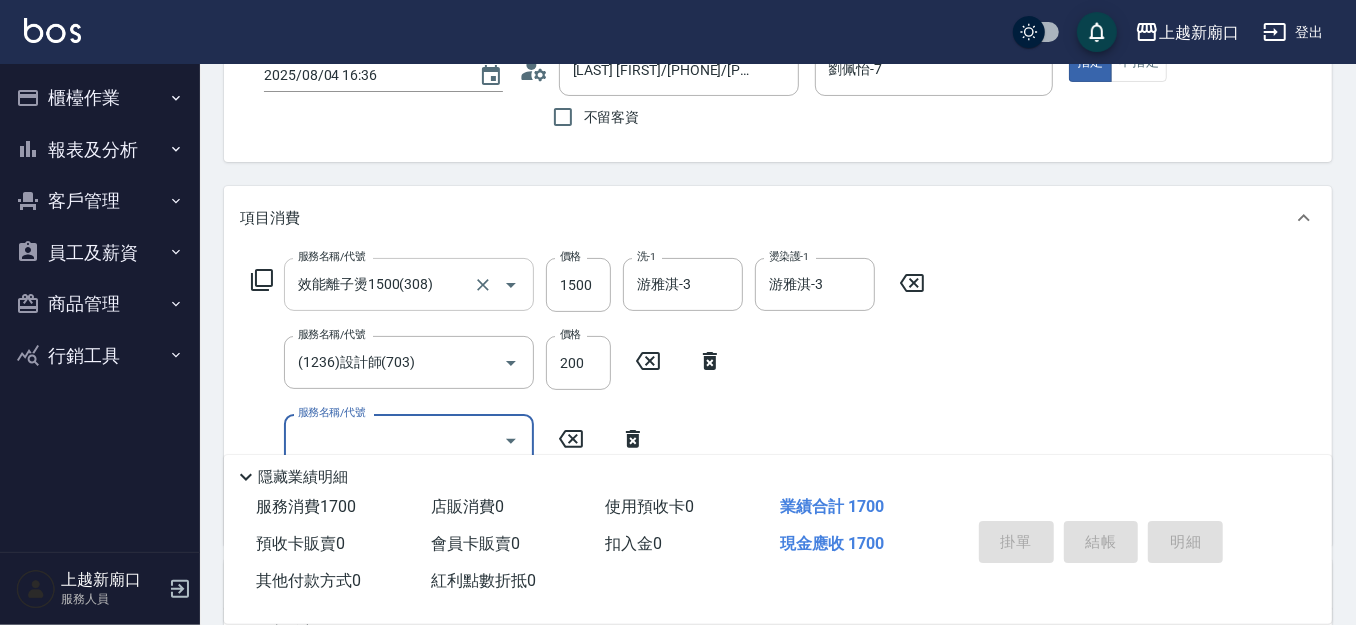 type on "2025/08/04 16:48" 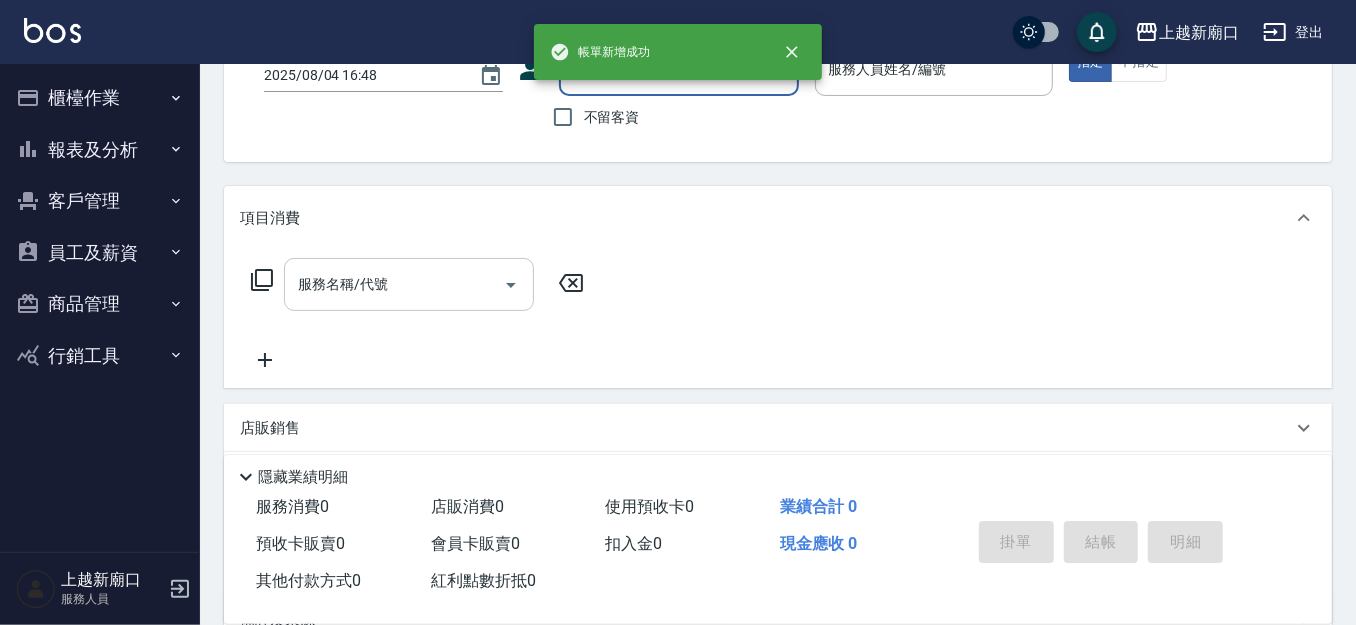 scroll, scrollTop: 0, scrollLeft: 0, axis: both 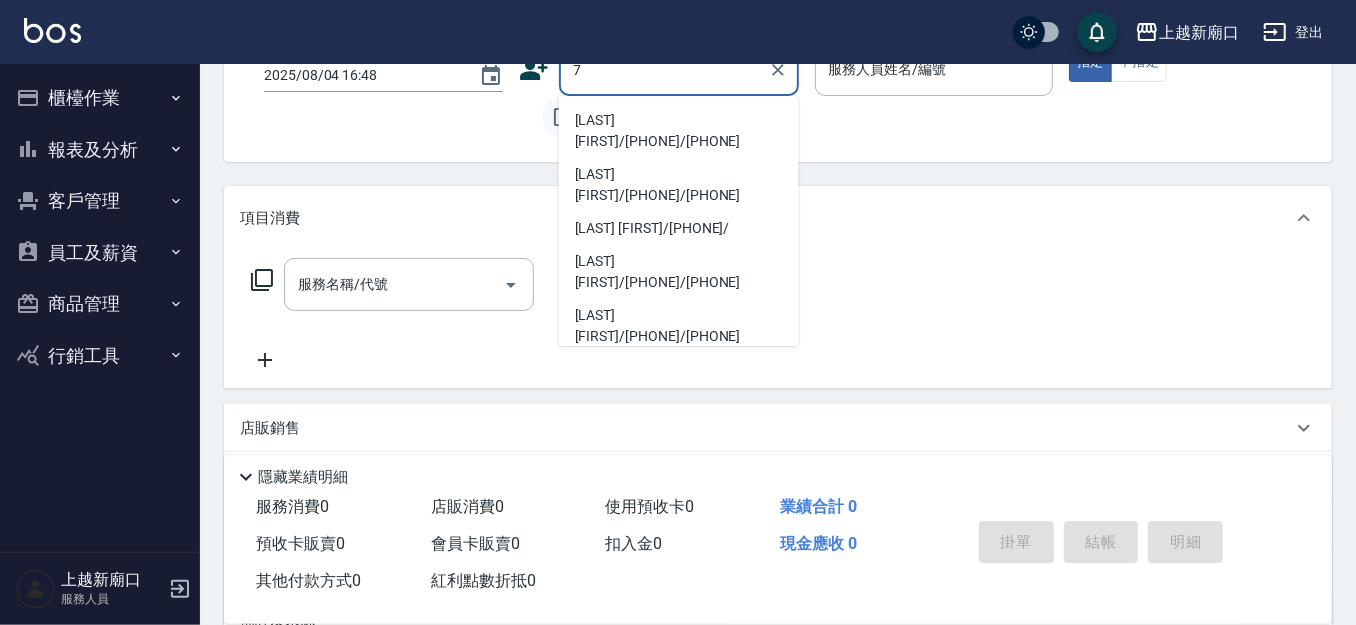 type on "7" 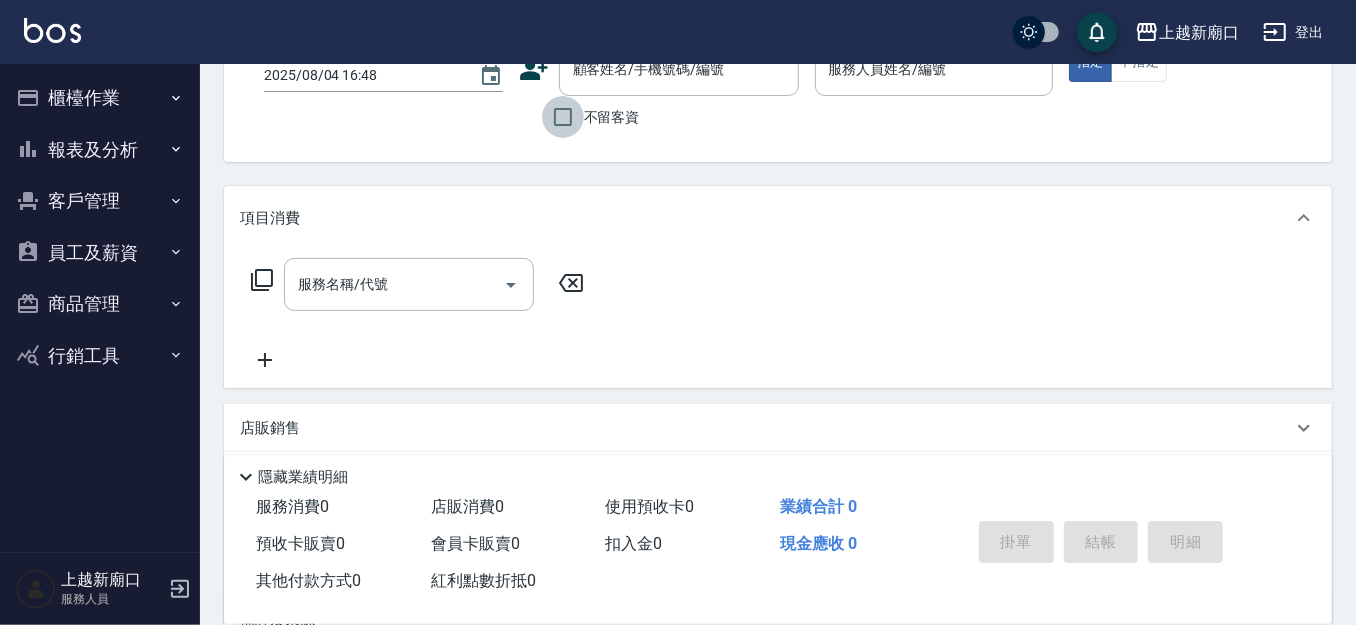 click on "不留客資" at bounding box center [563, 117] 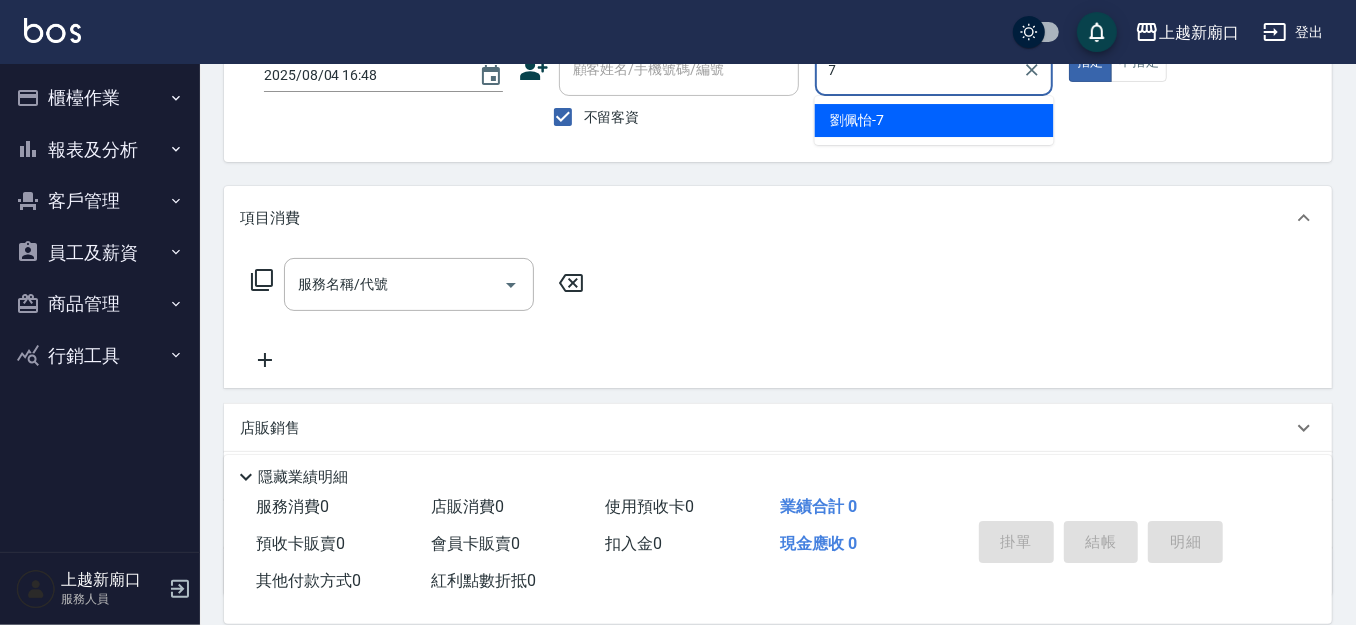 type on "劉佩怡-7" 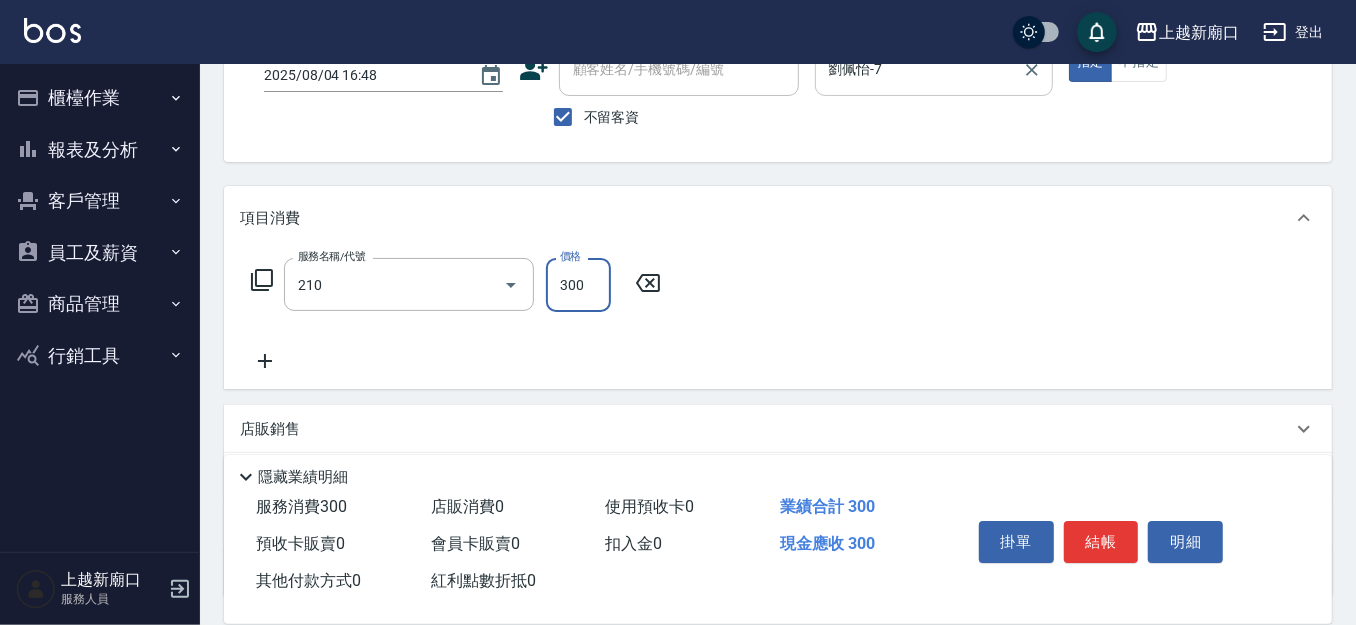 type on "歐娜洗髮精(210)" 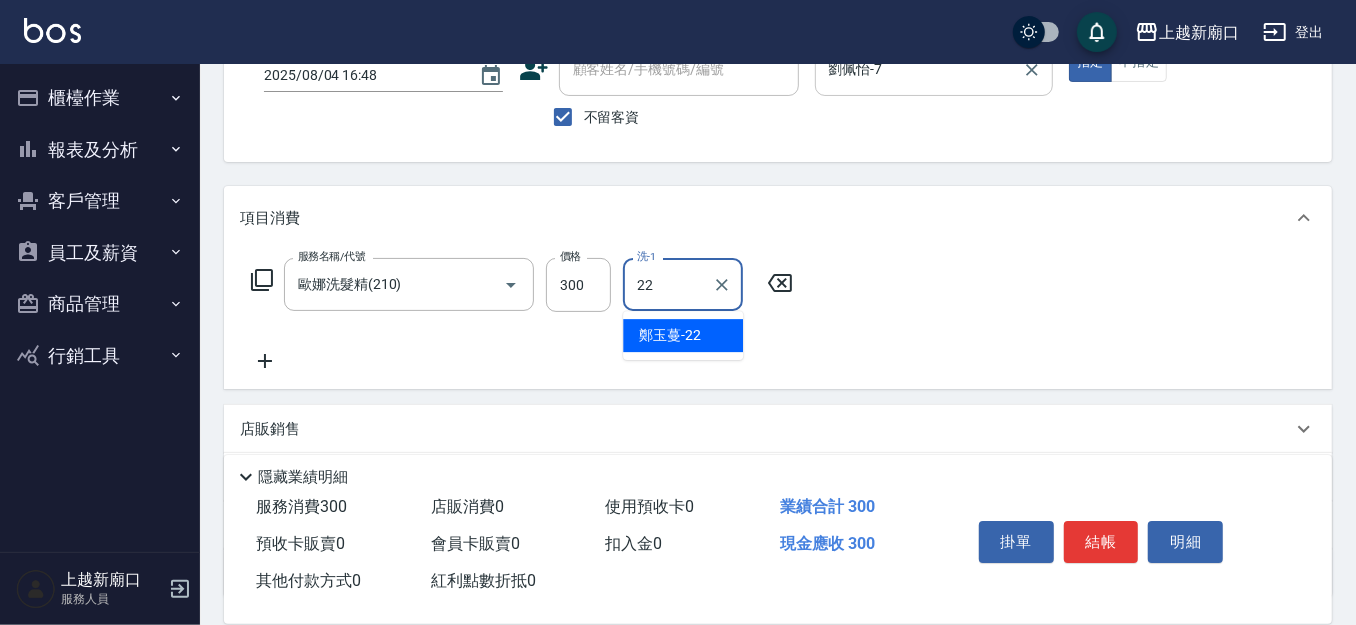 type on "鄭玉蔓-22" 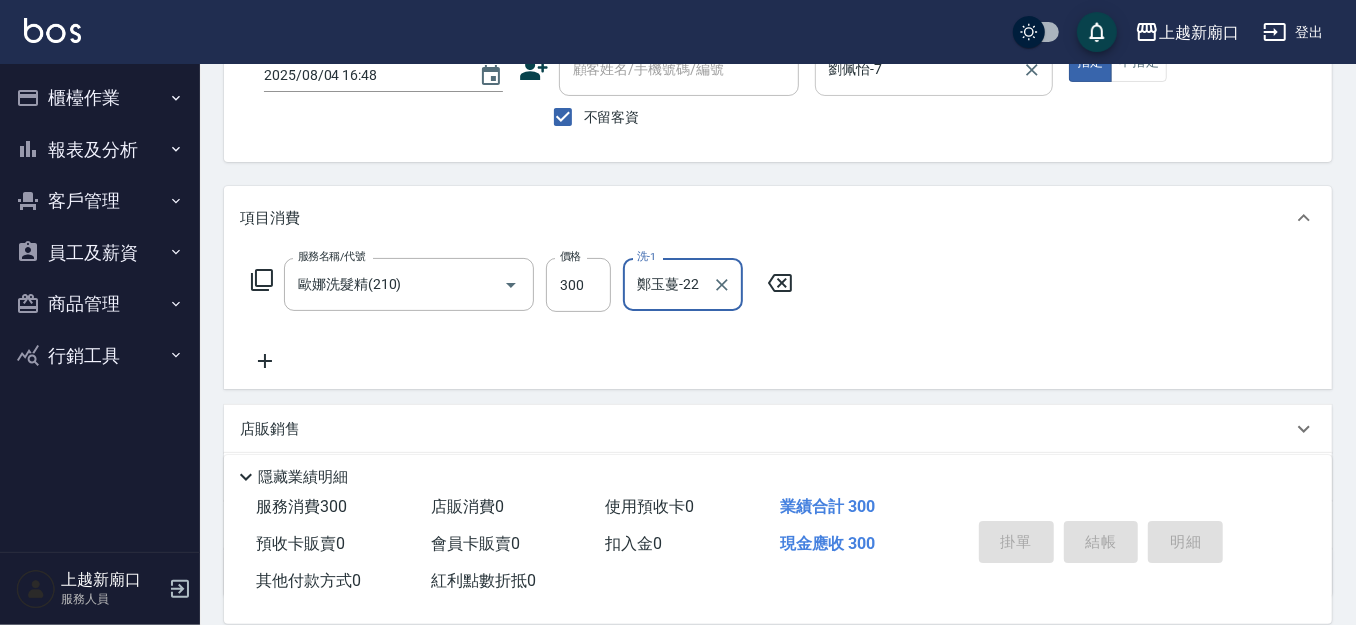 type 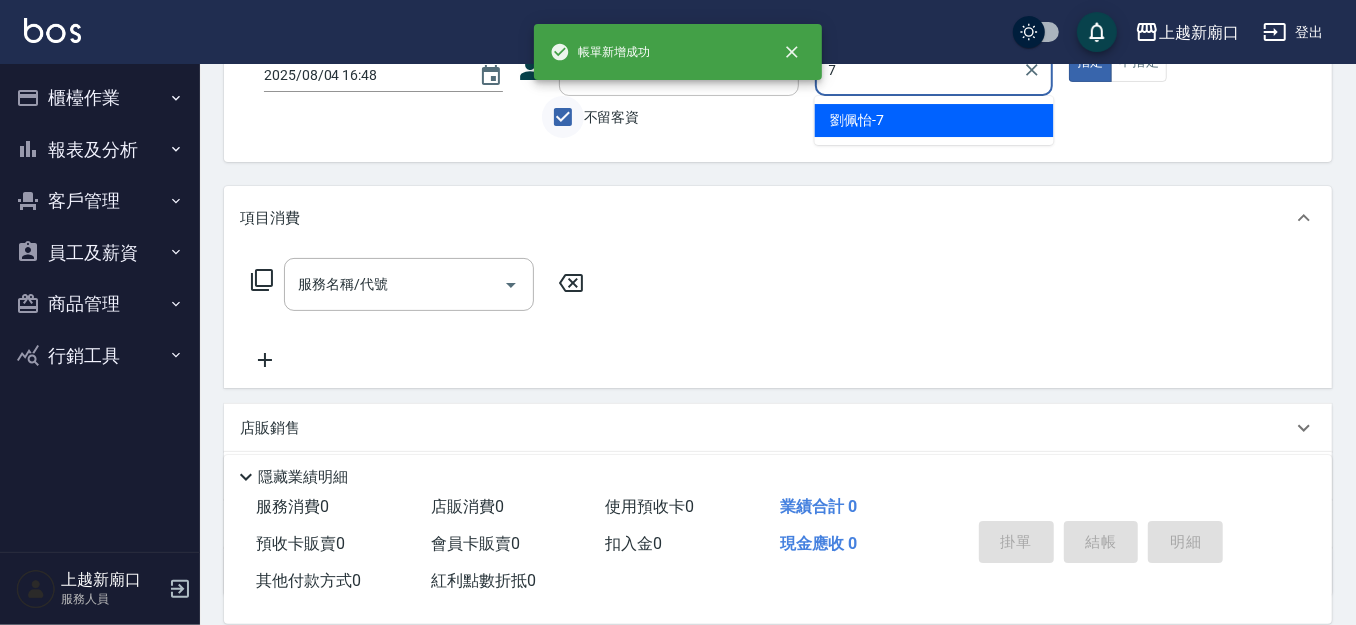 type on "7" 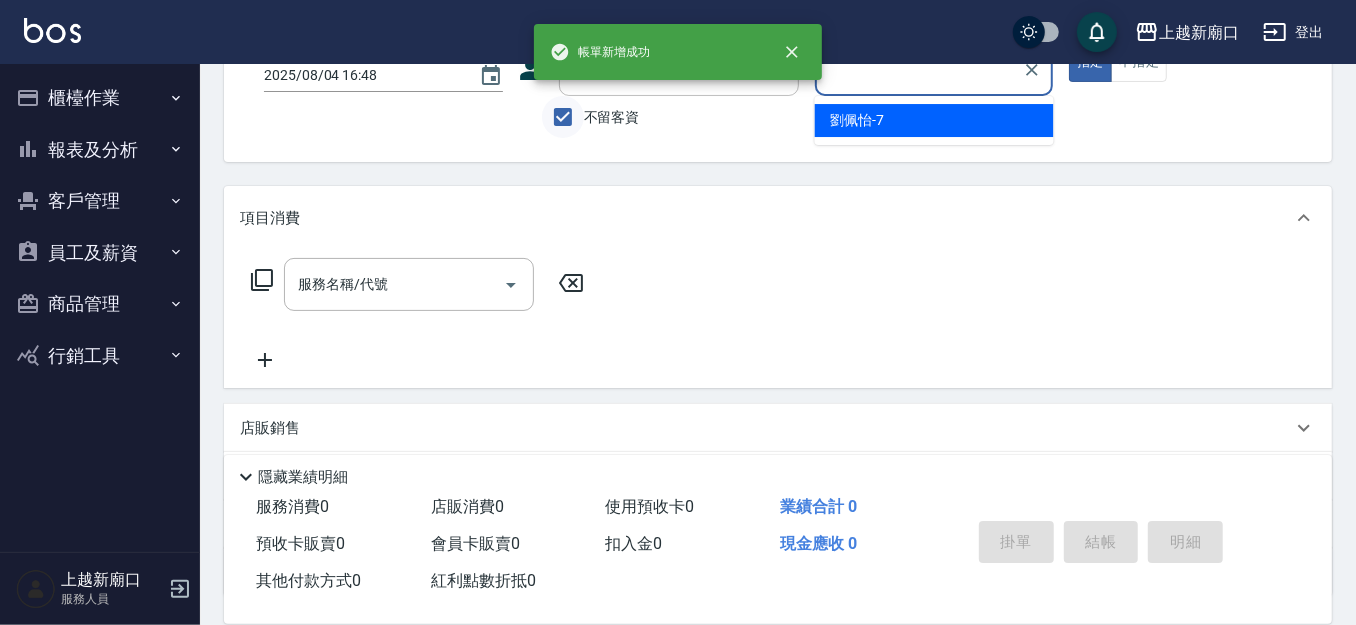 click on "不留客資" at bounding box center (563, 117) 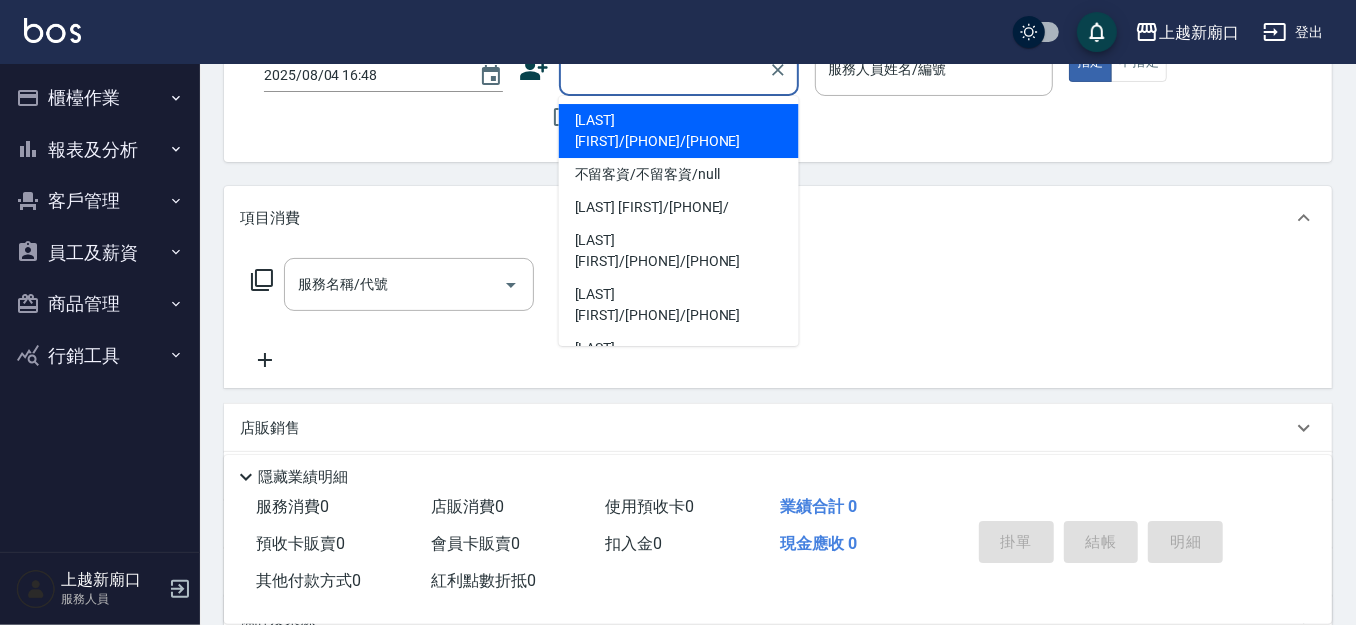 click on "顧客姓名/手機號碼/編號 顧客姓名/手機號碼/編號" at bounding box center (679, 69) 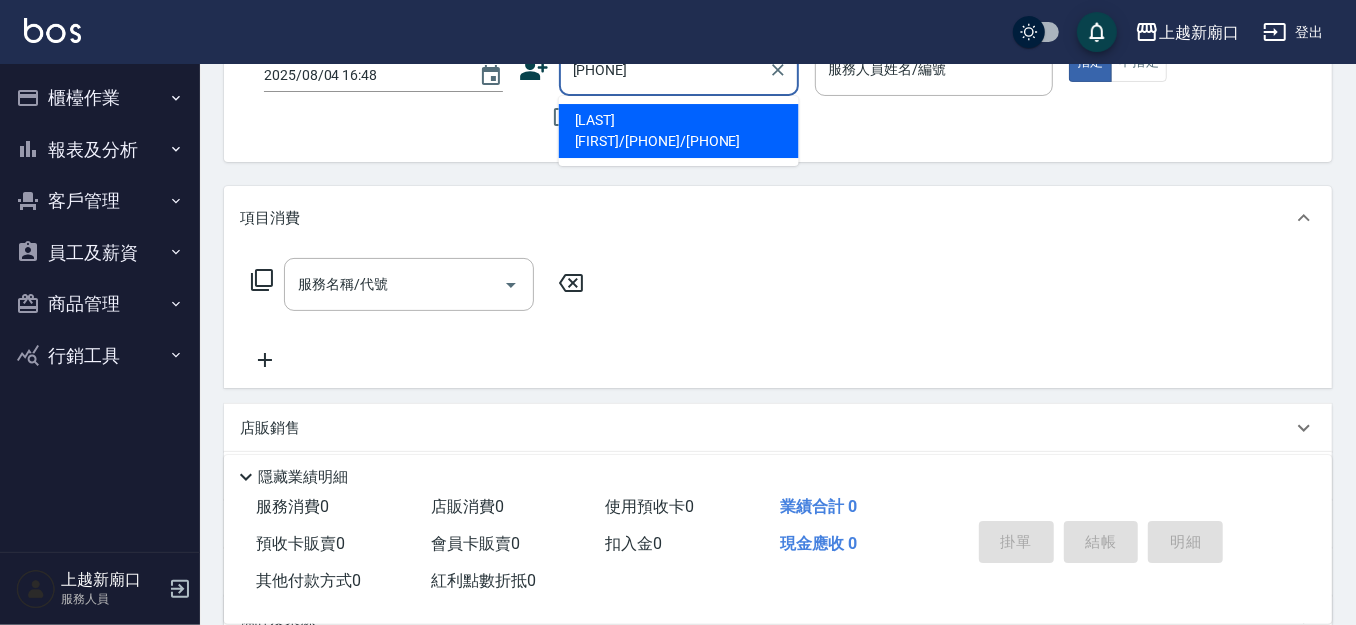 type on "[LAST] [FIRST]/[PHONE]/[PHONE]" 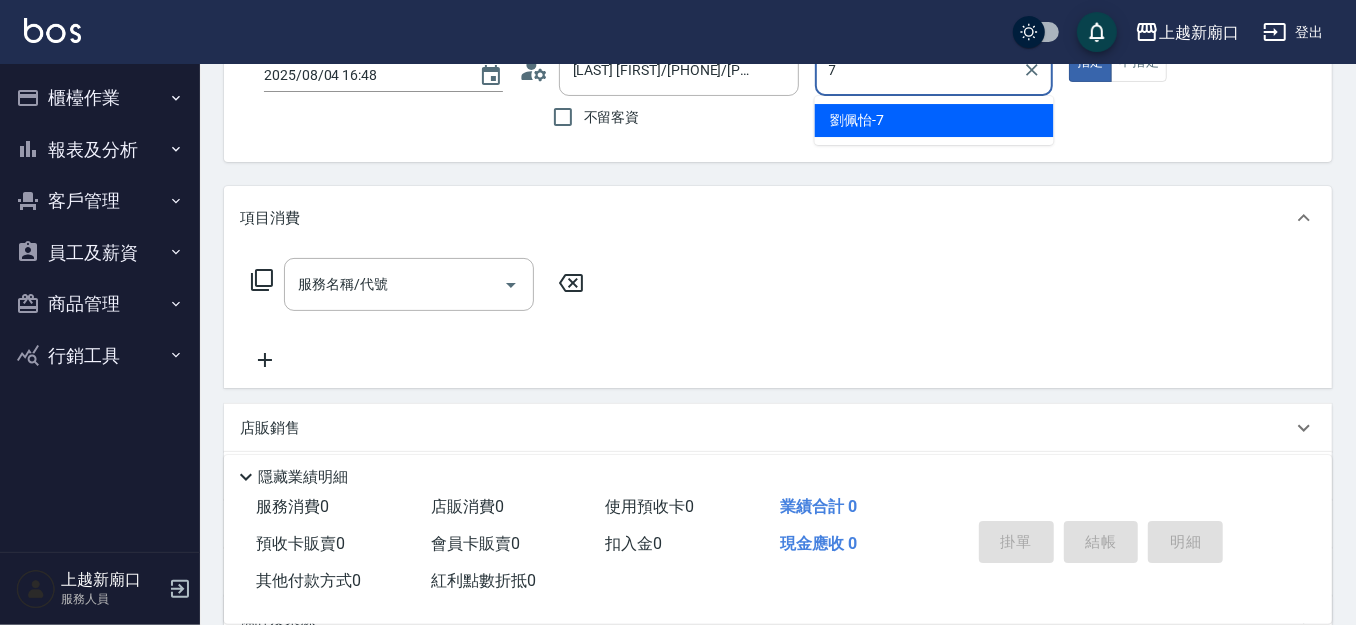 type on "劉佩怡-7" 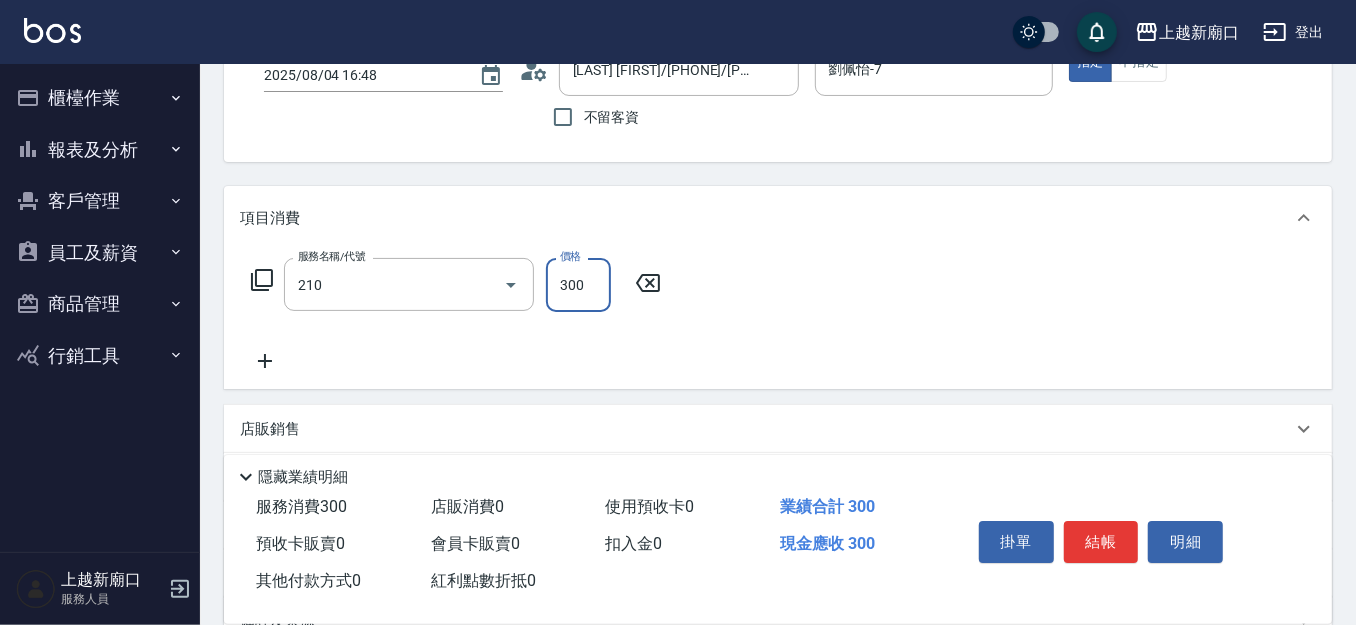 type on "歐娜洗髮精(210)" 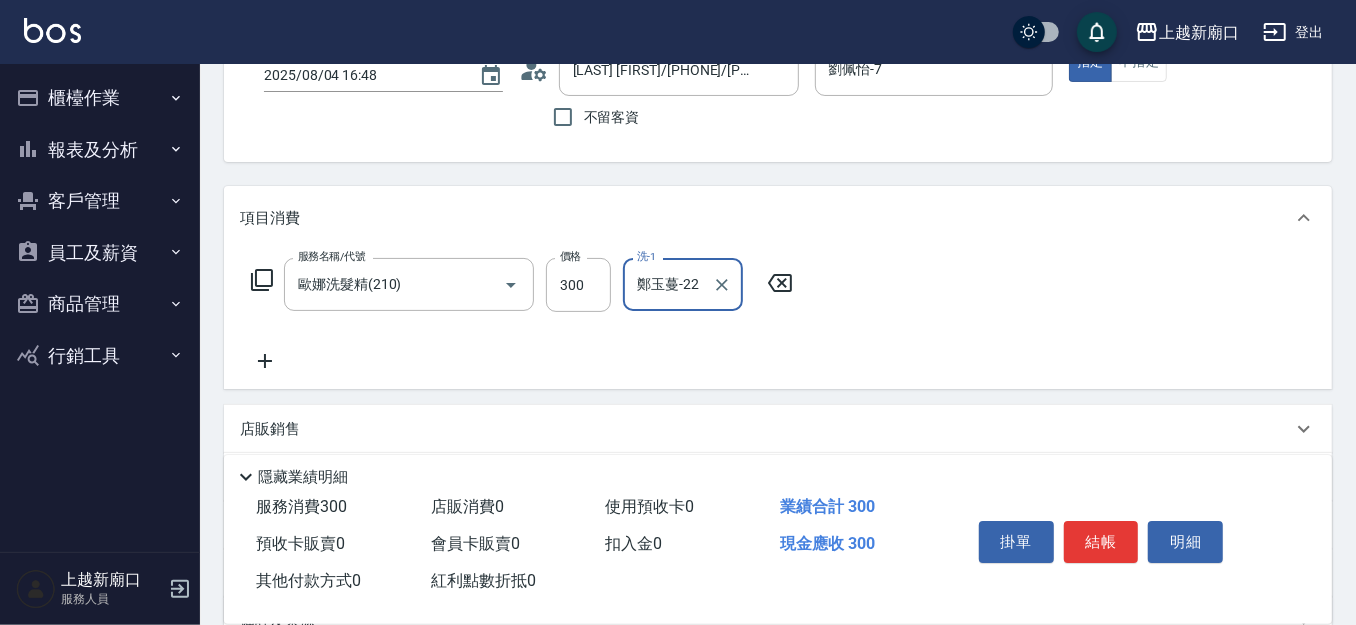 type on "鄭玉蔓-22" 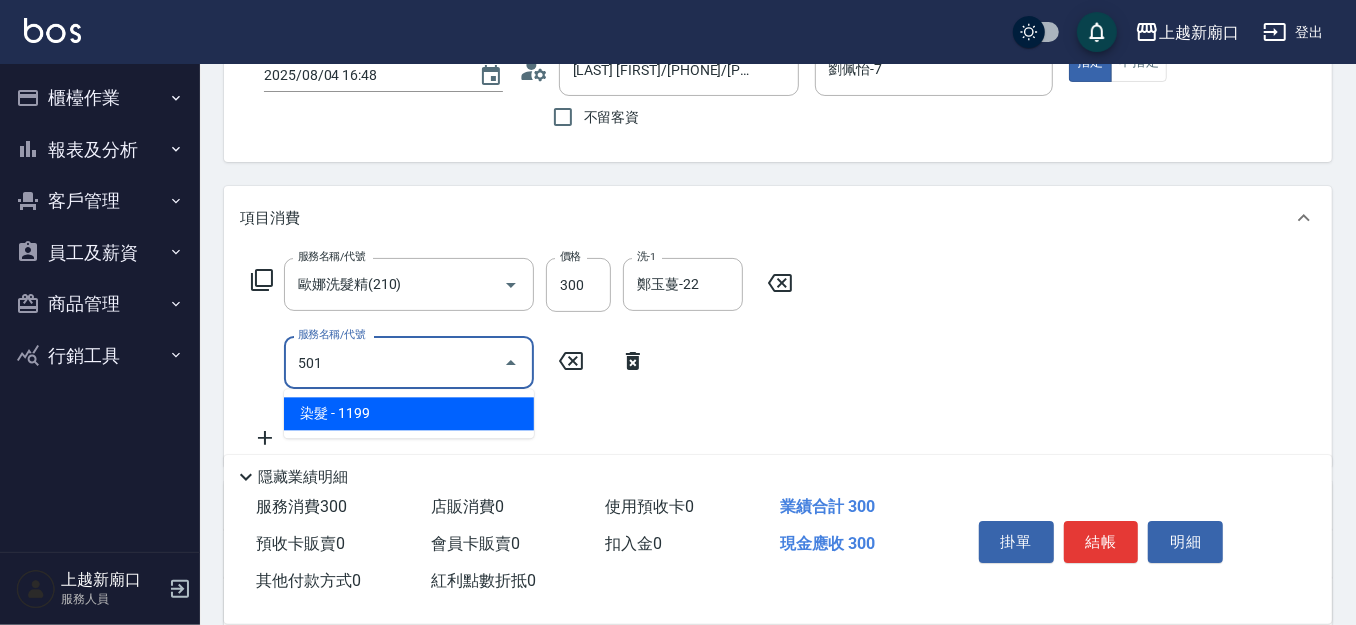 type on "染髮(501)" 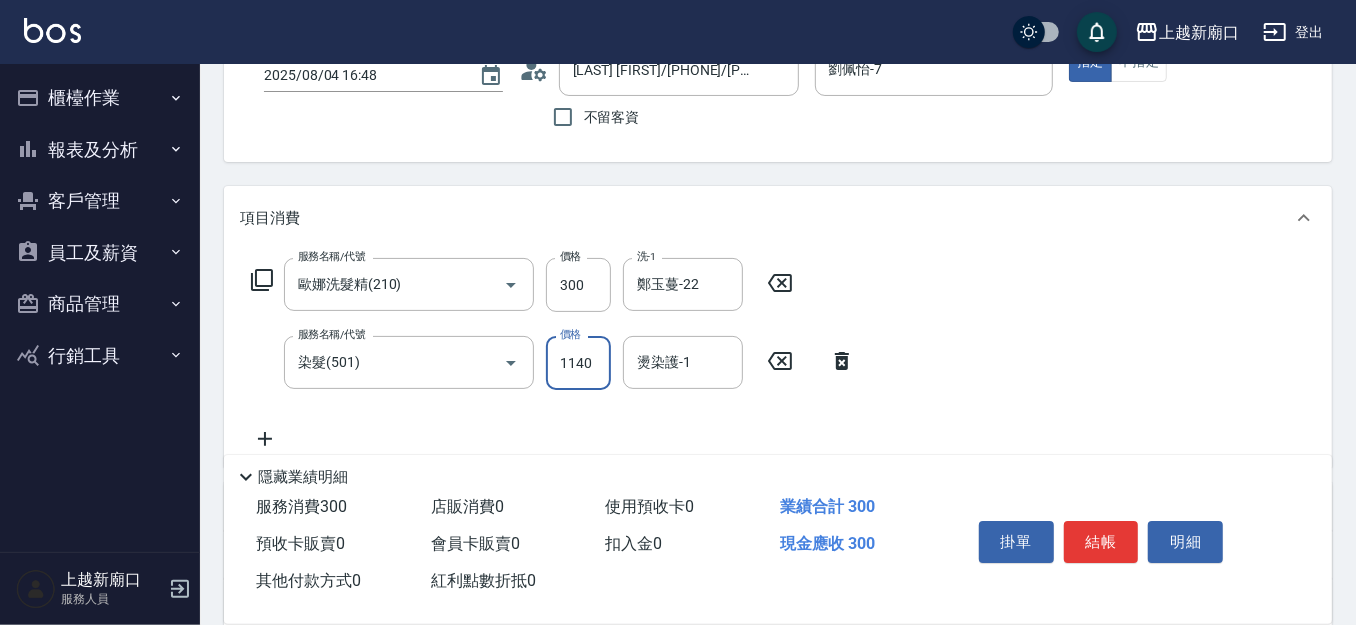 type on "11400" 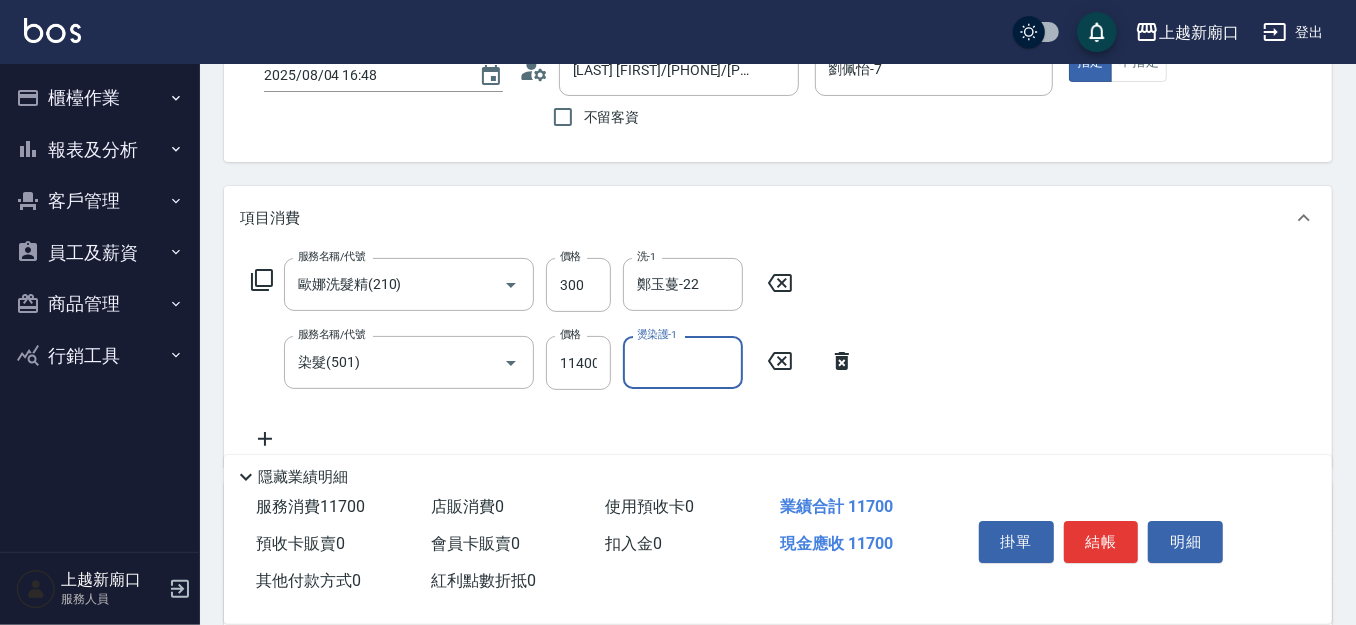 scroll, scrollTop: 0, scrollLeft: 0, axis: both 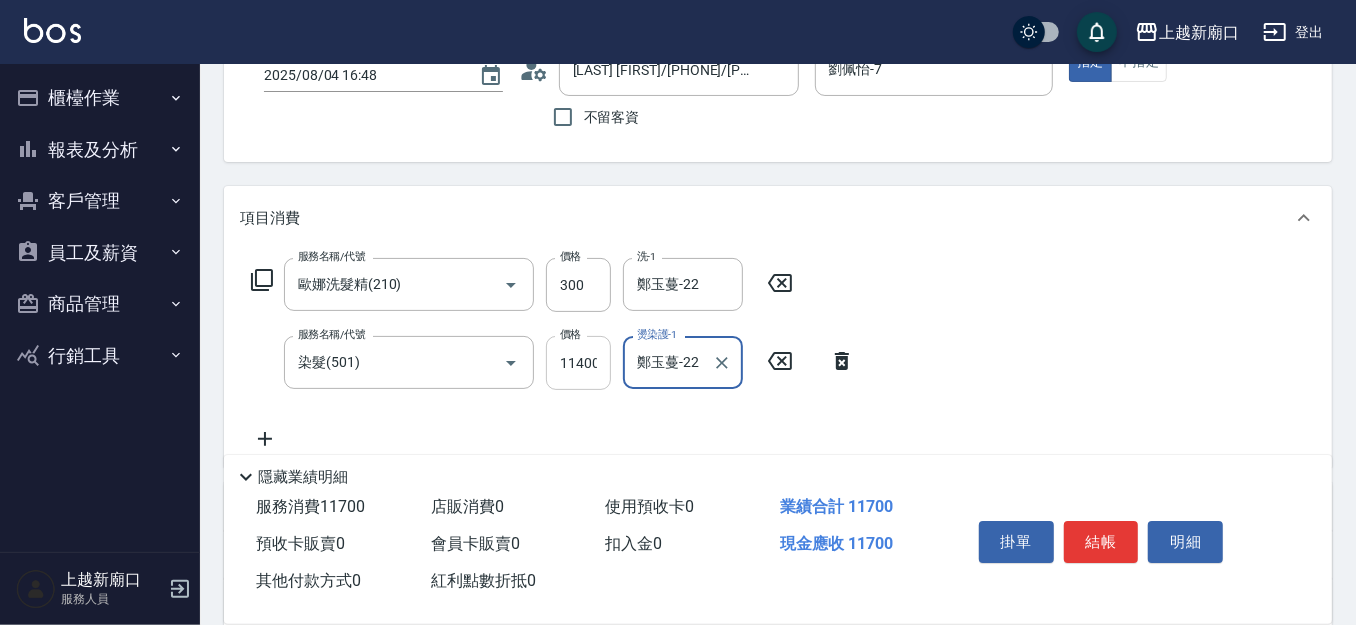 type on "鄭玉蔓-22" 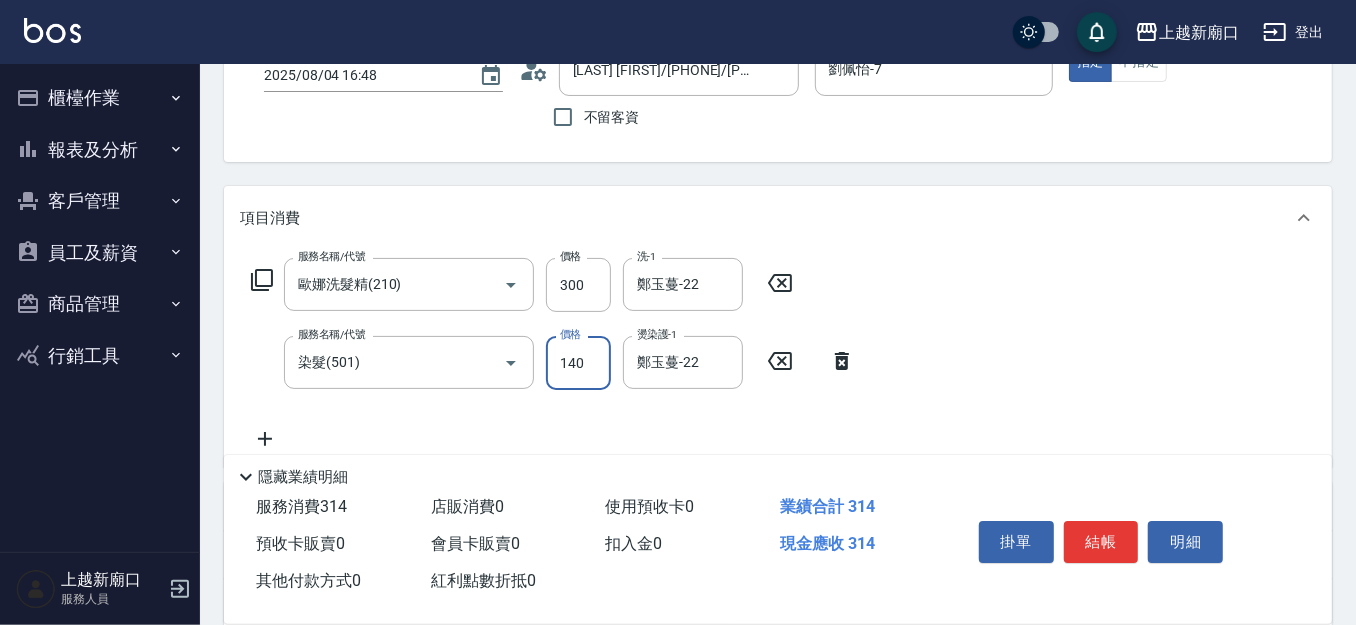 type on "1400" 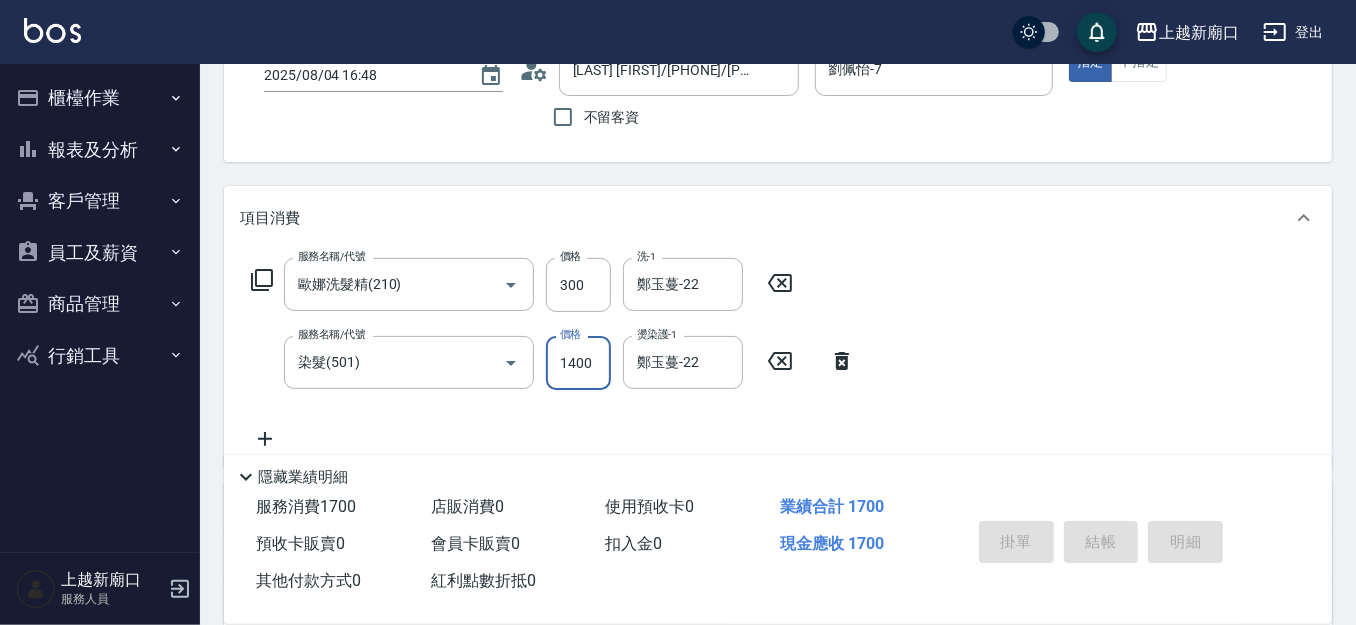 type 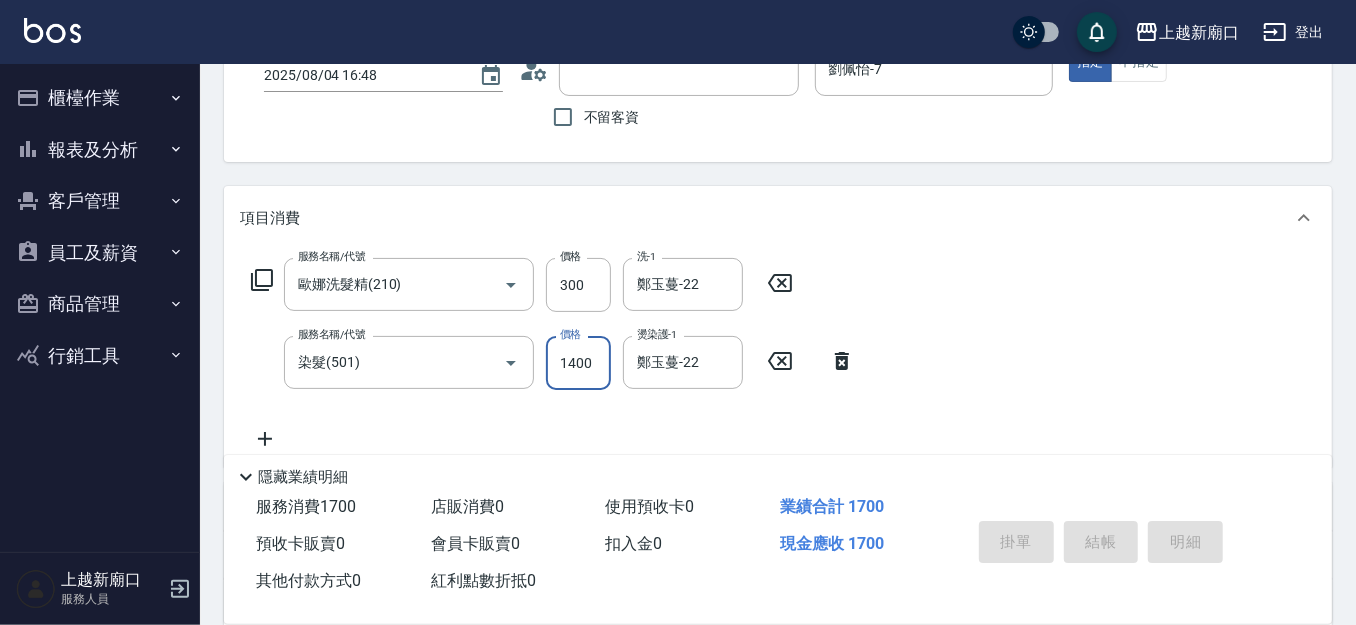 type 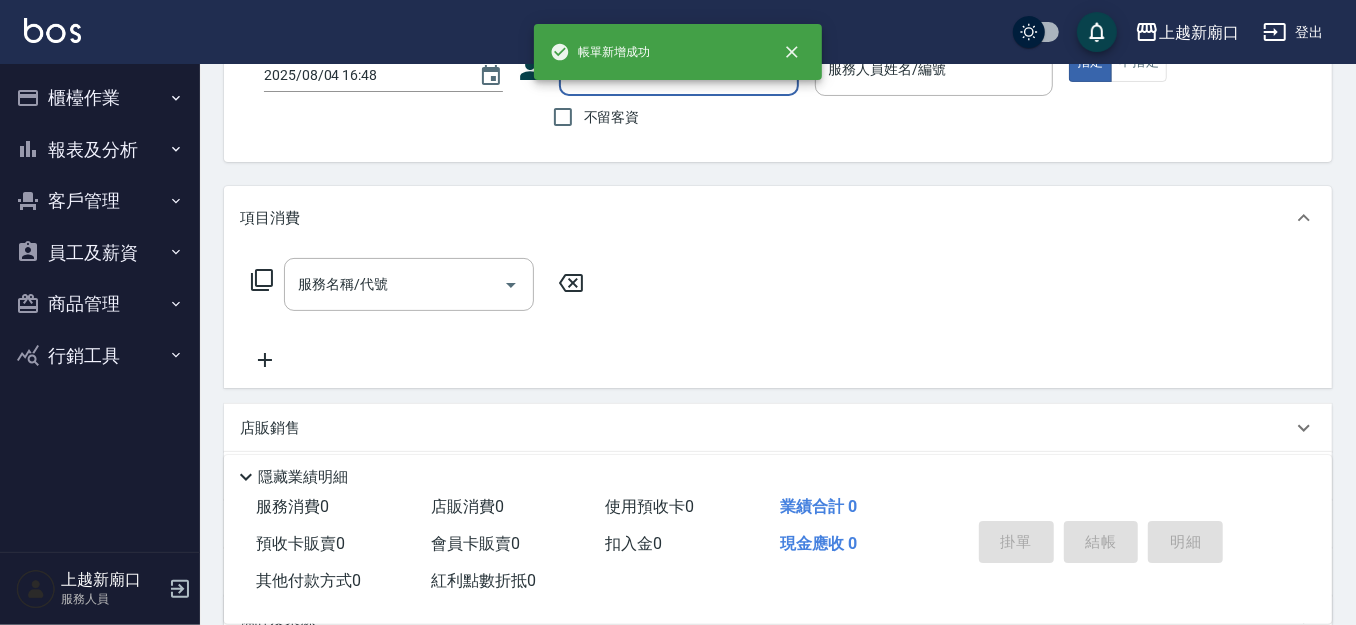 scroll, scrollTop: 0, scrollLeft: 0, axis: both 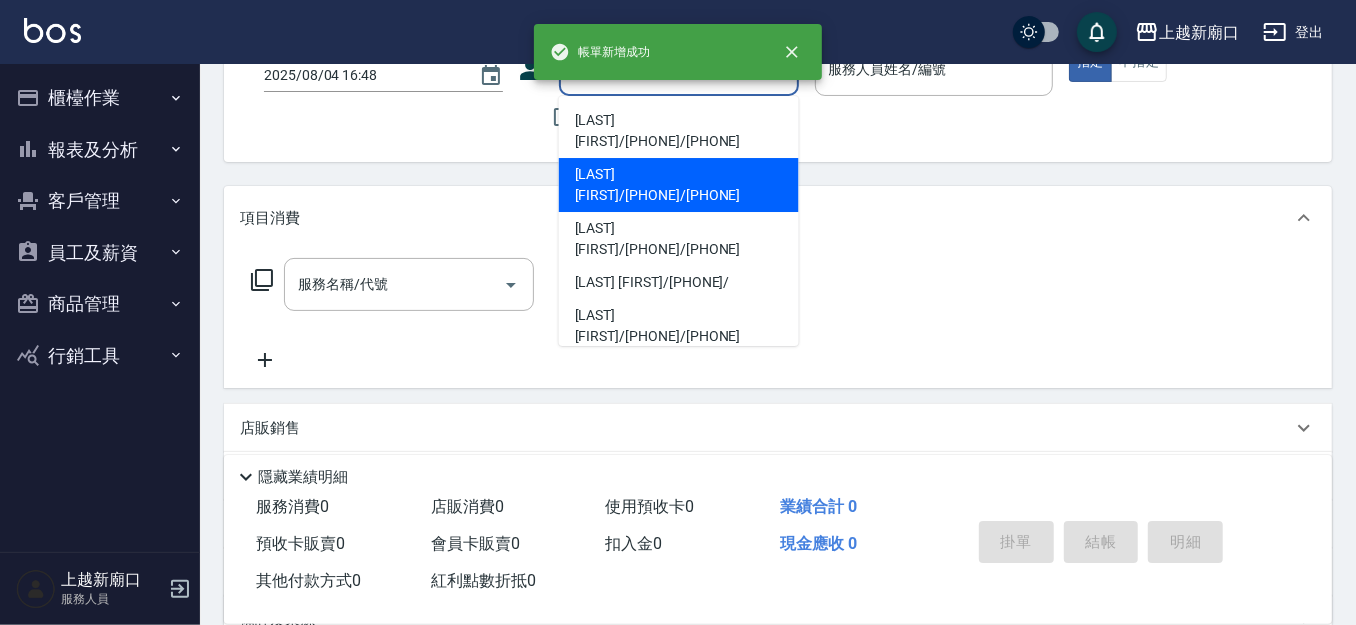type on "7" 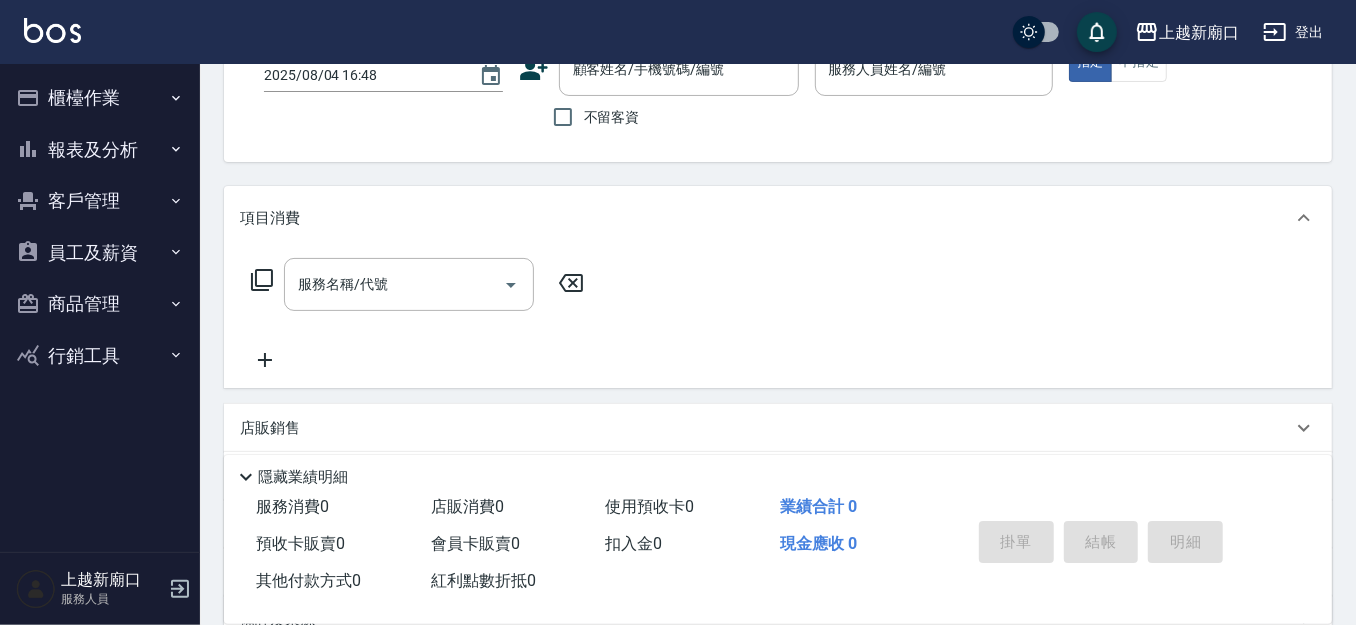 click on "不留客資" at bounding box center (612, 117) 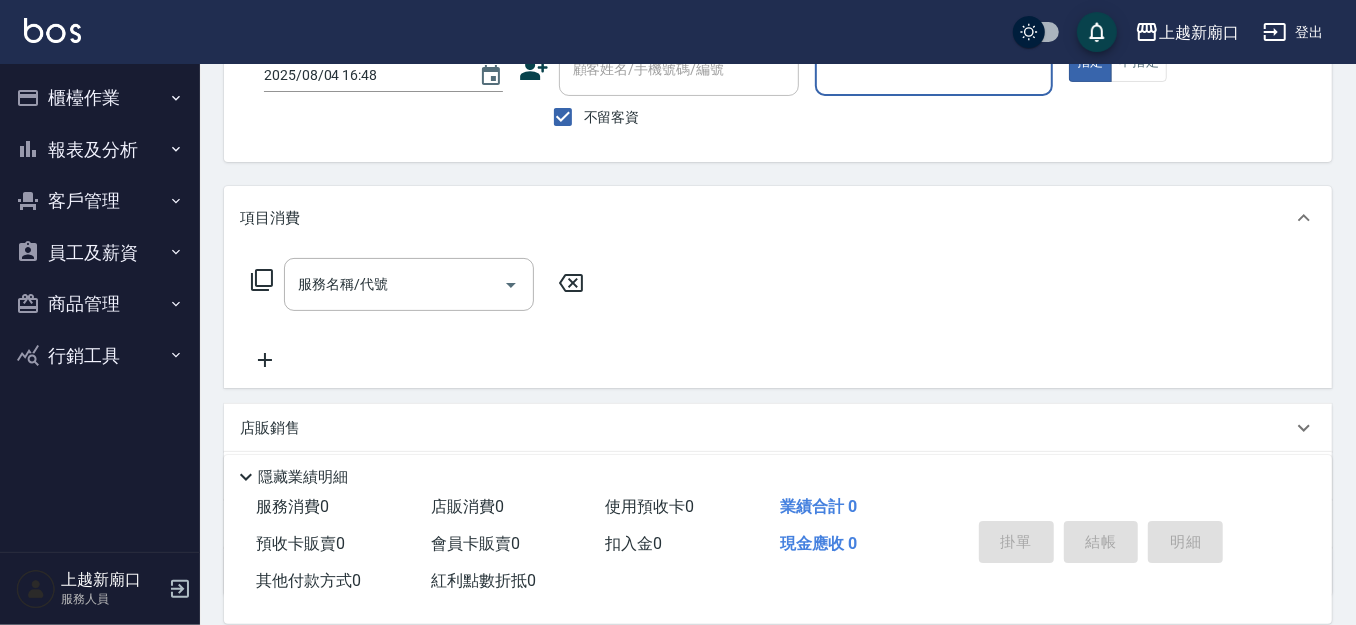 click on "服務人員姓名/編號" at bounding box center (934, 69) 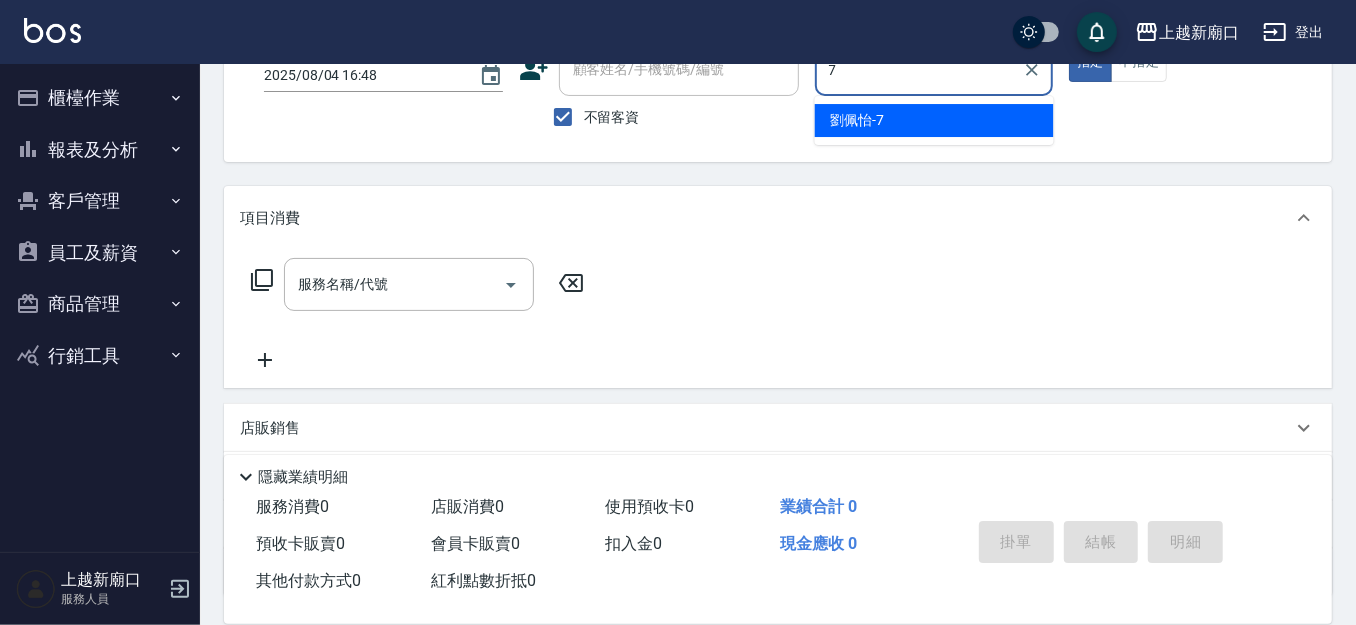 type on "劉佩怡-7" 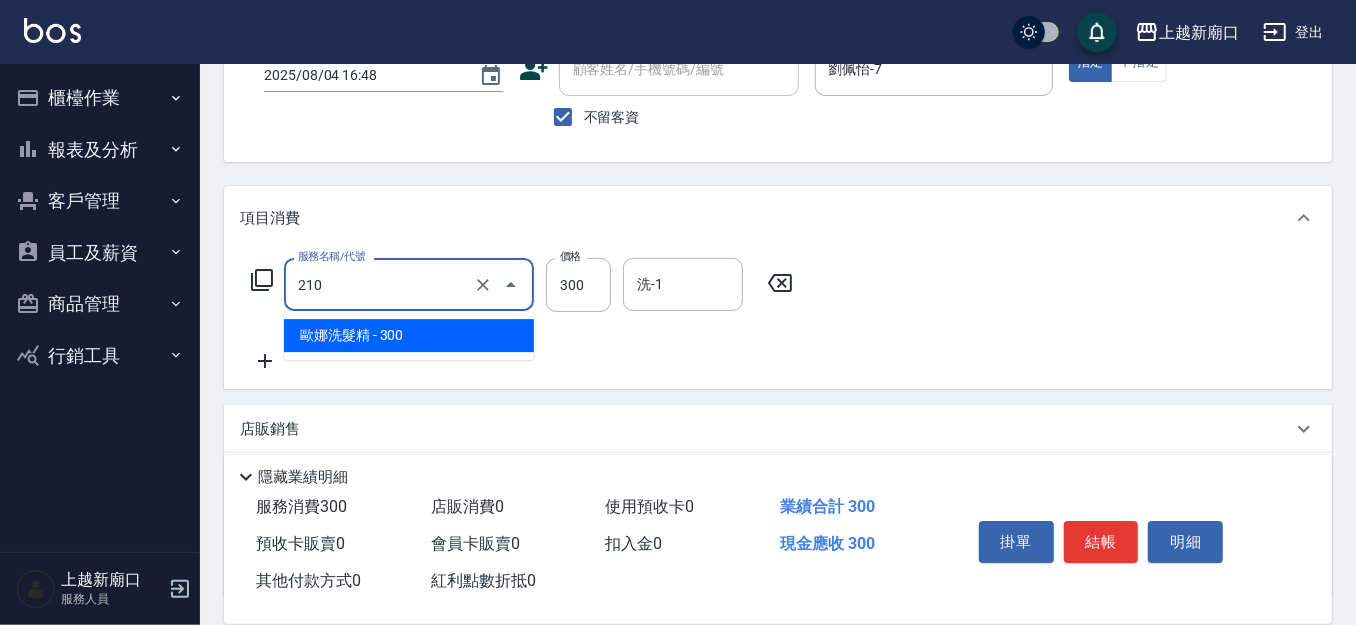 drag, startPoint x: 347, startPoint y: 297, endPoint x: 245, endPoint y: 299, distance: 102.01961 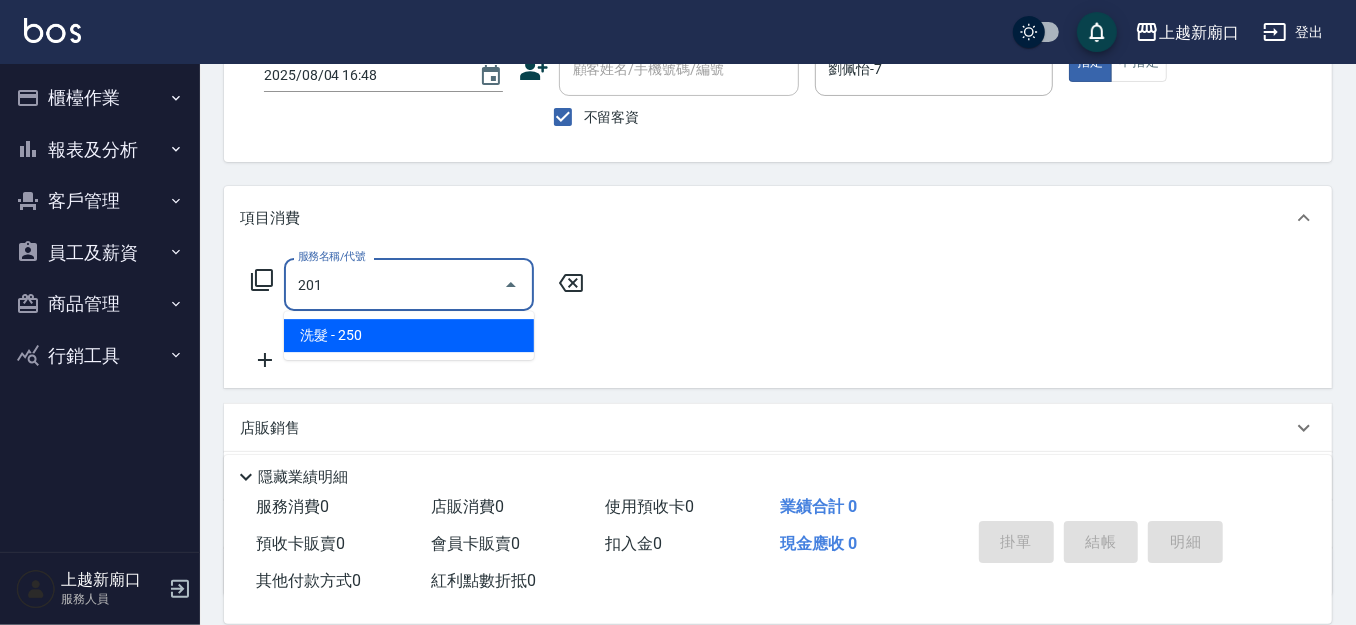 type on "洗髮(201)" 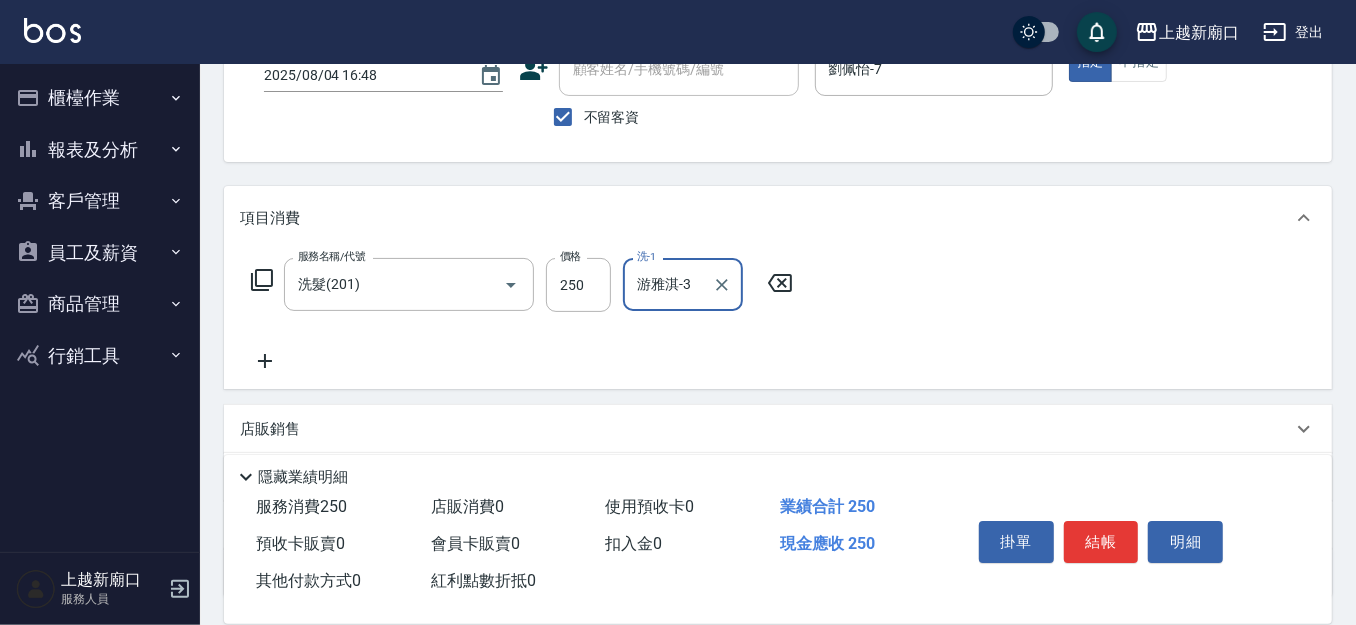 type on "游雅淇-3" 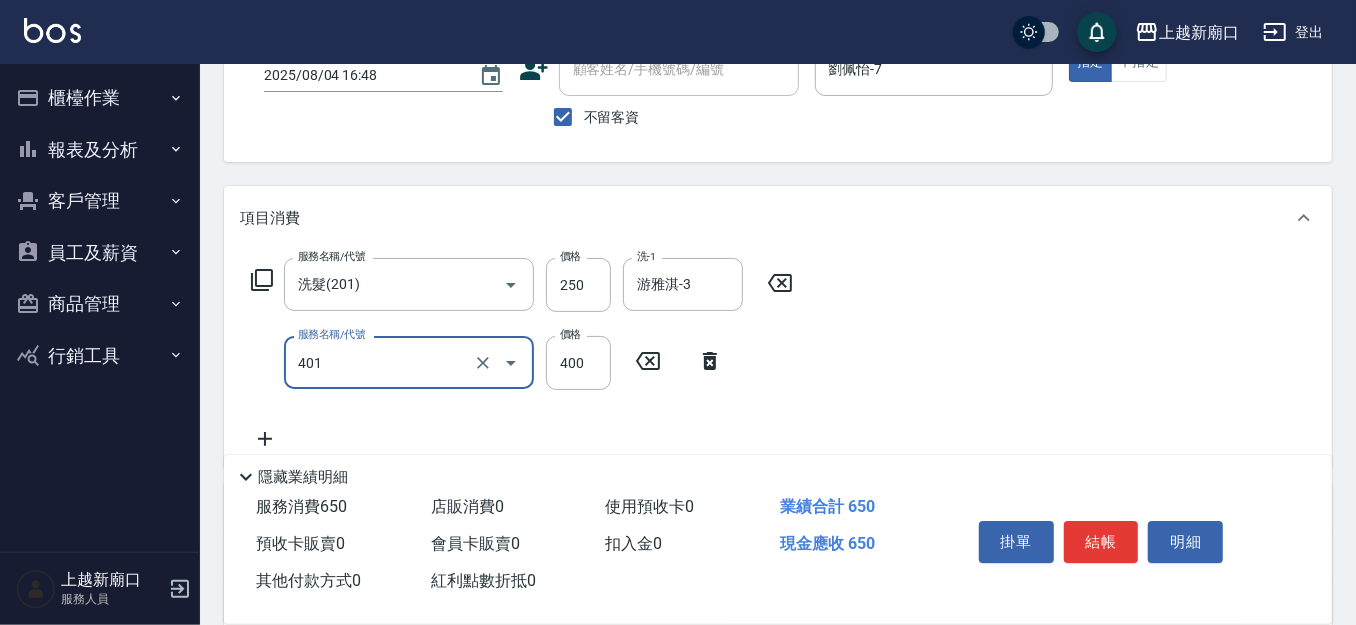 type on "剪髮(401)" 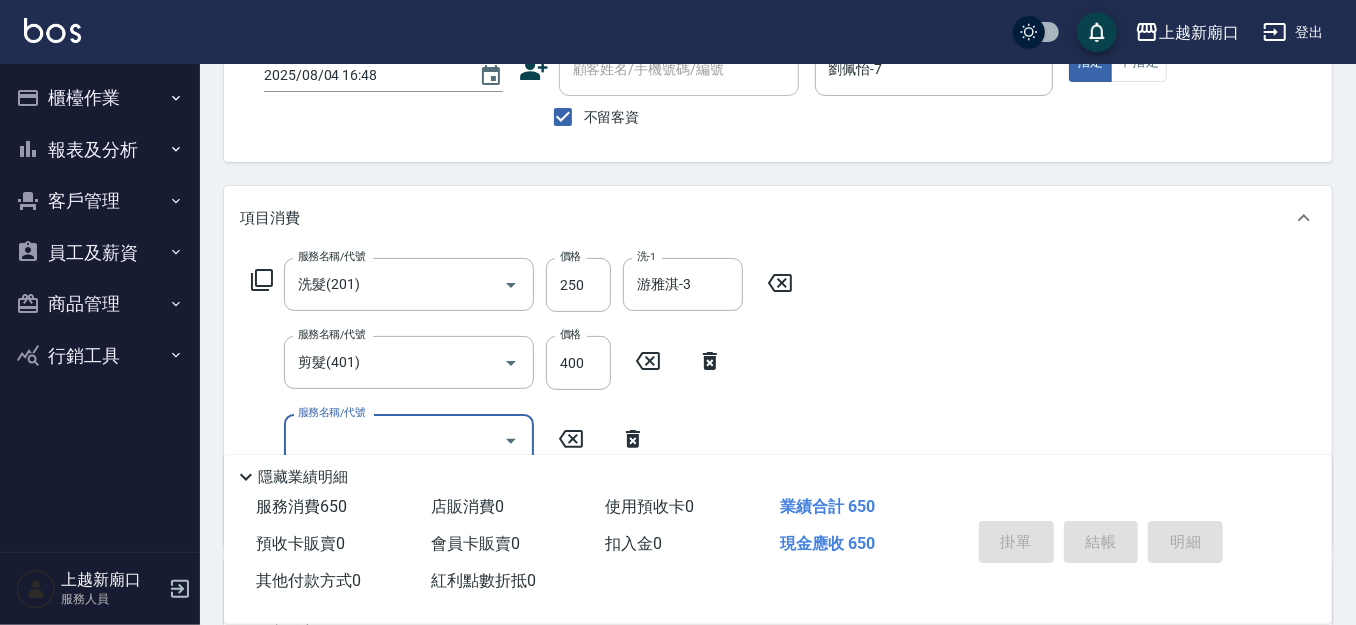 type on "2025/08/04 16:49" 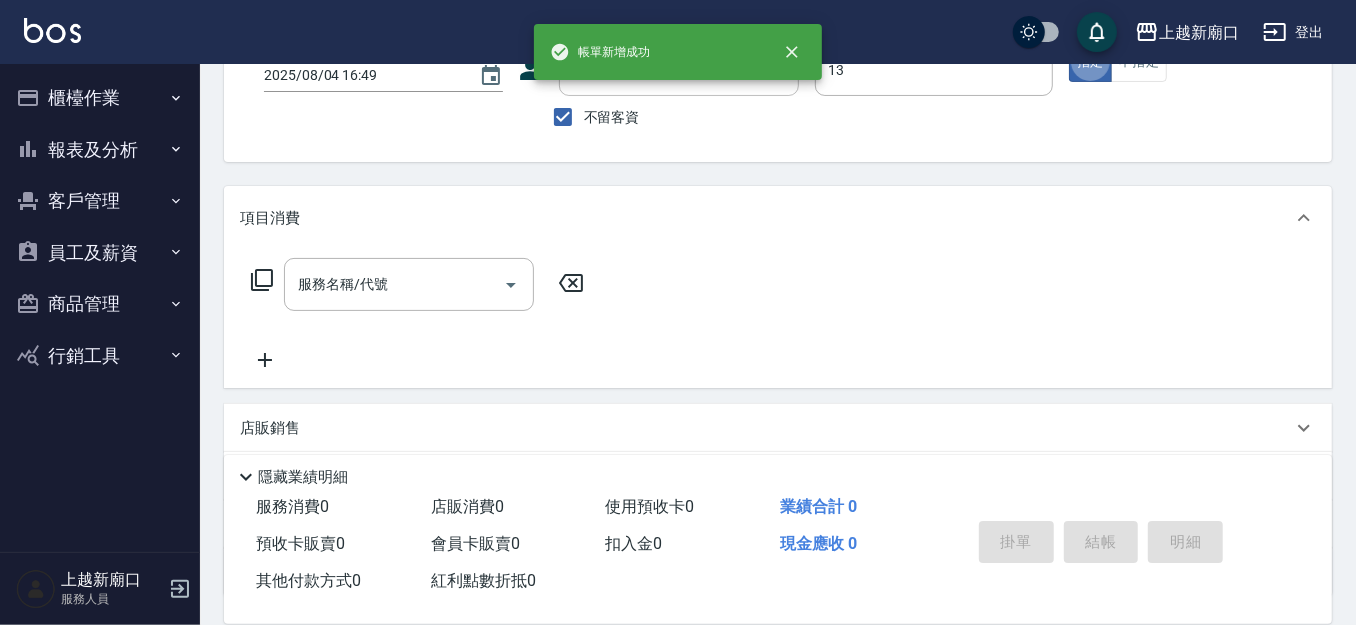 type on "鄭瑋婷-13" 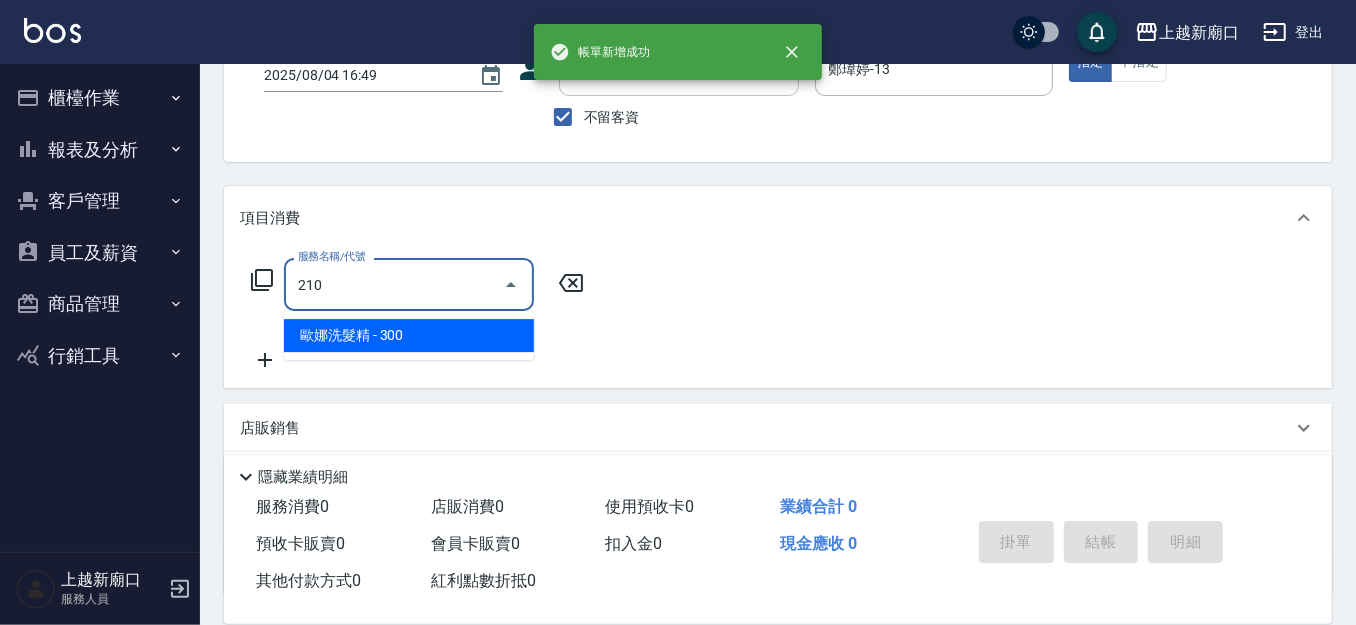 type on "歐娜洗髮精(210)" 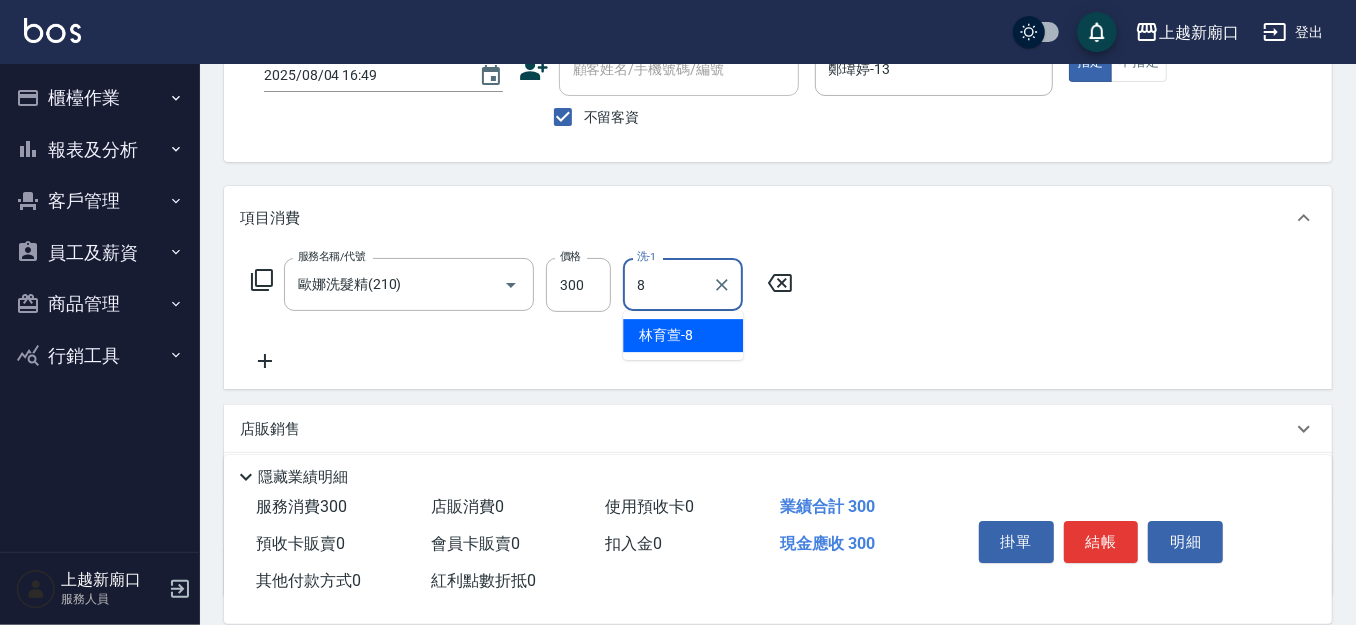 type on "林育萱-8" 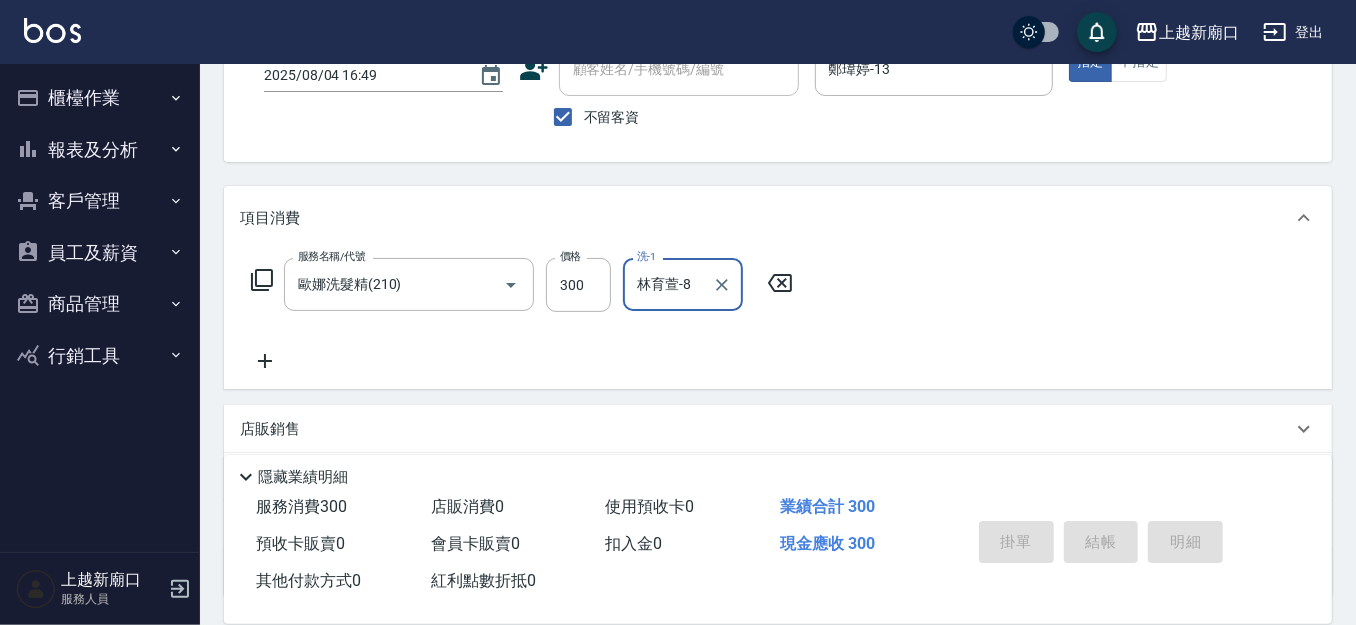 type 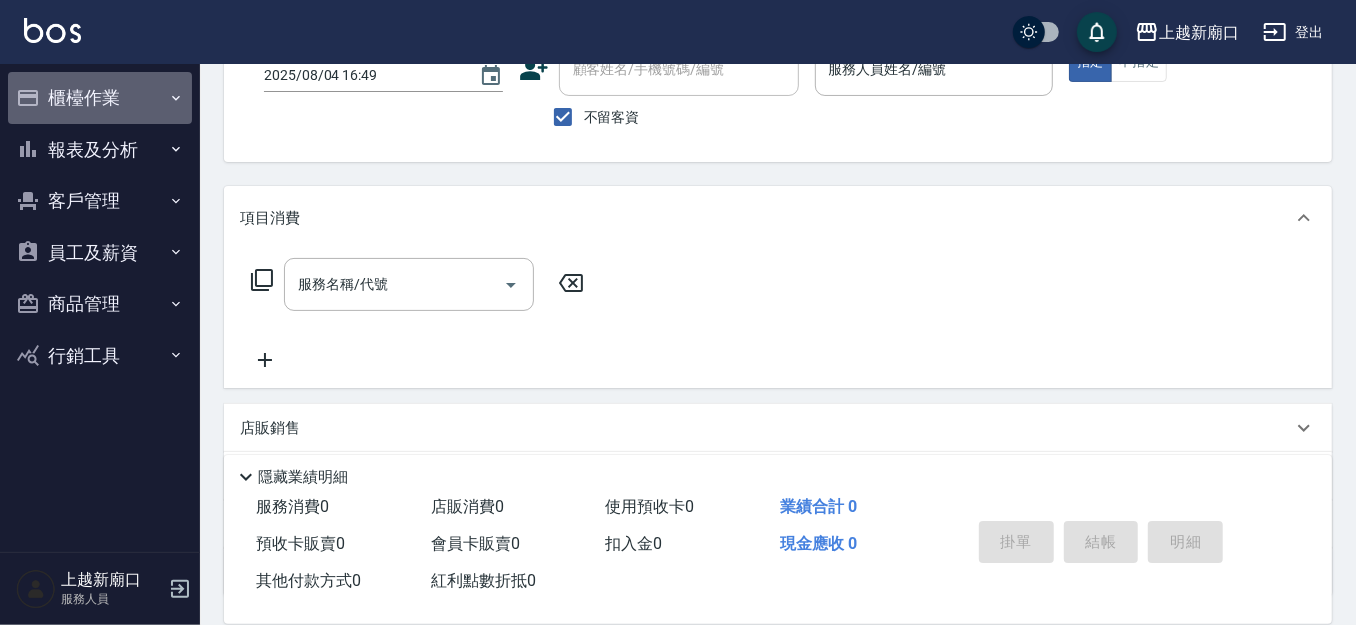 click on "櫃檯作業" at bounding box center (100, 98) 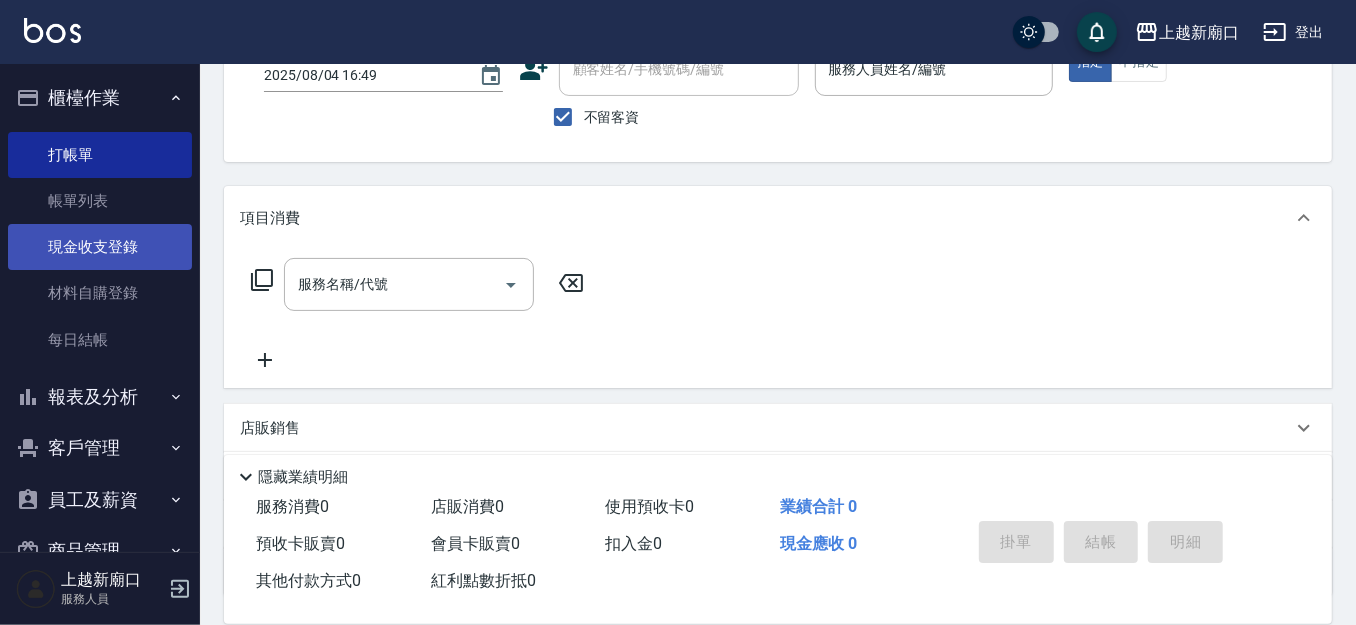 click on "現金收支登錄" at bounding box center [100, 247] 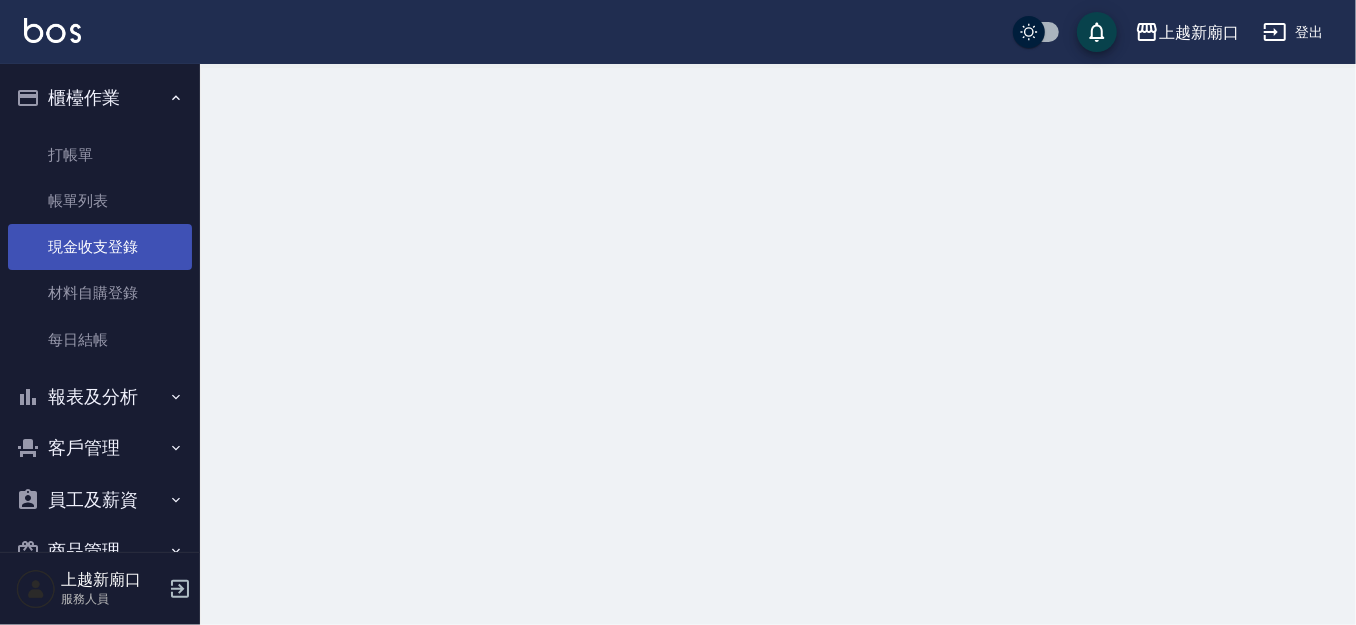 scroll, scrollTop: 0, scrollLeft: 0, axis: both 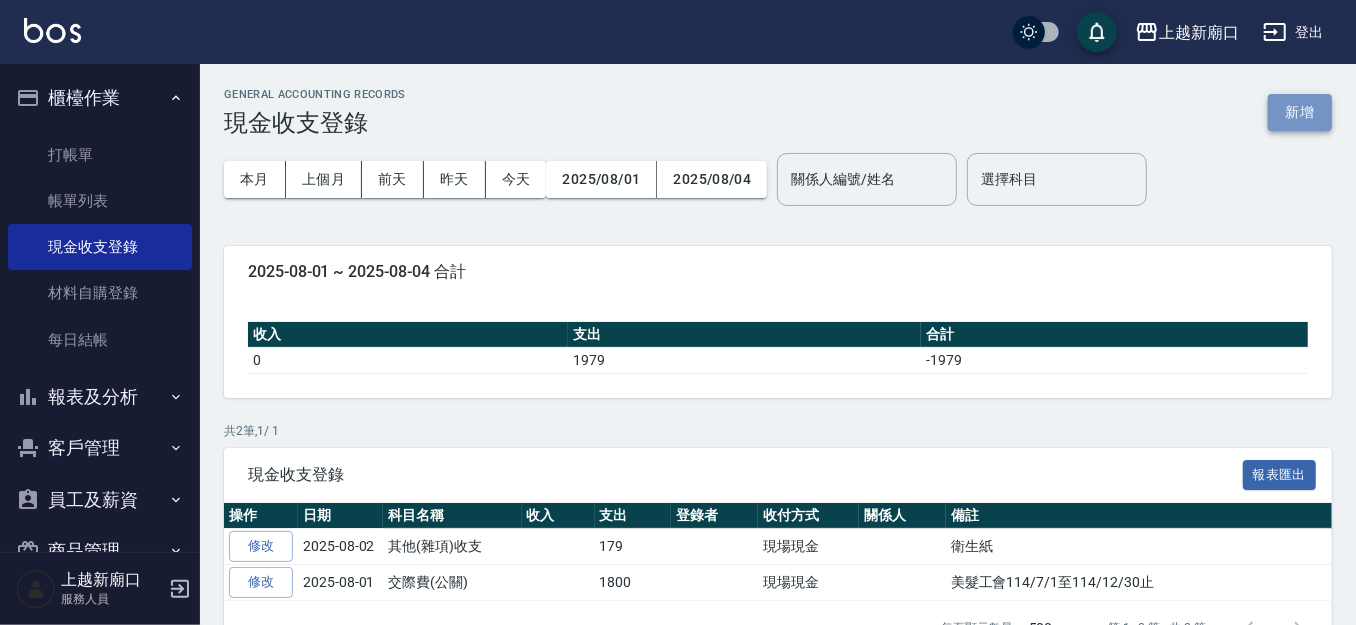 click on "新增" at bounding box center (1300, 112) 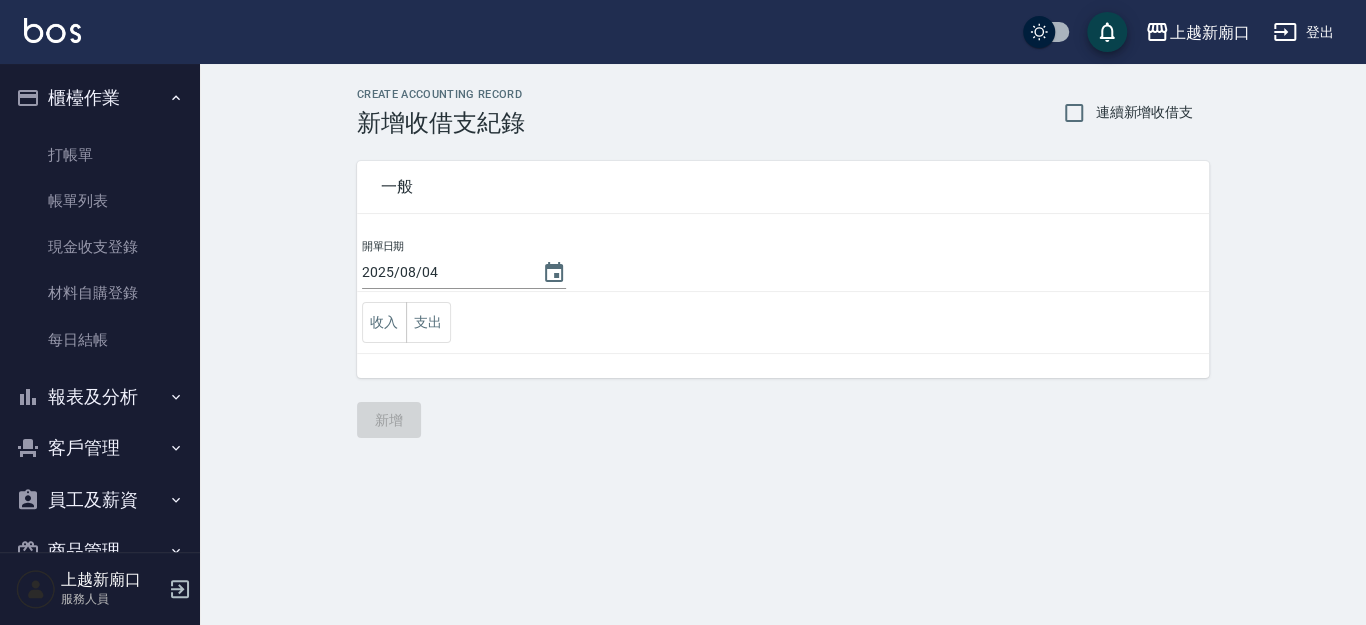 click on "連續新增收借支" at bounding box center [1144, 112] 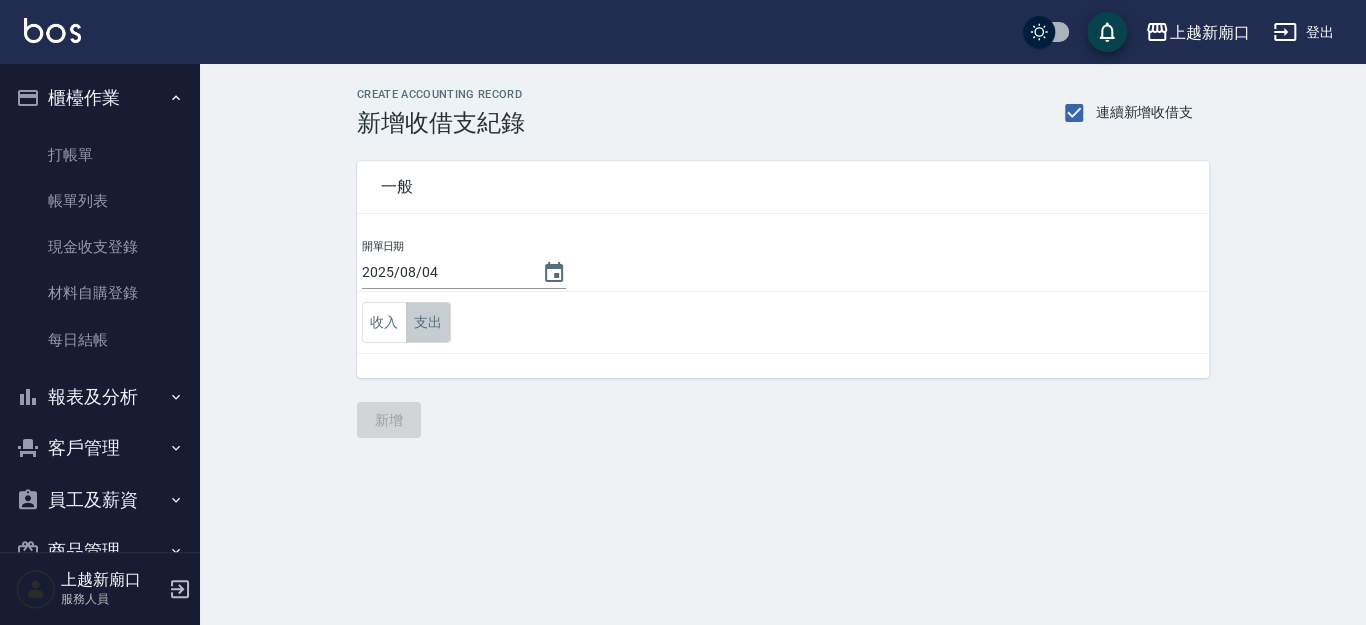 click on "支出" at bounding box center (428, 322) 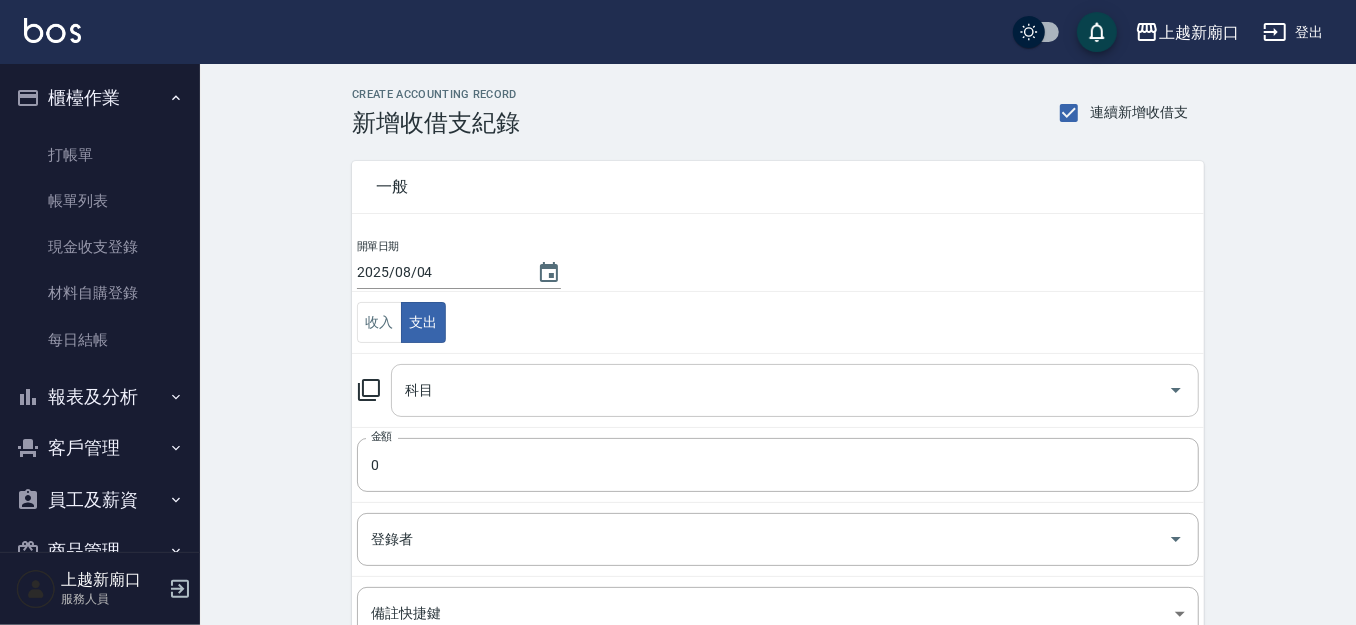 click on "科目" at bounding box center [780, 390] 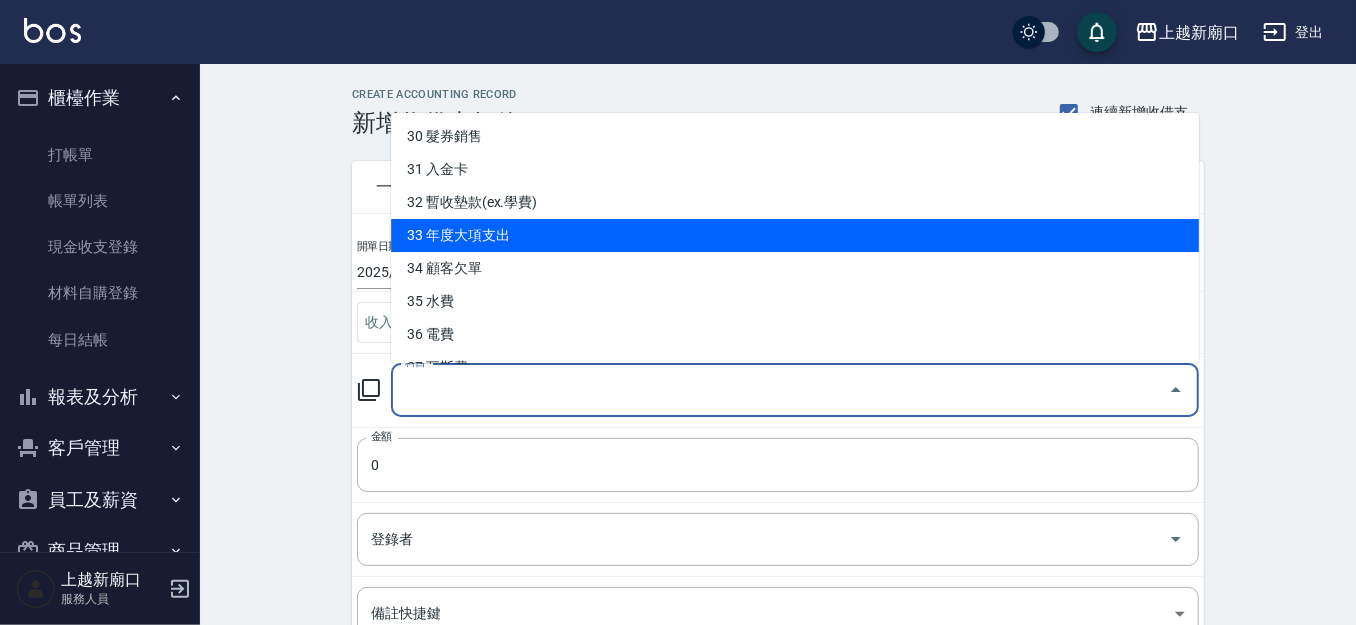 scroll, scrollTop: 1019, scrollLeft: 0, axis: vertical 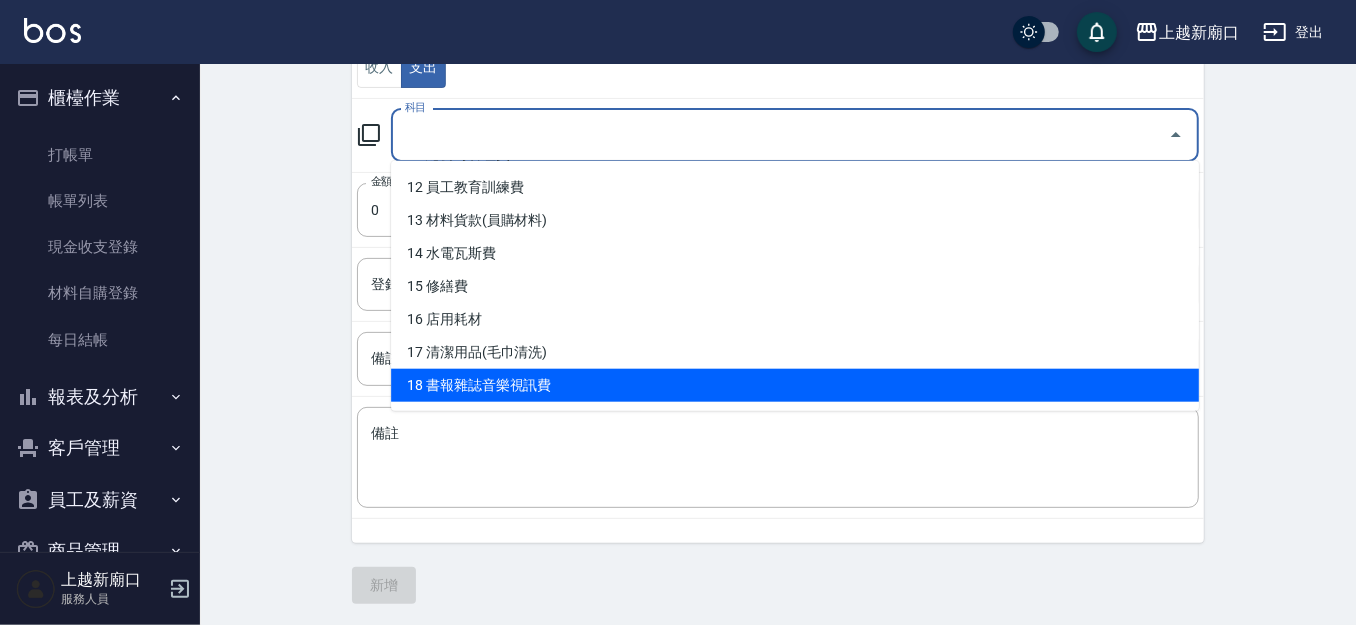 click on "18 書報雜誌音樂視訊費" at bounding box center [795, 385] 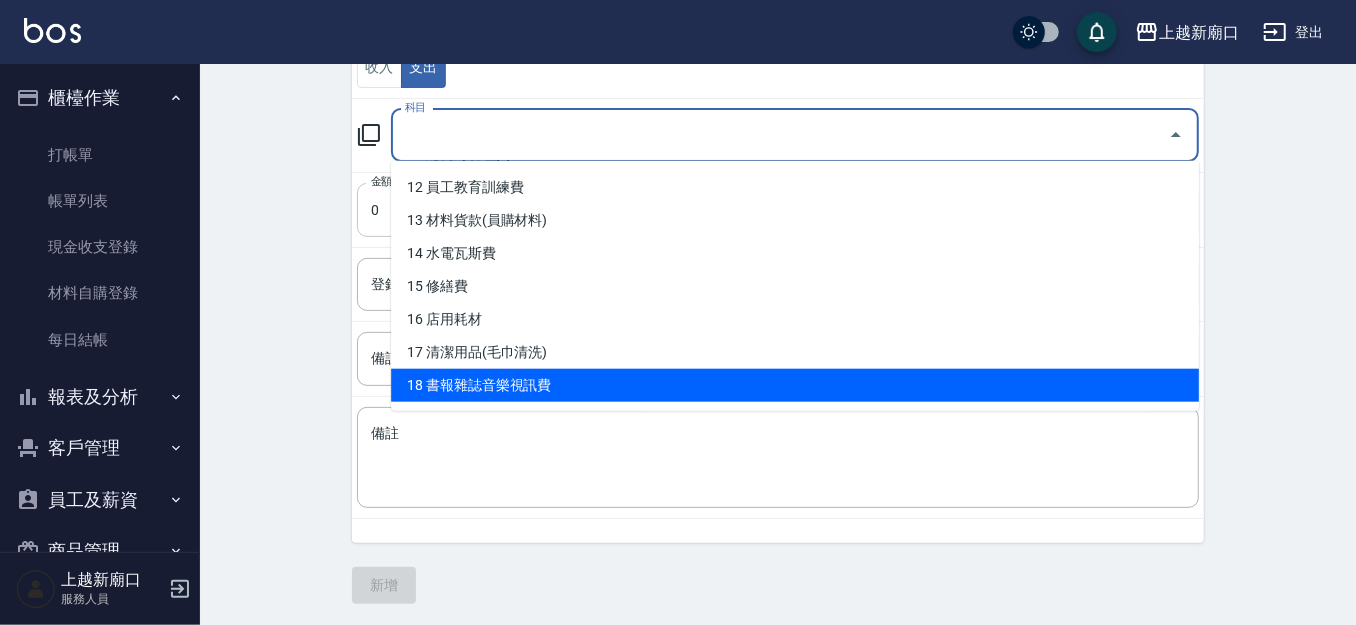 type on "18 書報雜誌音樂視訊費" 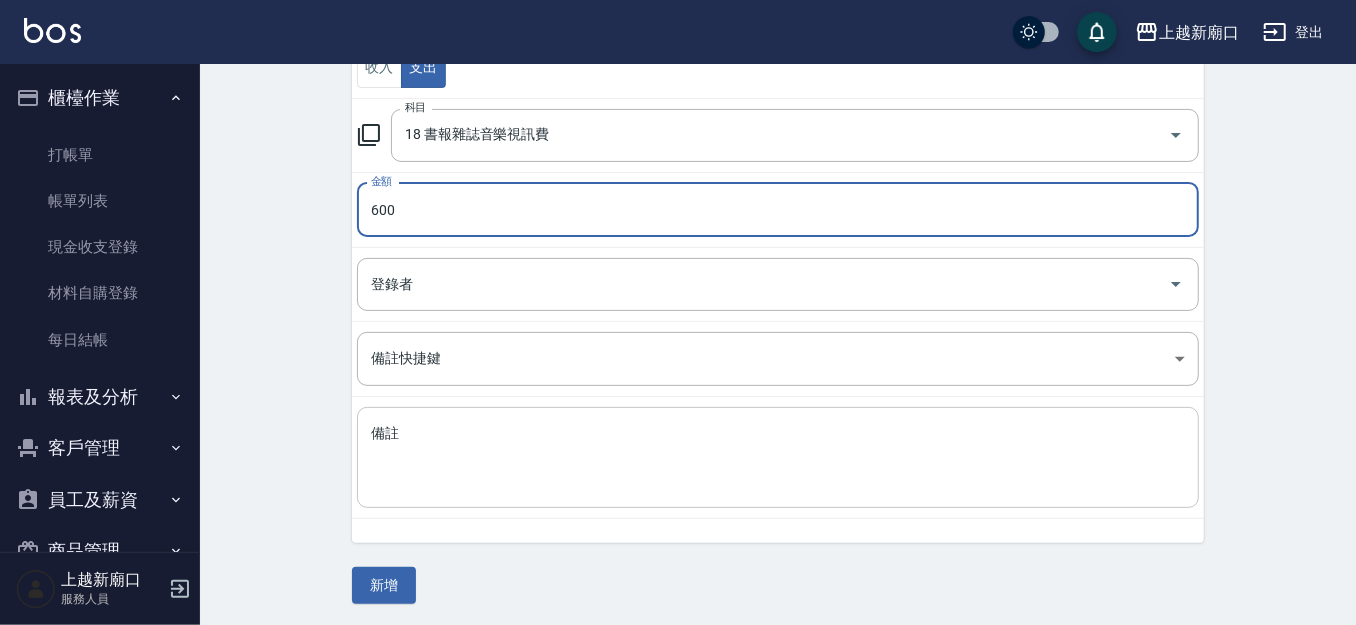 type on "600" 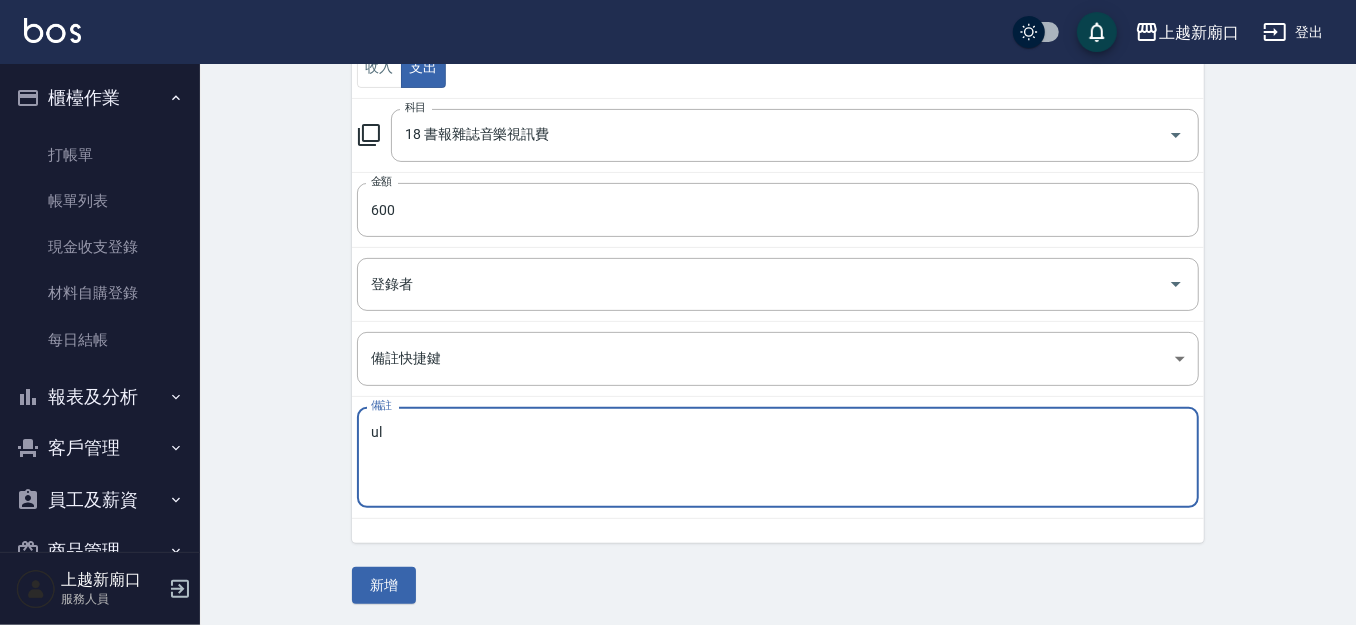 type on "u" 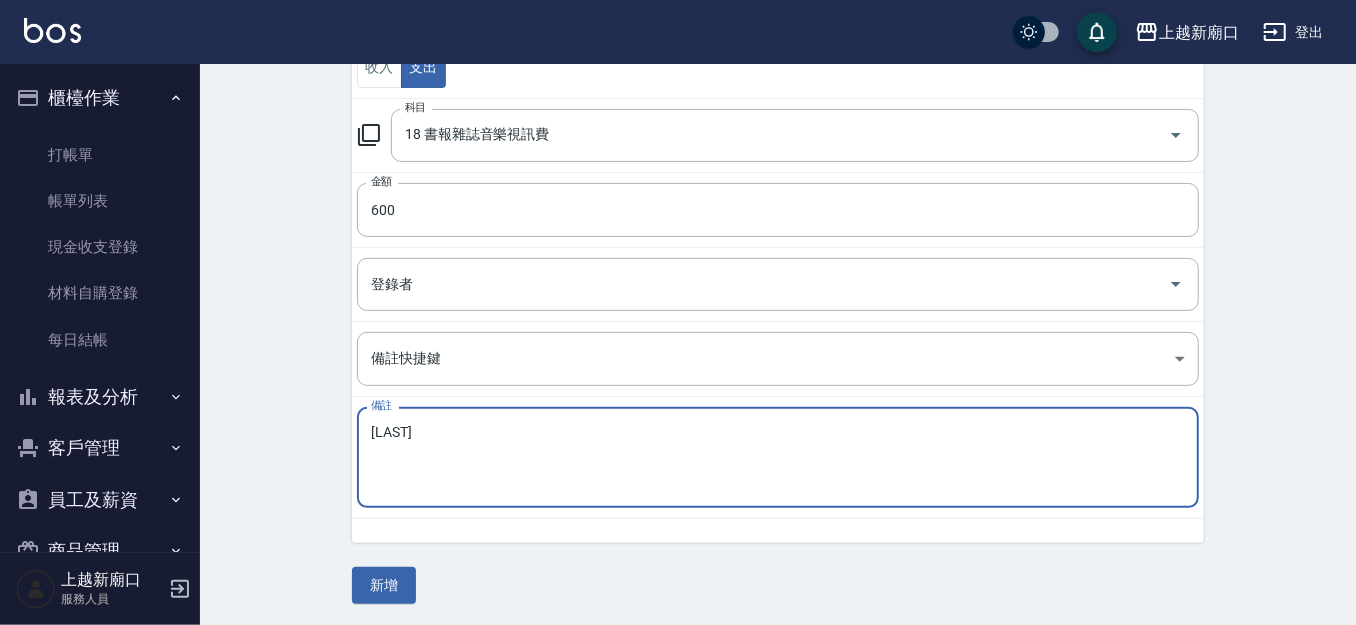 type on "吉" 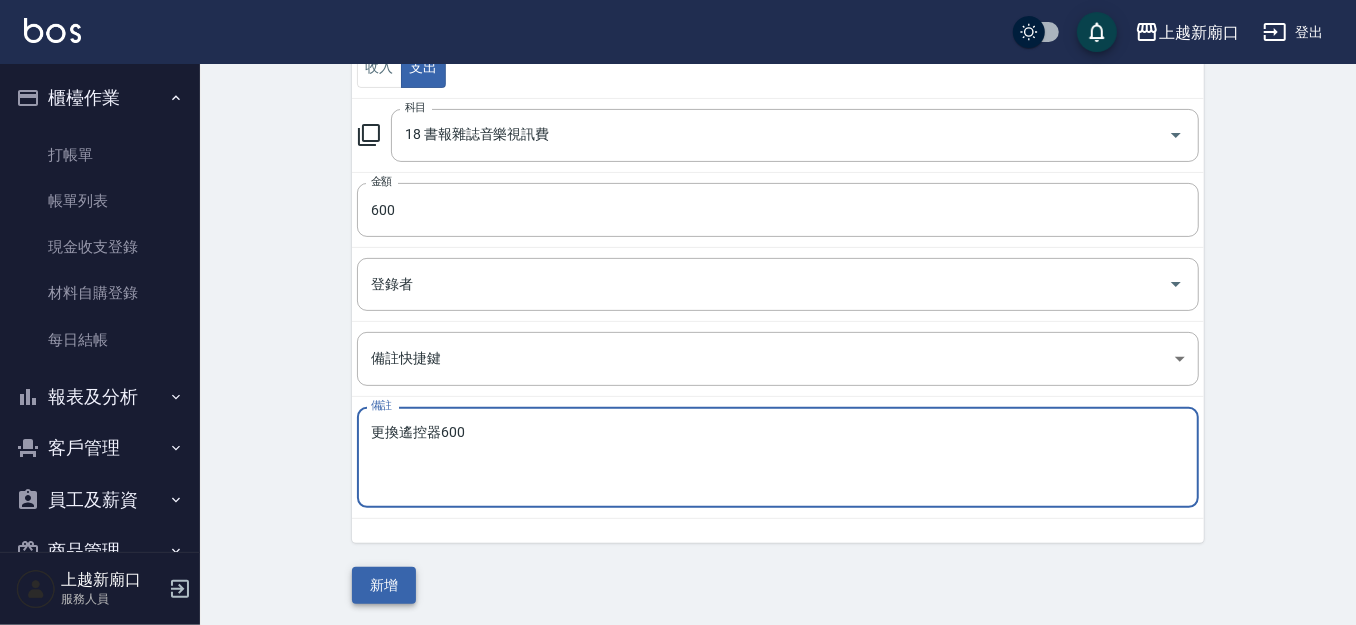 type on "更換遙控器600" 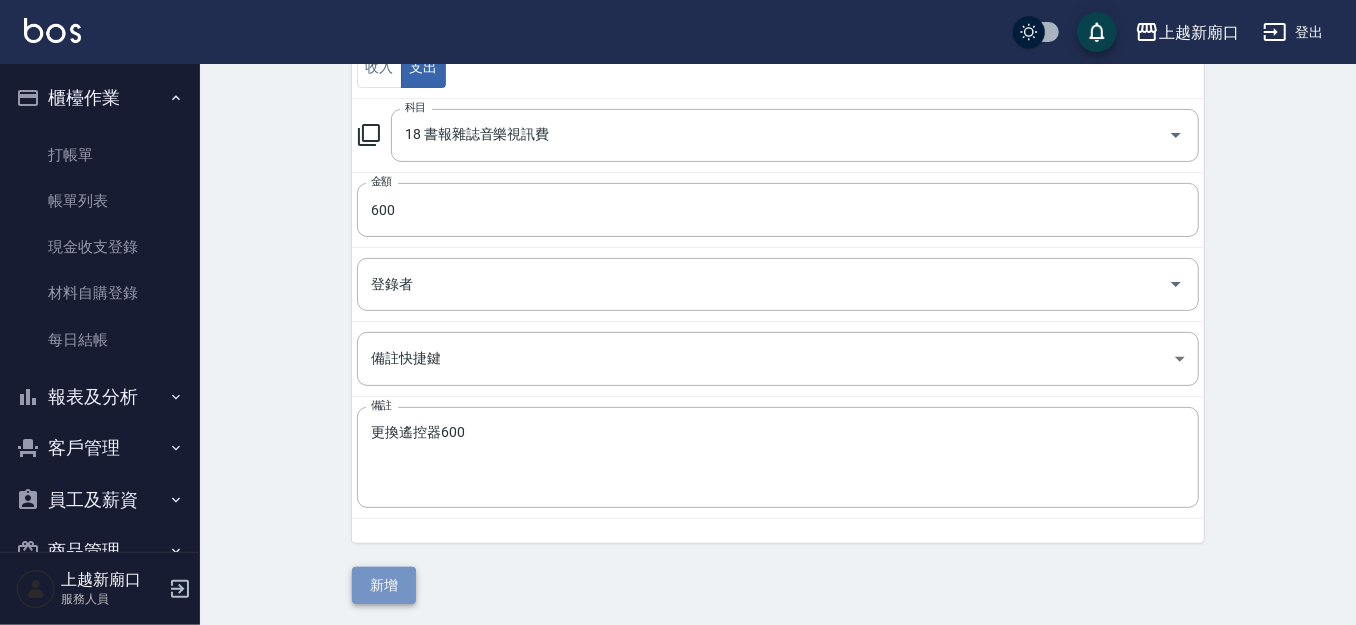 click on "新增" at bounding box center (384, 585) 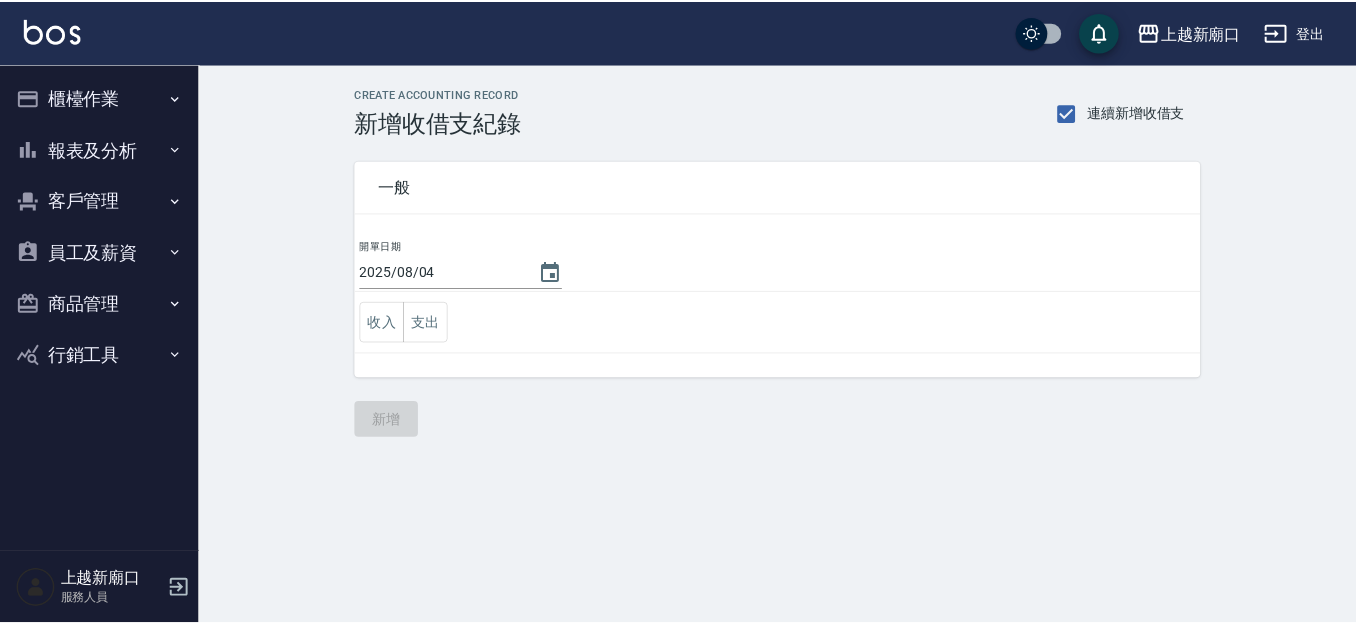 scroll, scrollTop: 0, scrollLeft: 0, axis: both 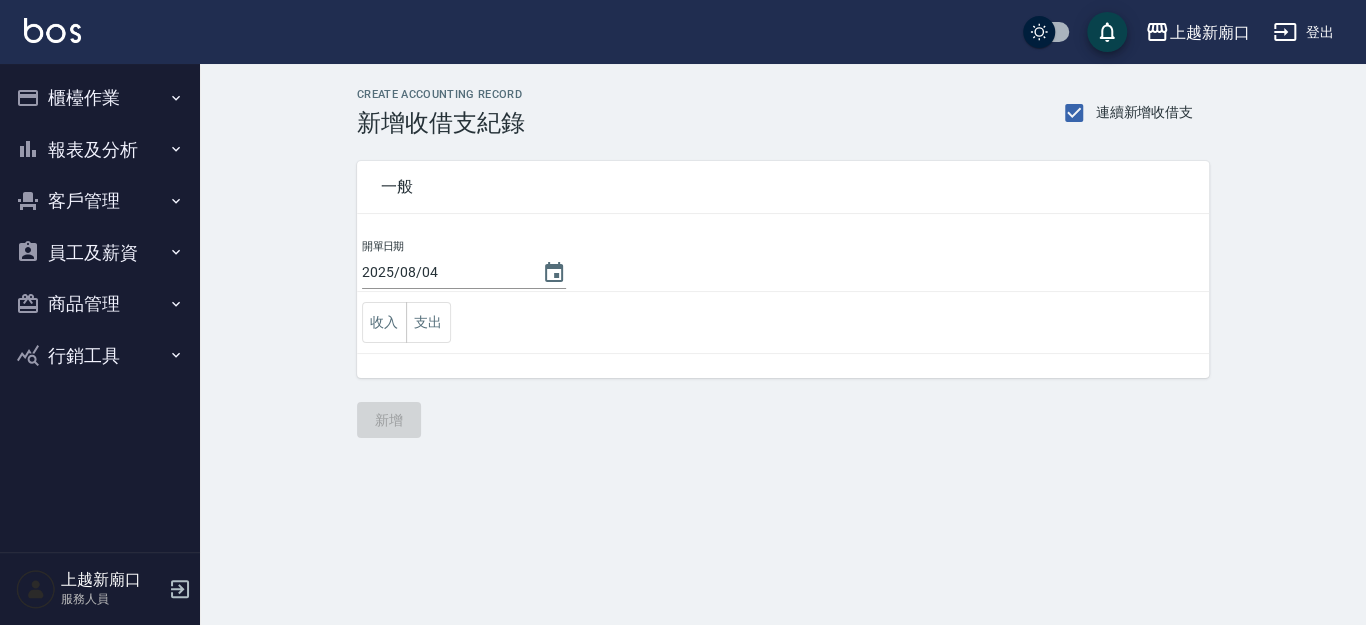 click on "櫃檯作業" at bounding box center [100, 98] 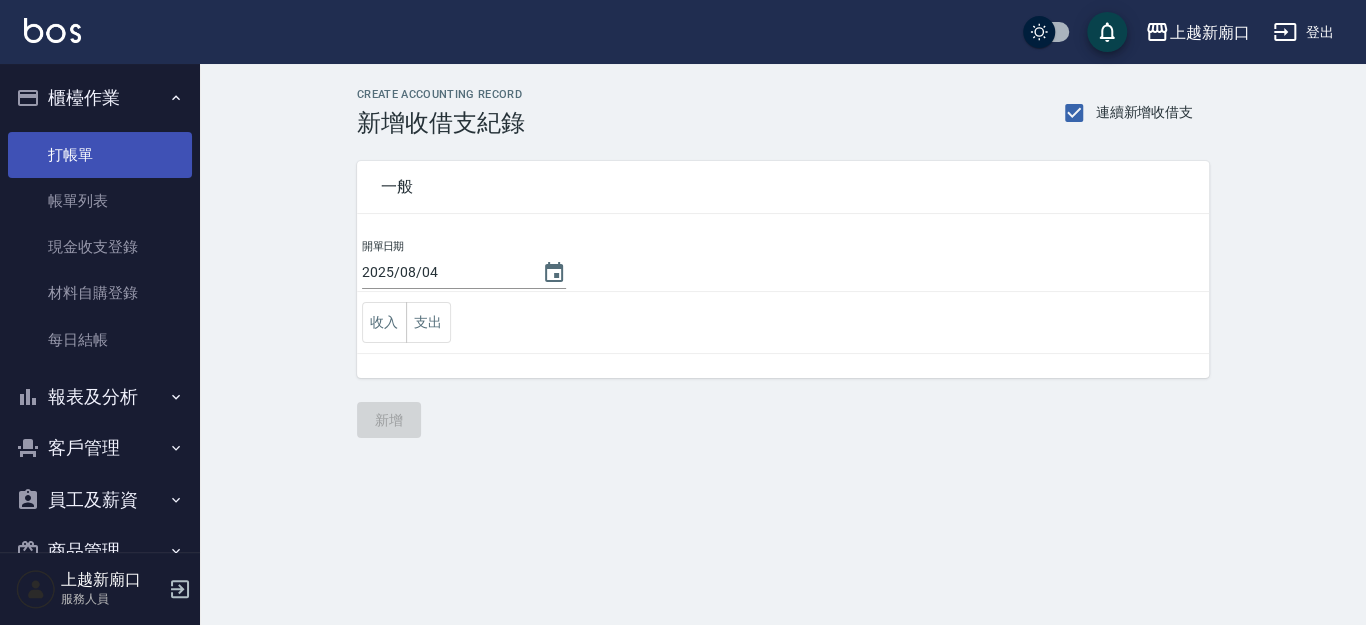 click on "打帳單" at bounding box center (100, 155) 